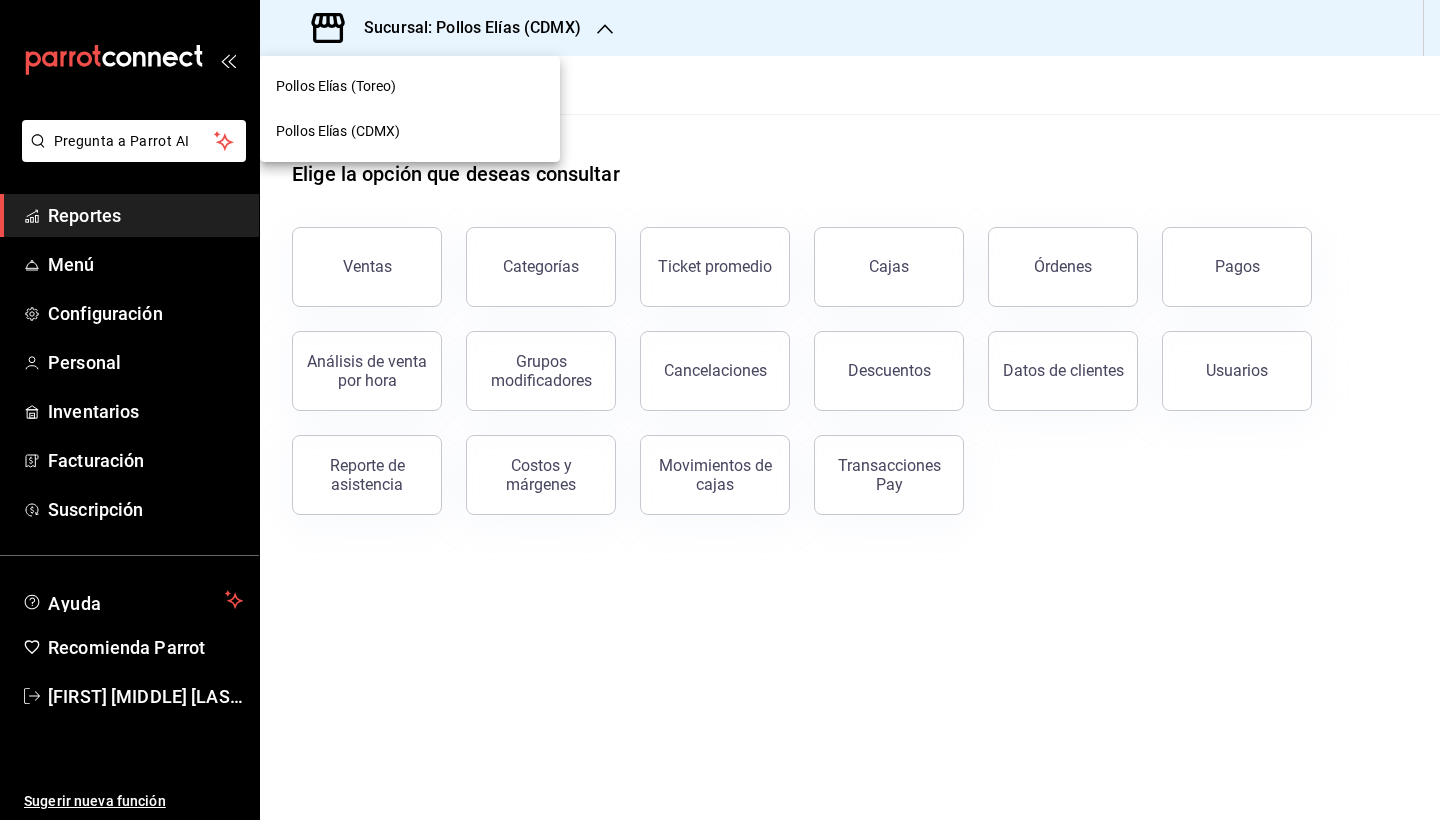 scroll, scrollTop: 0, scrollLeft: 0, axis: both 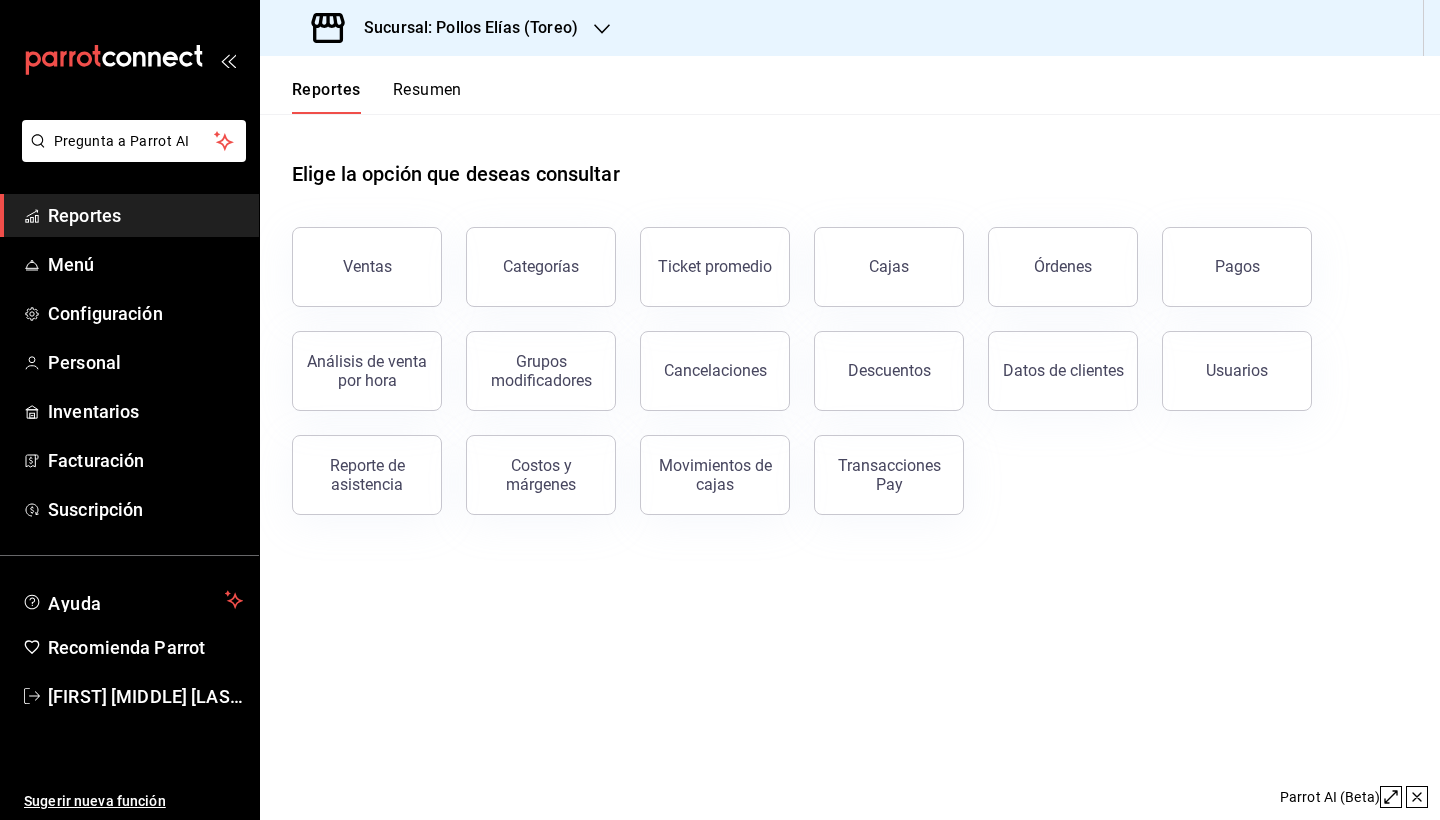 click 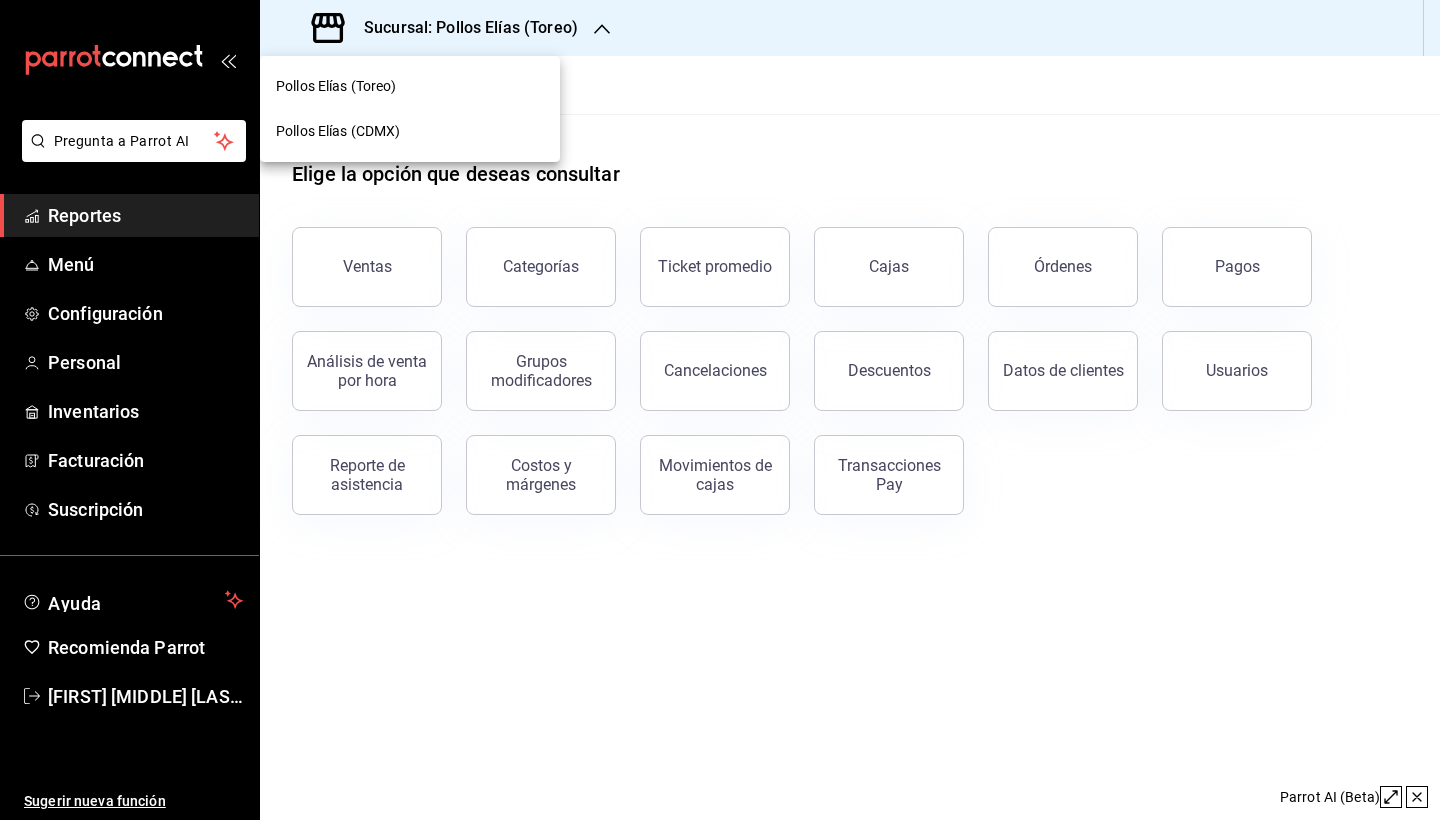 click on "Pollos Elías (Toreo)" at bounding box center [410, 86] 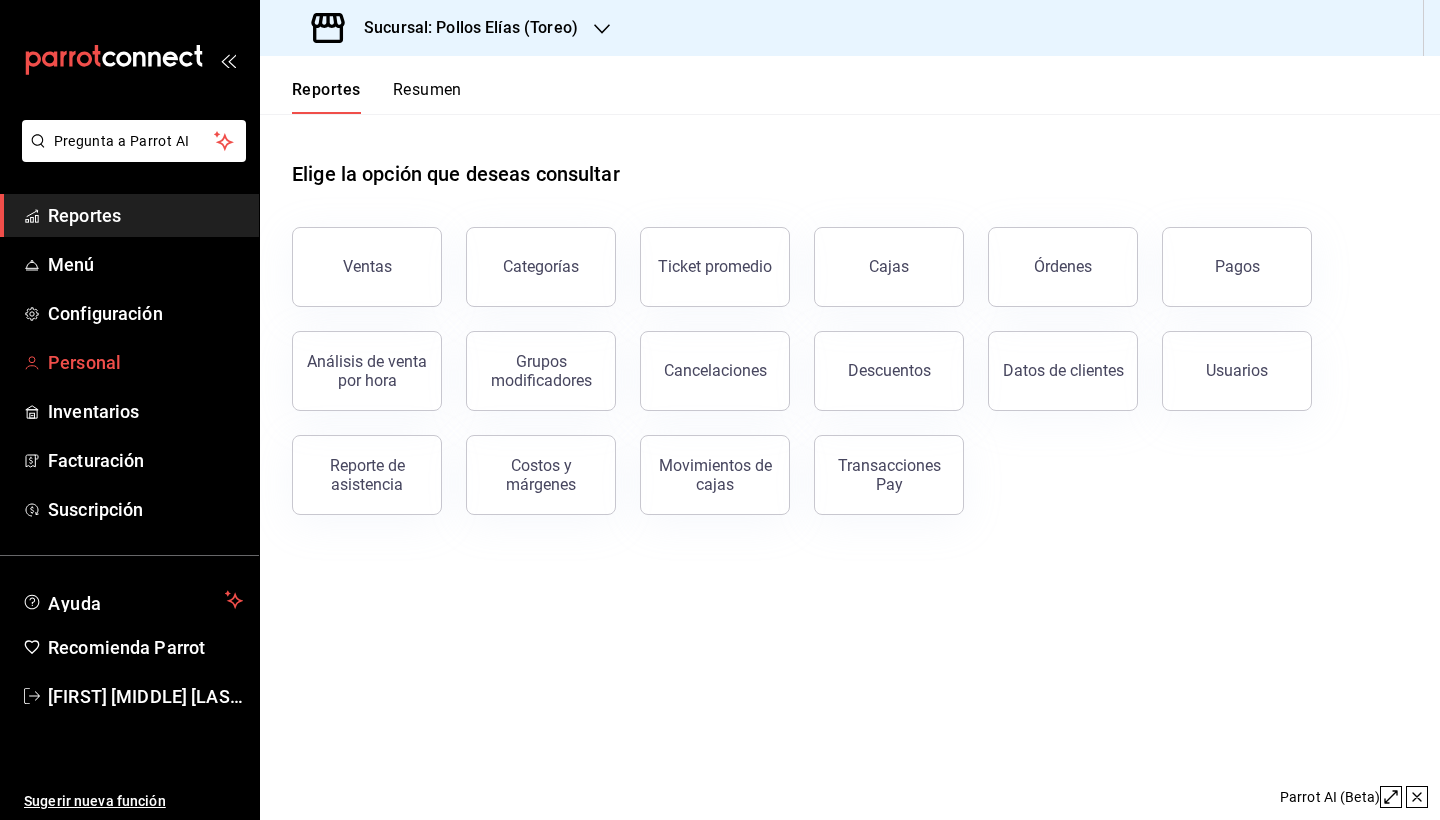 click on "Personal" at bounding box center (145, 362) 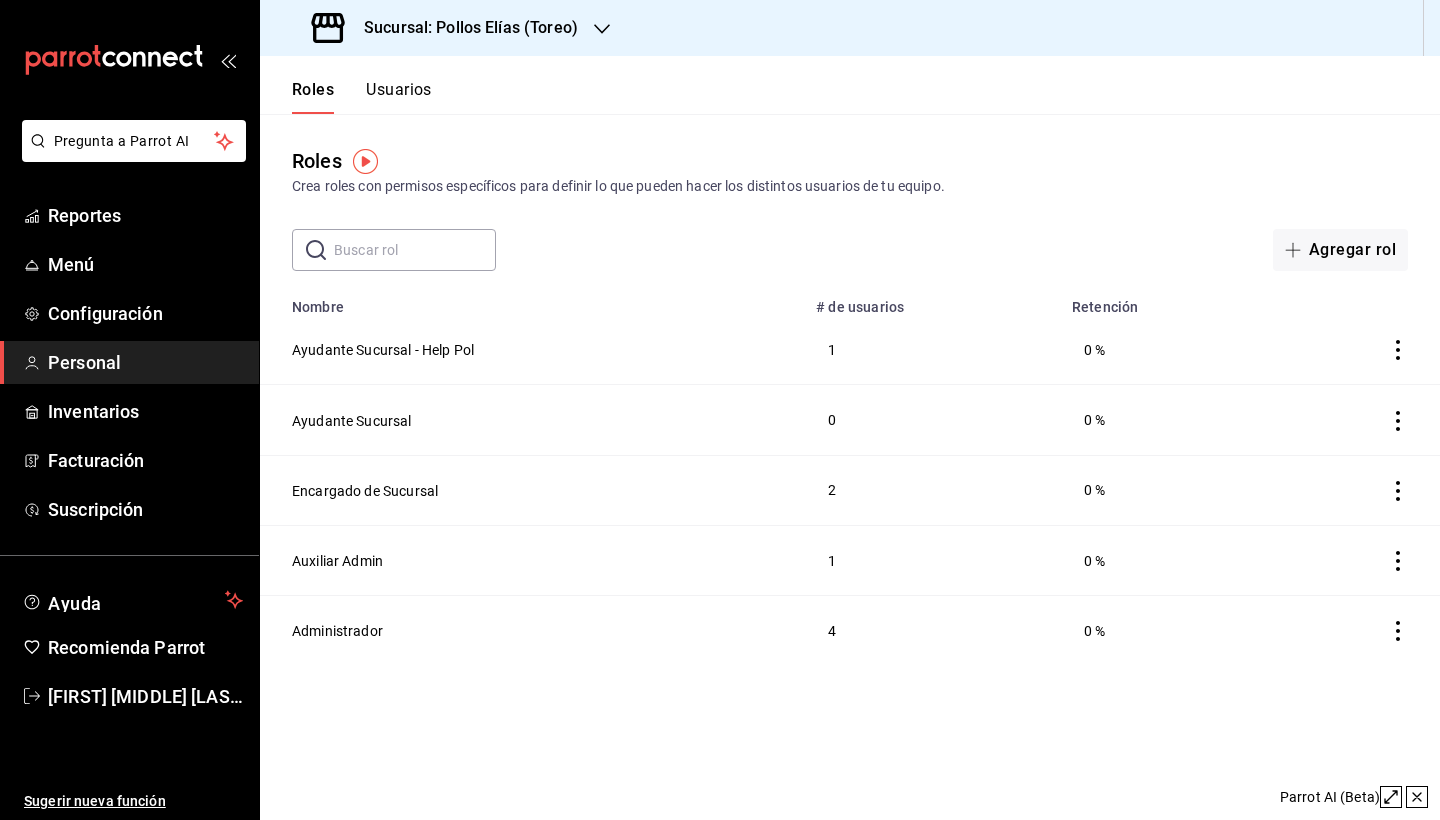 click on "Usuarios" at bounding box center (399, 97) 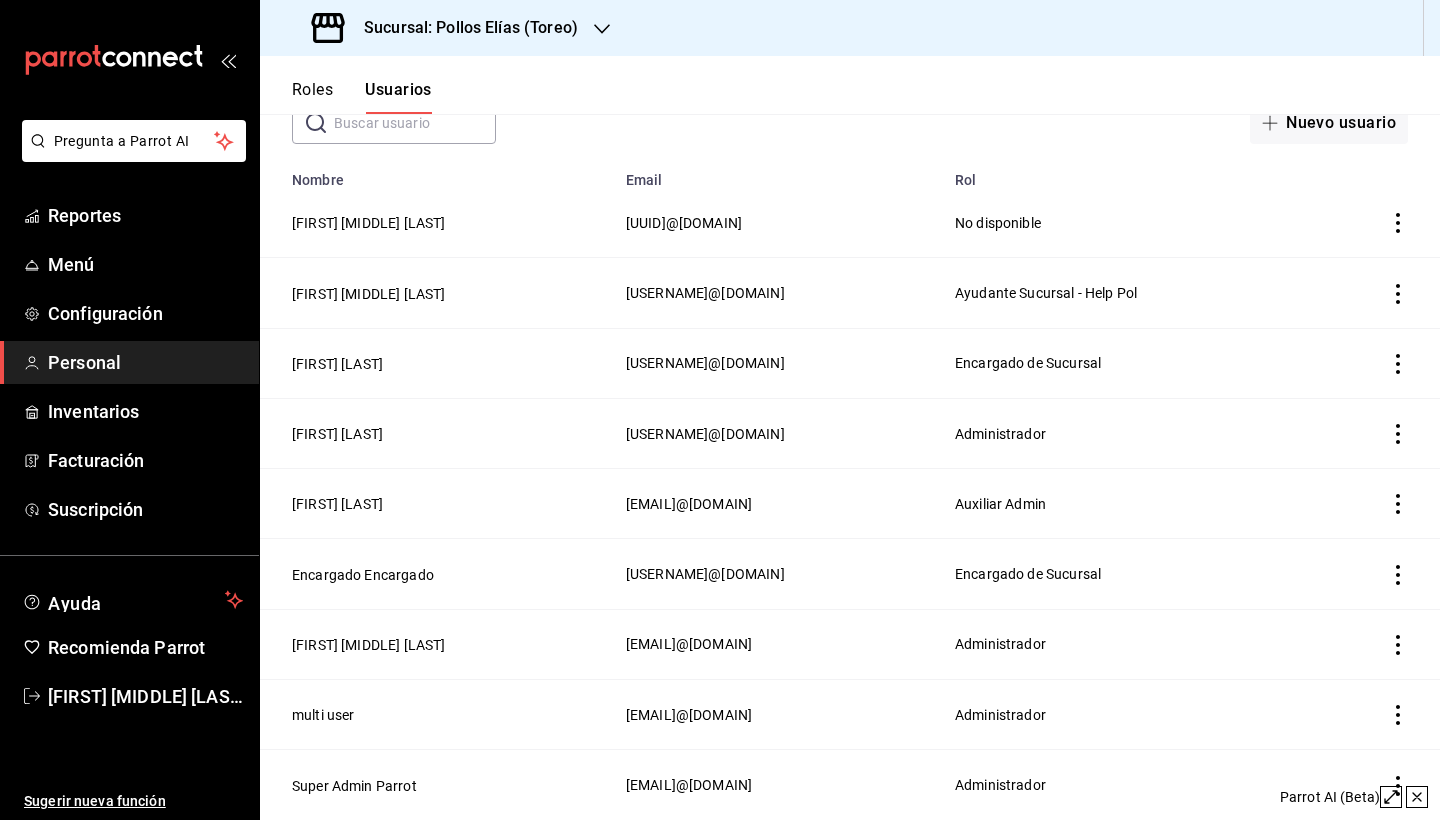 scroll, scrollTop: 127, scrollLeft: 0, axis: vertical 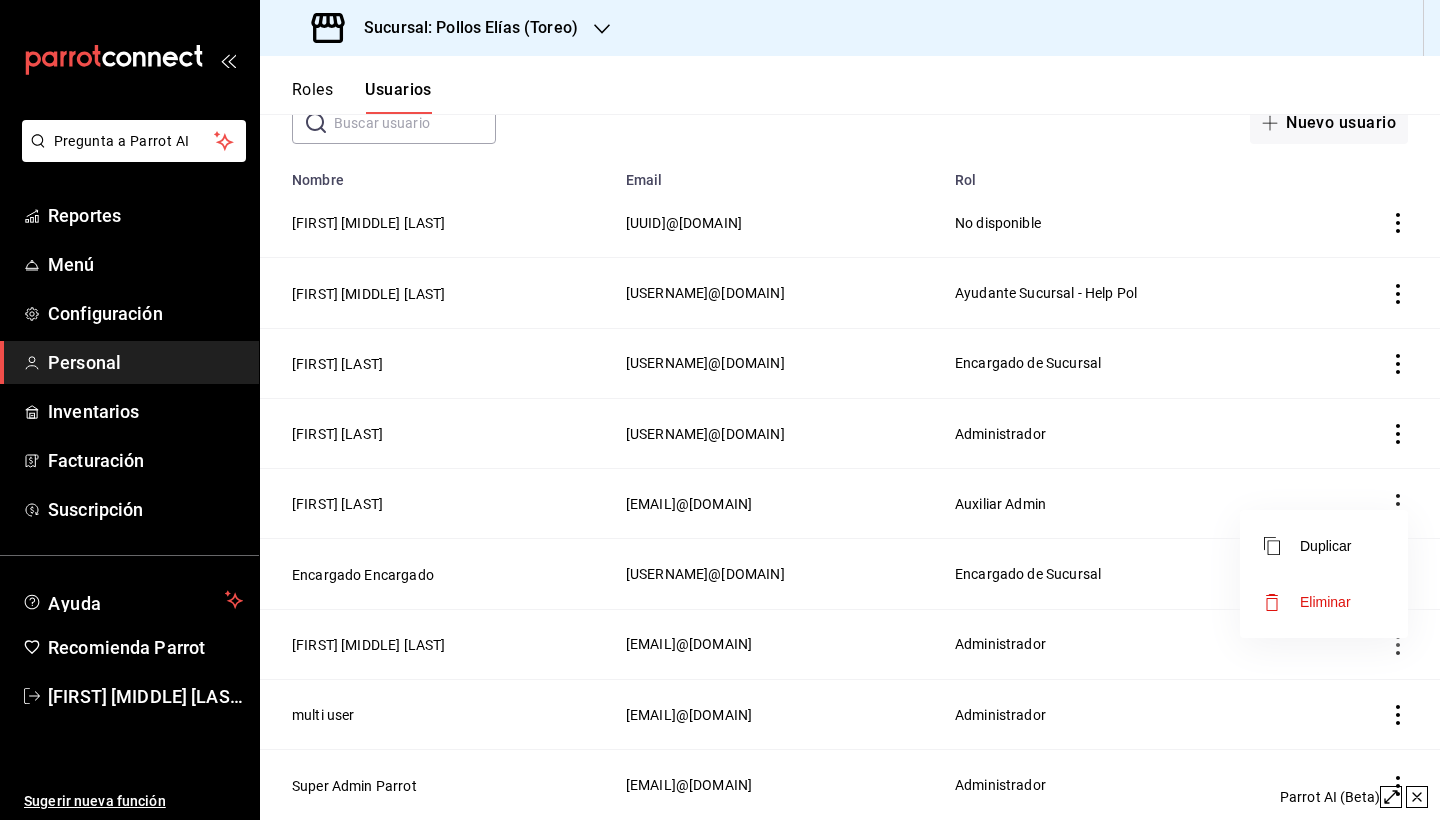 click on "Eliminar" at bounding box center (1325, 602) 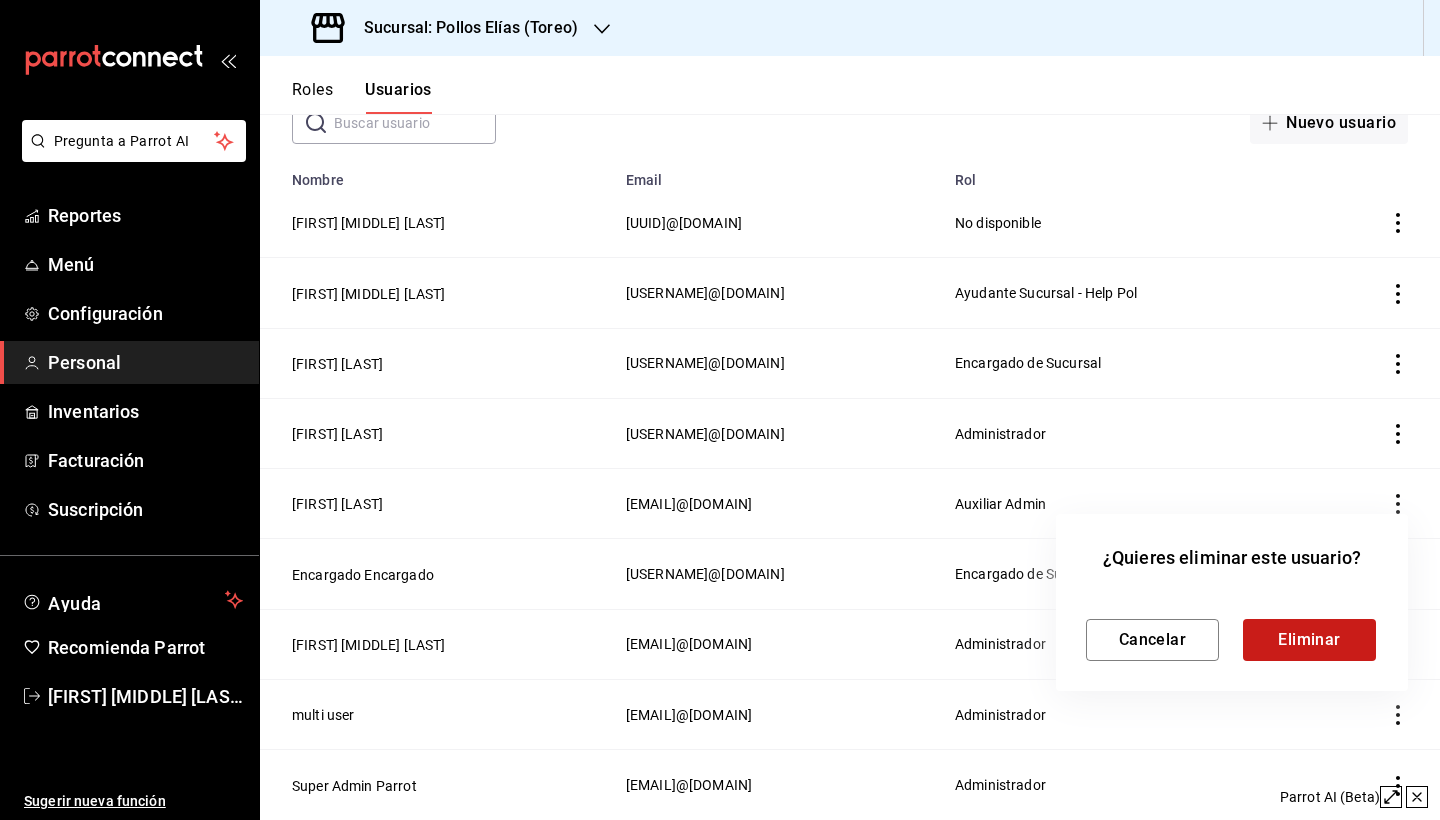 click on "Eliminar" at bounding box center (1309, 640) 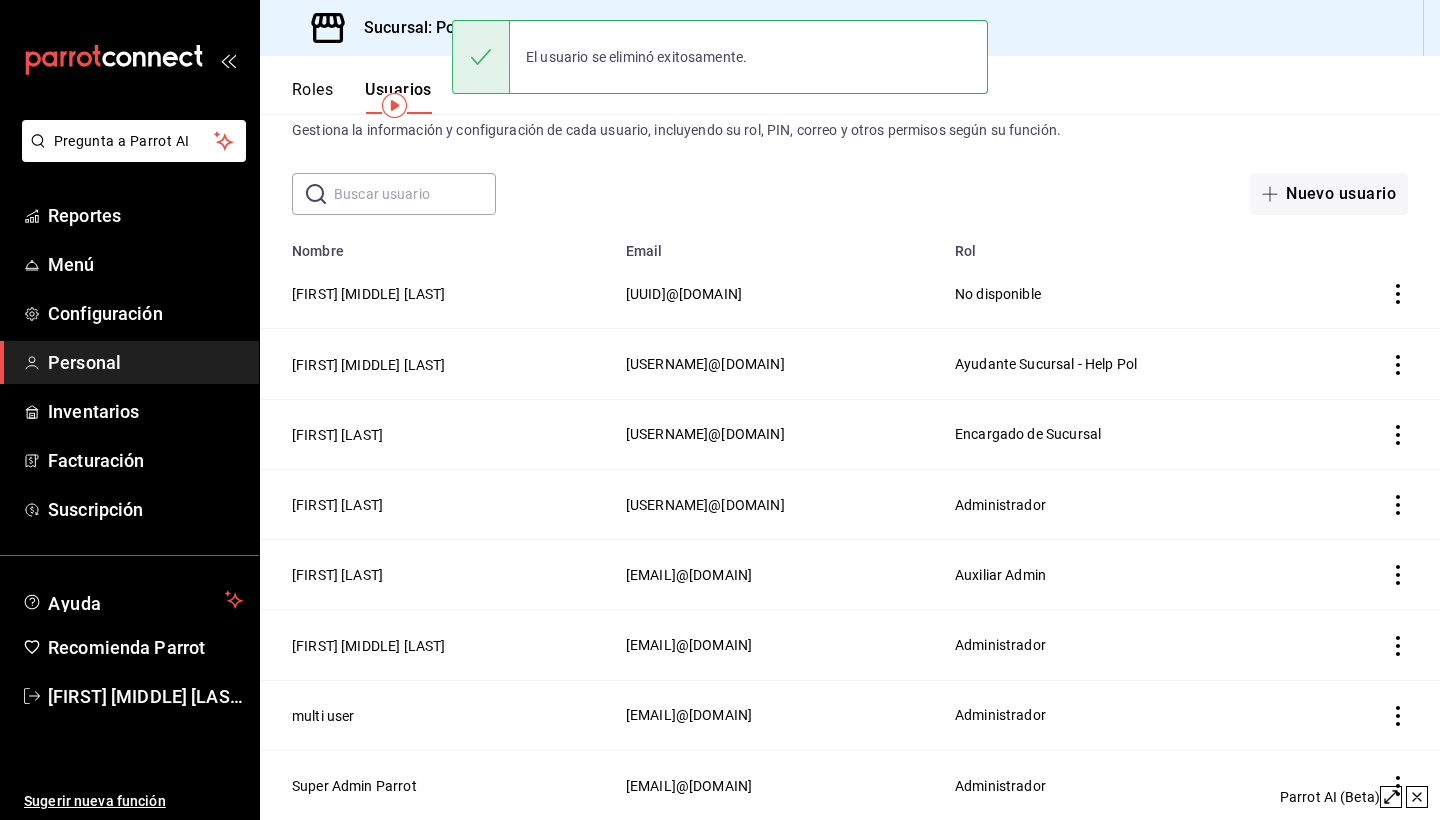 scroll, scrollTop: 56, scrollLeft: 0, axis: vertical 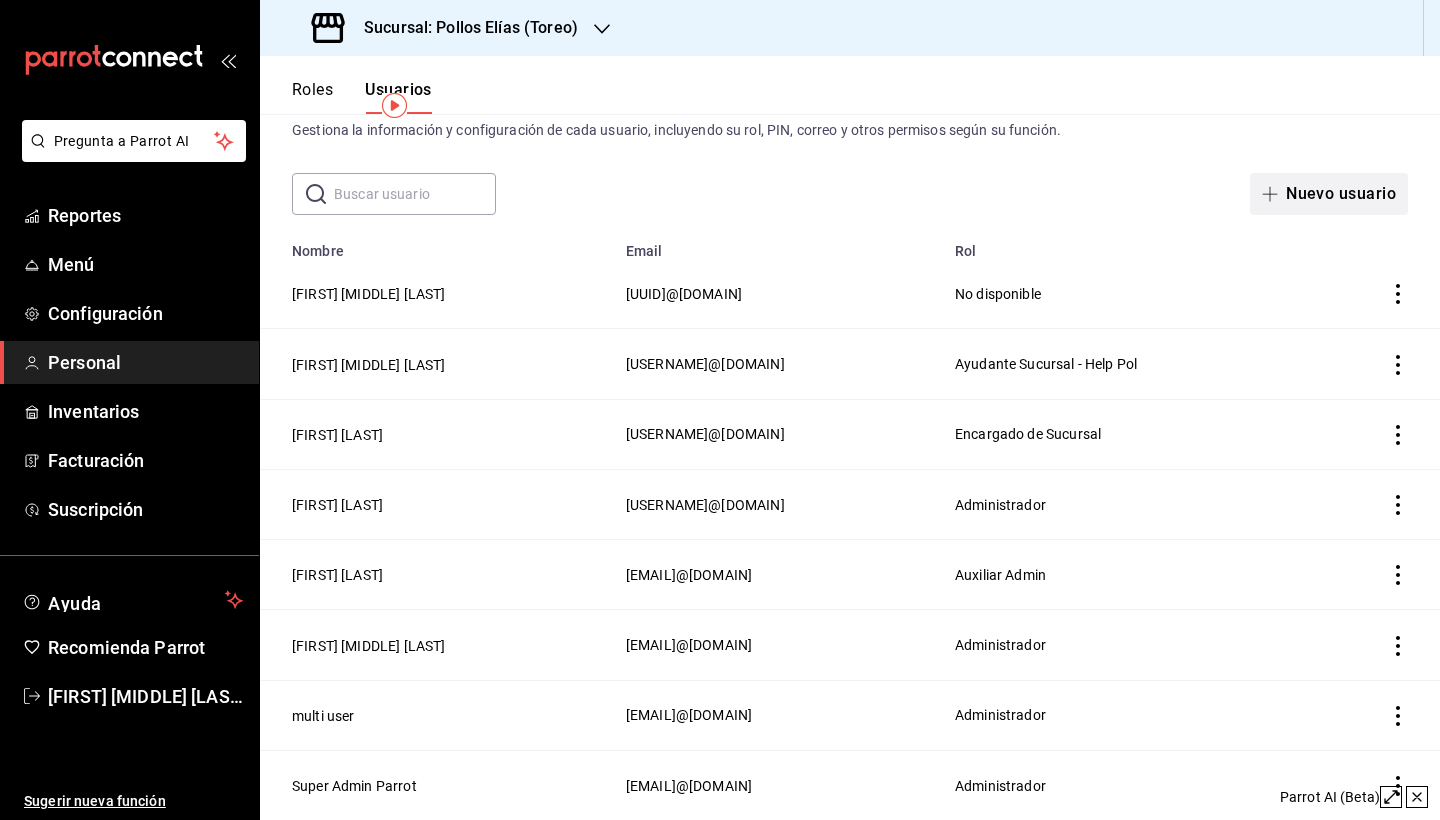 click on "Nuevo usuario" at bounding box center [1329, 194] 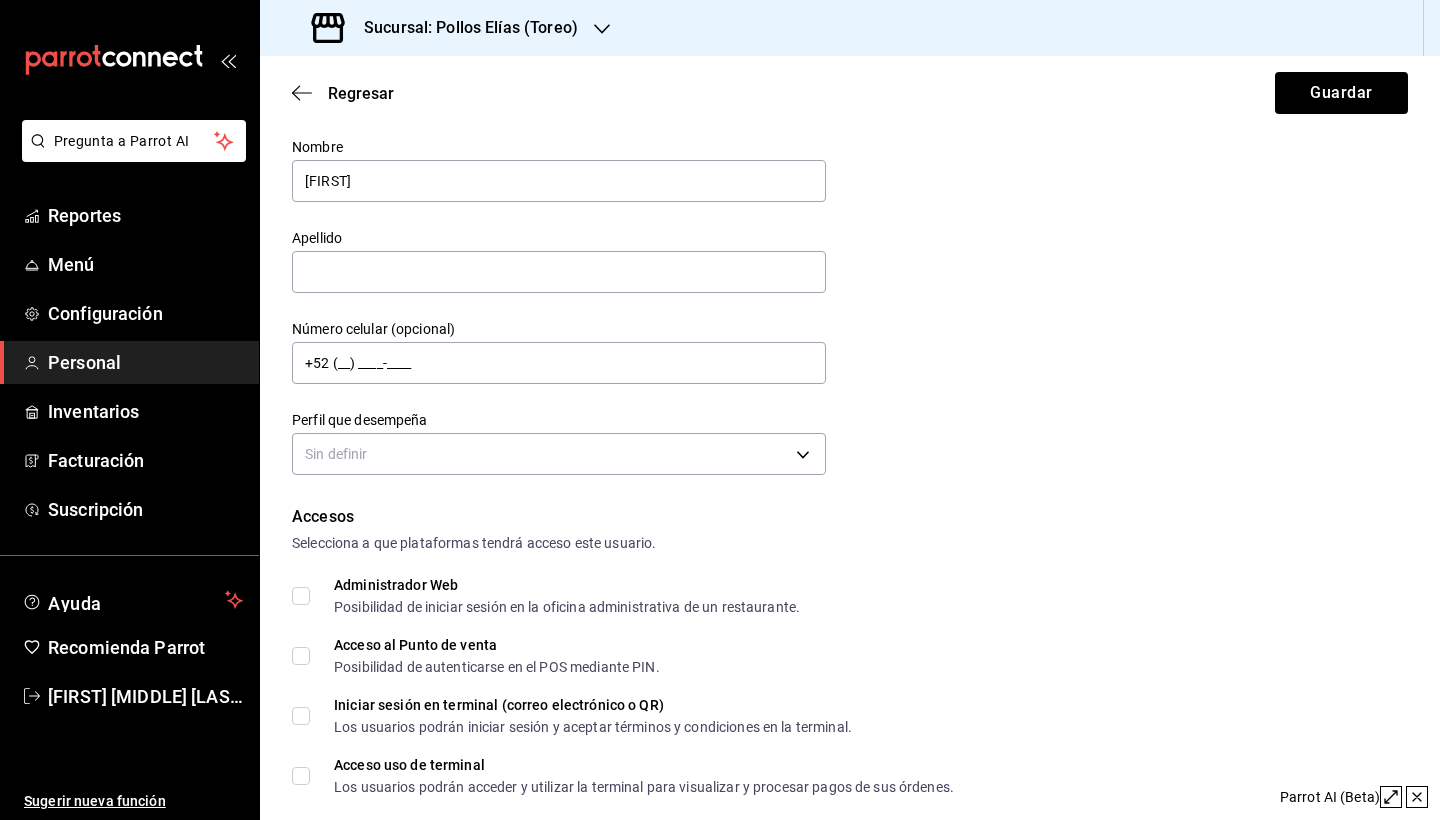 type on "[FIRST]" 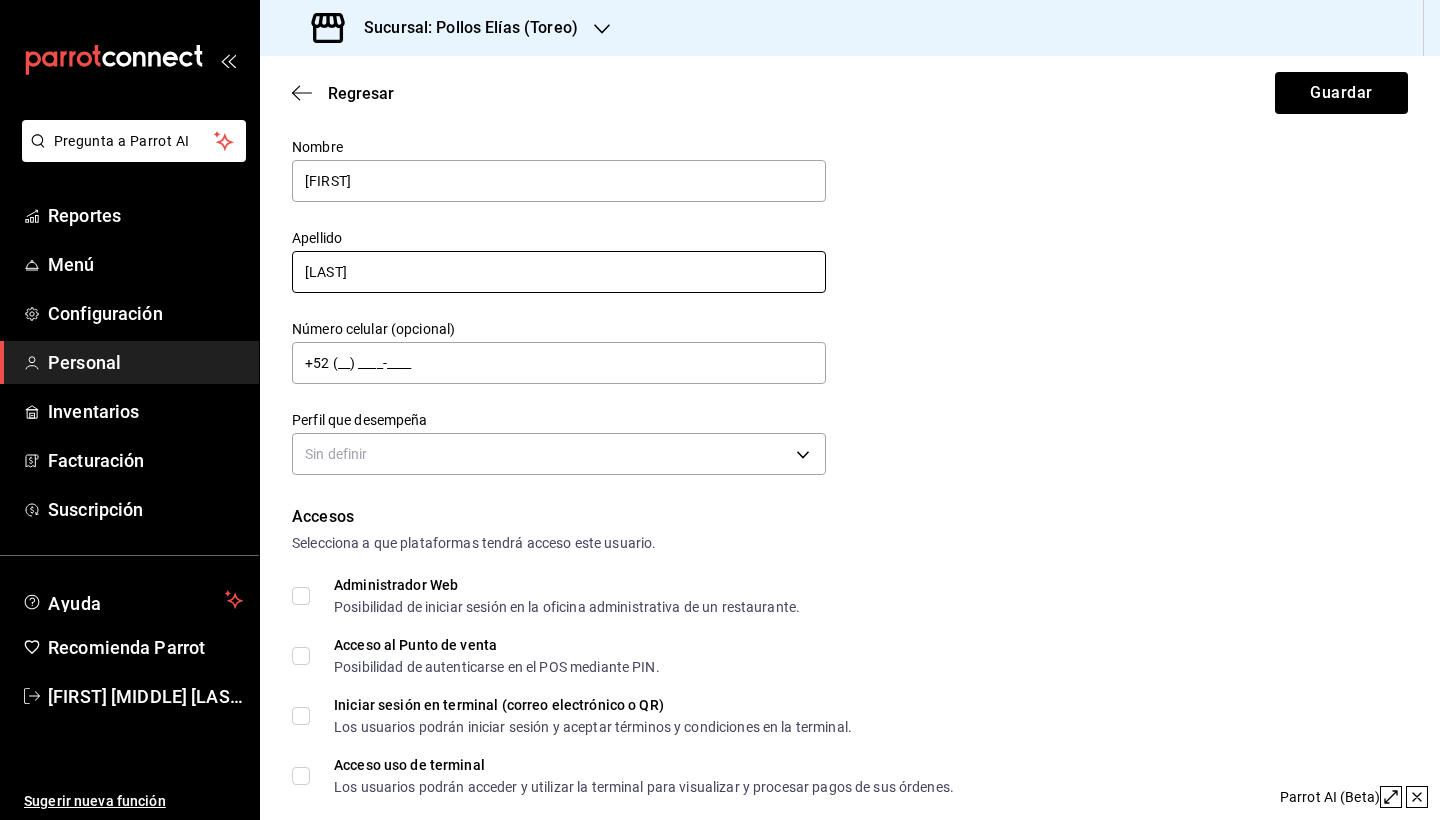 type on "[LAST]" 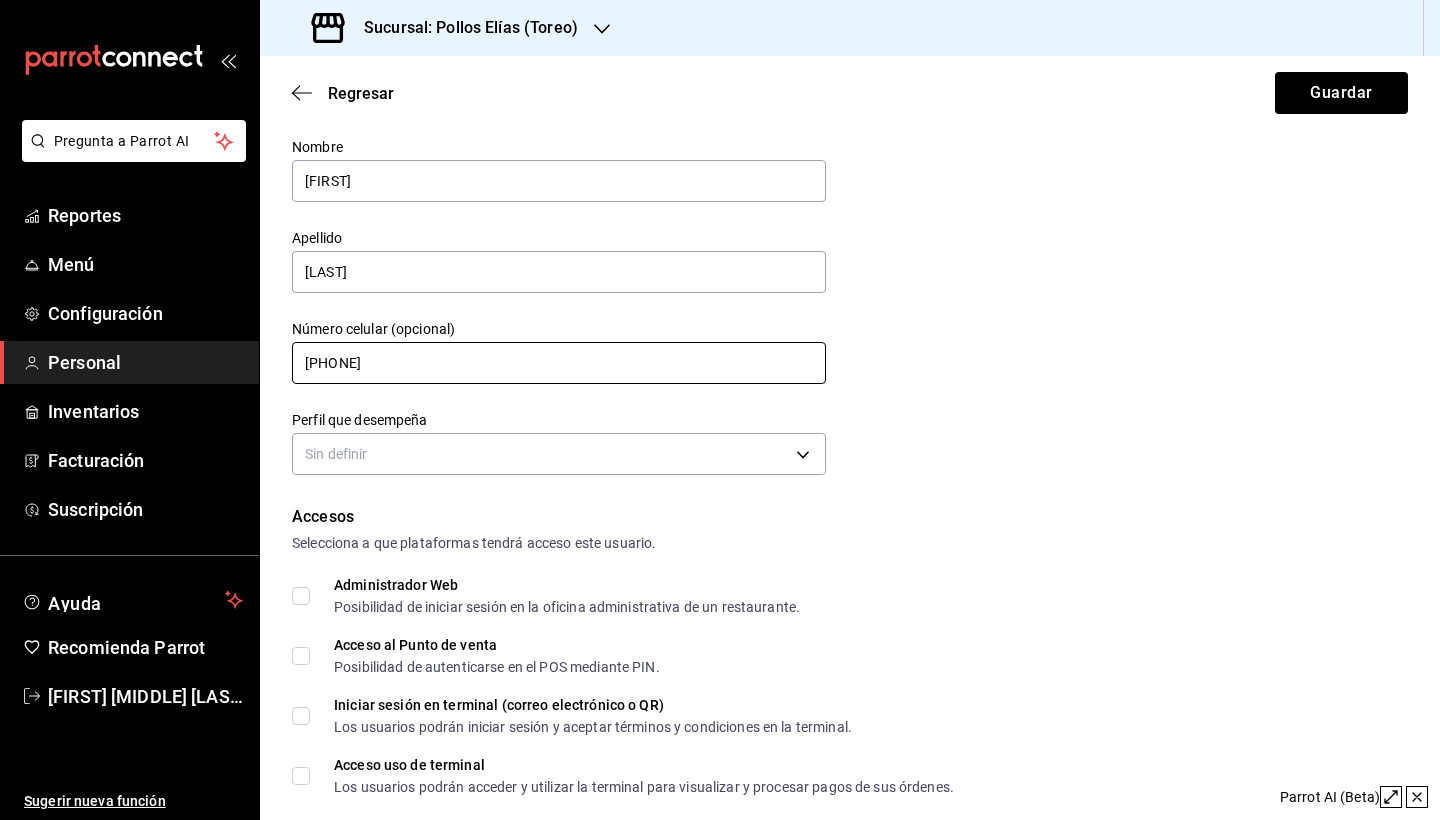 click on "[PHONE]" at bounding box center (559, 363) 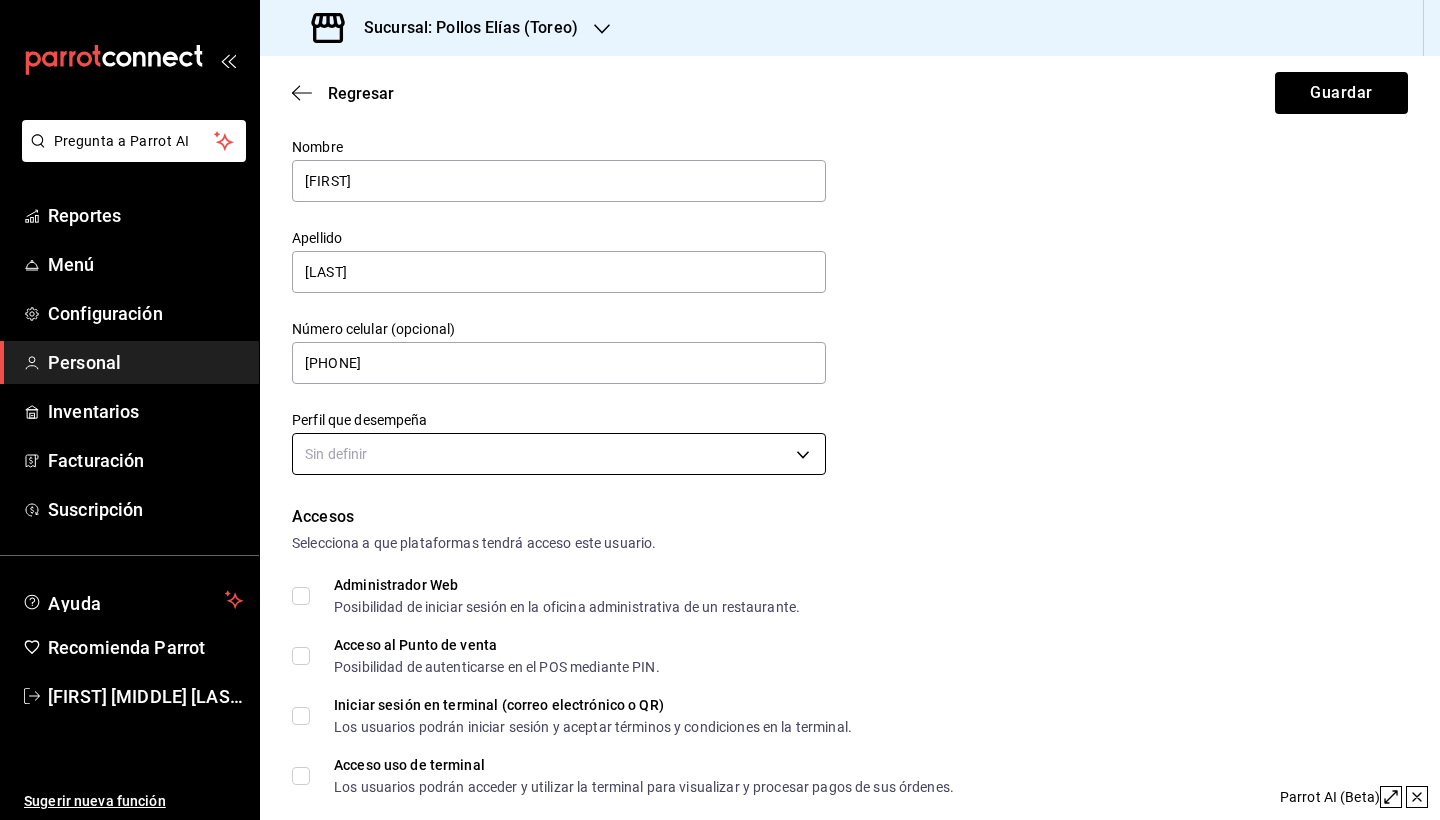 click on "Pregunta a Parrot AI Reportes   Menú   Configuración   Personal   Inventarios   Facturación   Suscripción   Ayuda Recomienda Parrot   [FIRST] [MIDDLE] [LAST]   Sugerir nueva función   Sucursal: Pollos Elías (Toreo) Regresar Guardar Datos personales Nombre [FIRST] Apellido [LAST] Número celular (opcional) [PHONE] Perfil que desempeña Sin definir Accesos Selecciona a que plataformas tendrá acceso este usuario. Administrador Web Posibilidad de iniciar sesión en la oficina administrativa de un restaurante.  Acceso al Punto de venta Posibilidad de autenticarse en el POS mediante PIN.  Iniciar sesión en terminal (correo electrónico o QR) Los usuarios podrán iniciar sesión y aceptar términos y condiciones en la terminal. Acceso uso de terminal Los usuarios podrán acceder y utilizar la terminal para visualizar y procesar pagos de sus órdenes. Correo electrónico Se volverá obligatorio al tener ciertos accesos activados. Contraseña Contraseña Repetir contraseña Repetir contraseña" at bounding box center [720, 410] 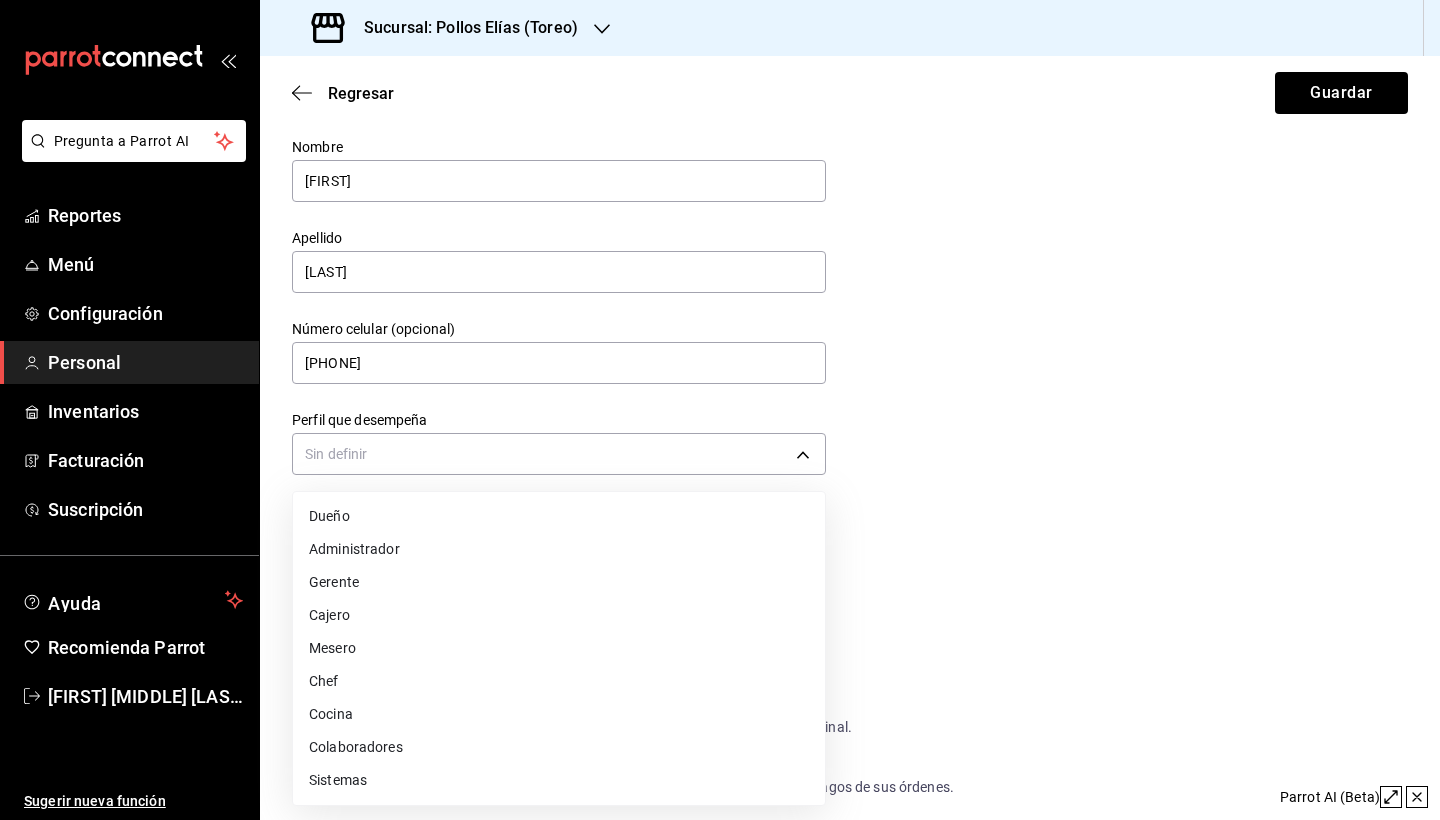 drag, startPoint x: 436, startPoint y: 723, endPoint x: 438, endPoint y: 773, distance: 50.039986 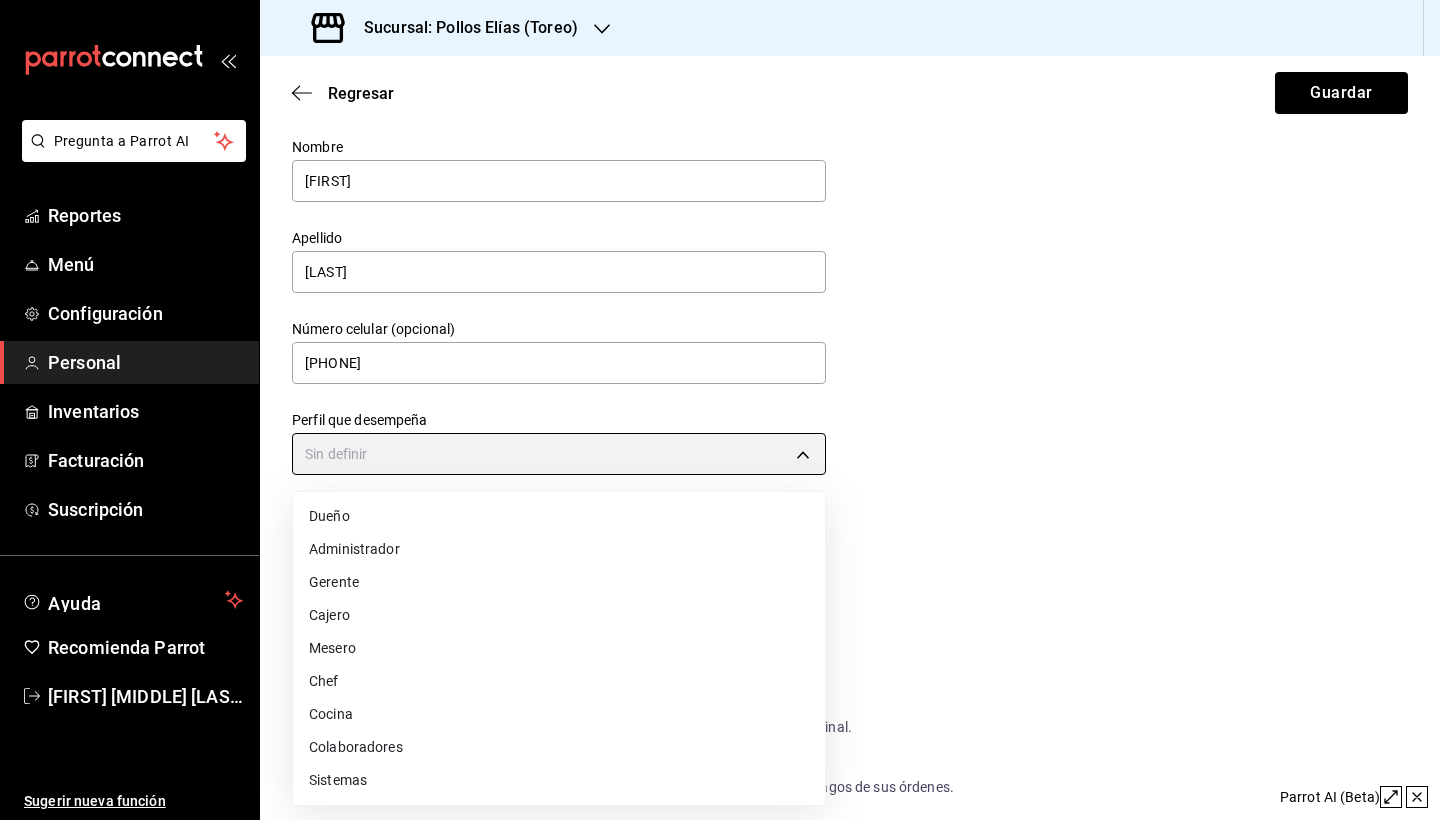 type on "STAFF" 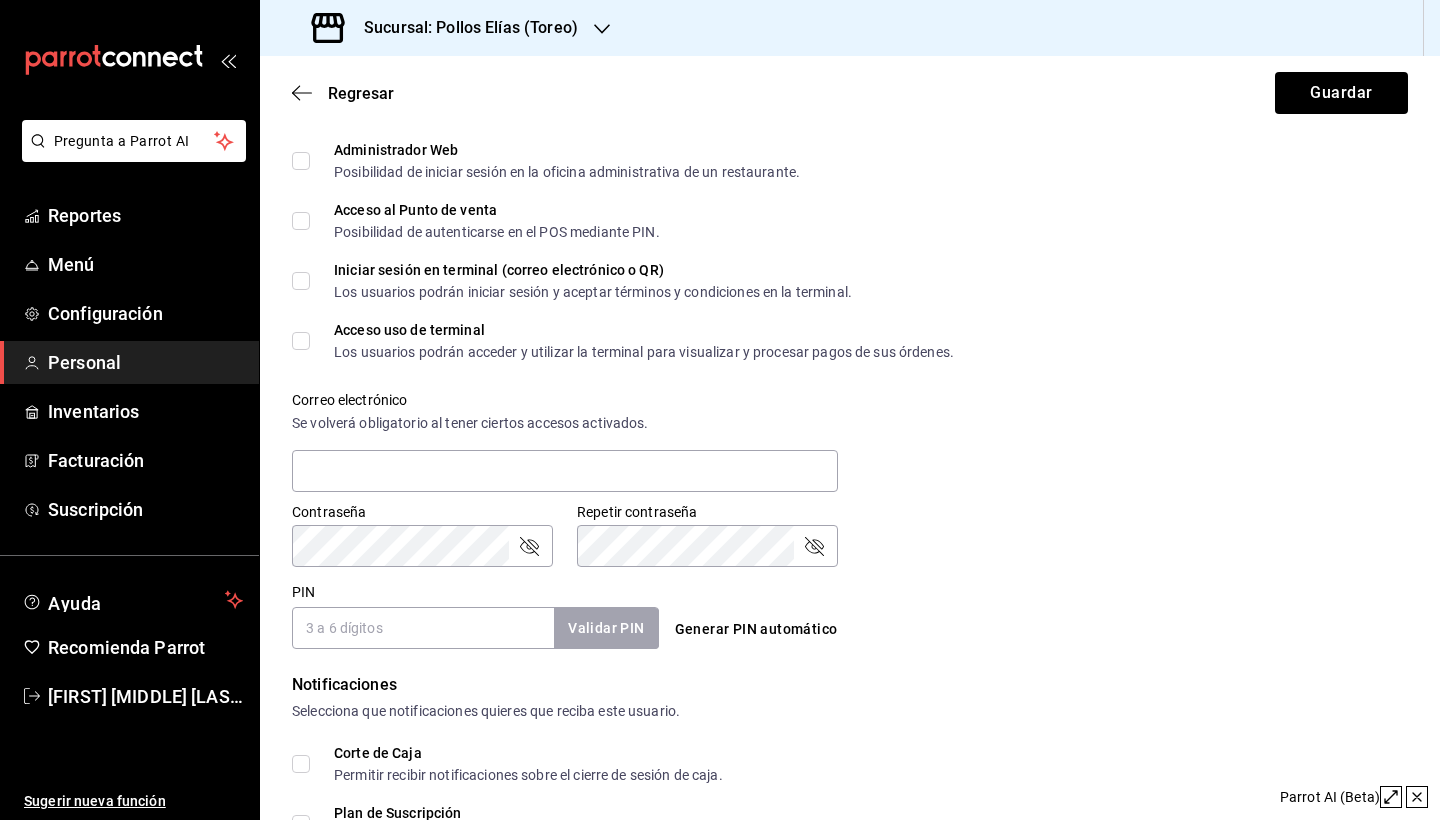 scroll, scrollTop: 471, scrollLeft: 0, axis: vertical 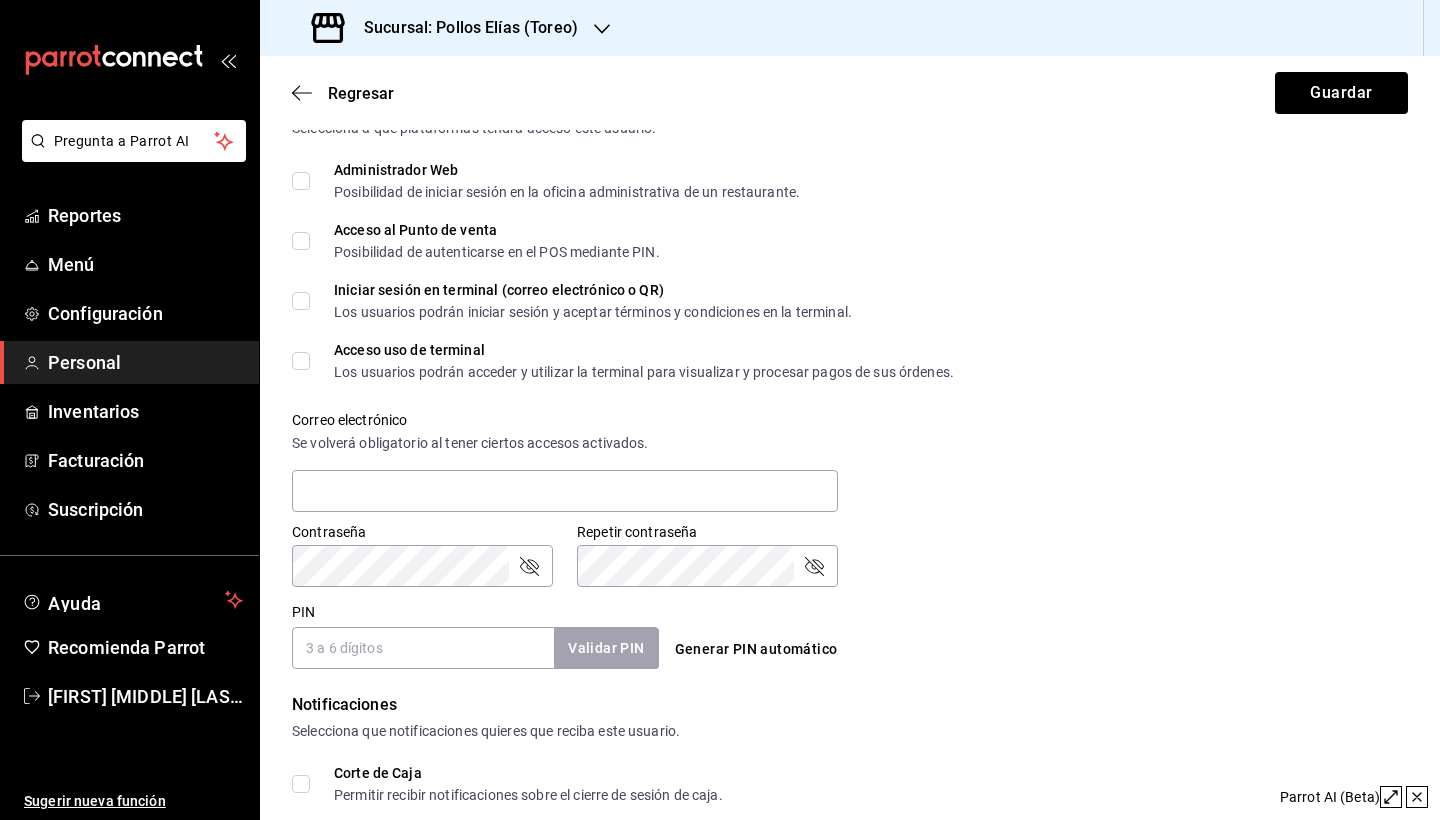 click on "Acceso al Punto de venta Posibilidad de autenticarse en el POS mediante PIN." at bounding box center (301, 241) 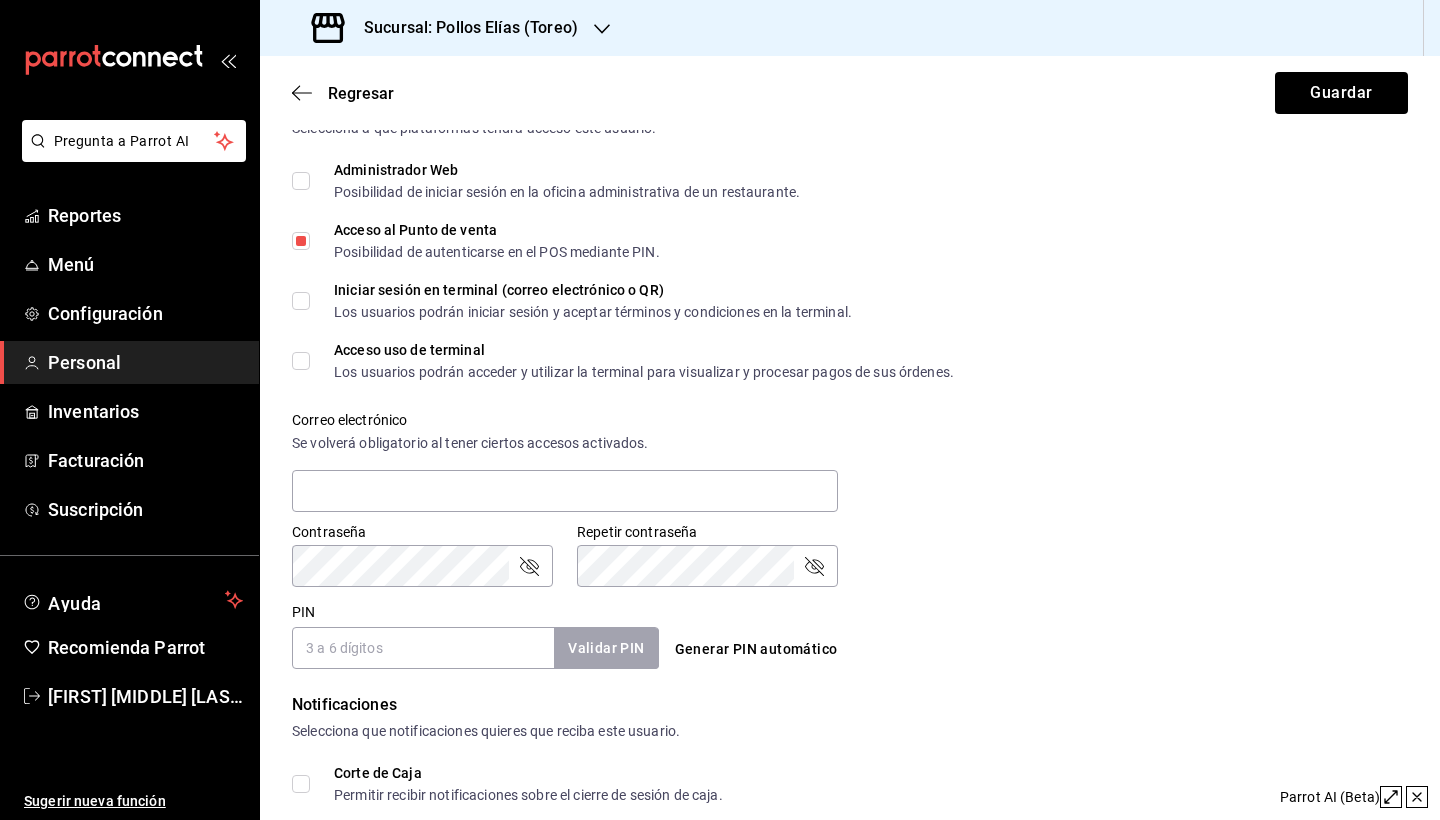 click on "Iniciar sesión en terminal (correo electrónico o QR) Los usuarios podrán iniciar sesión y aceptar términos y condiciones en la terminal." at bounding box center [581, 301] 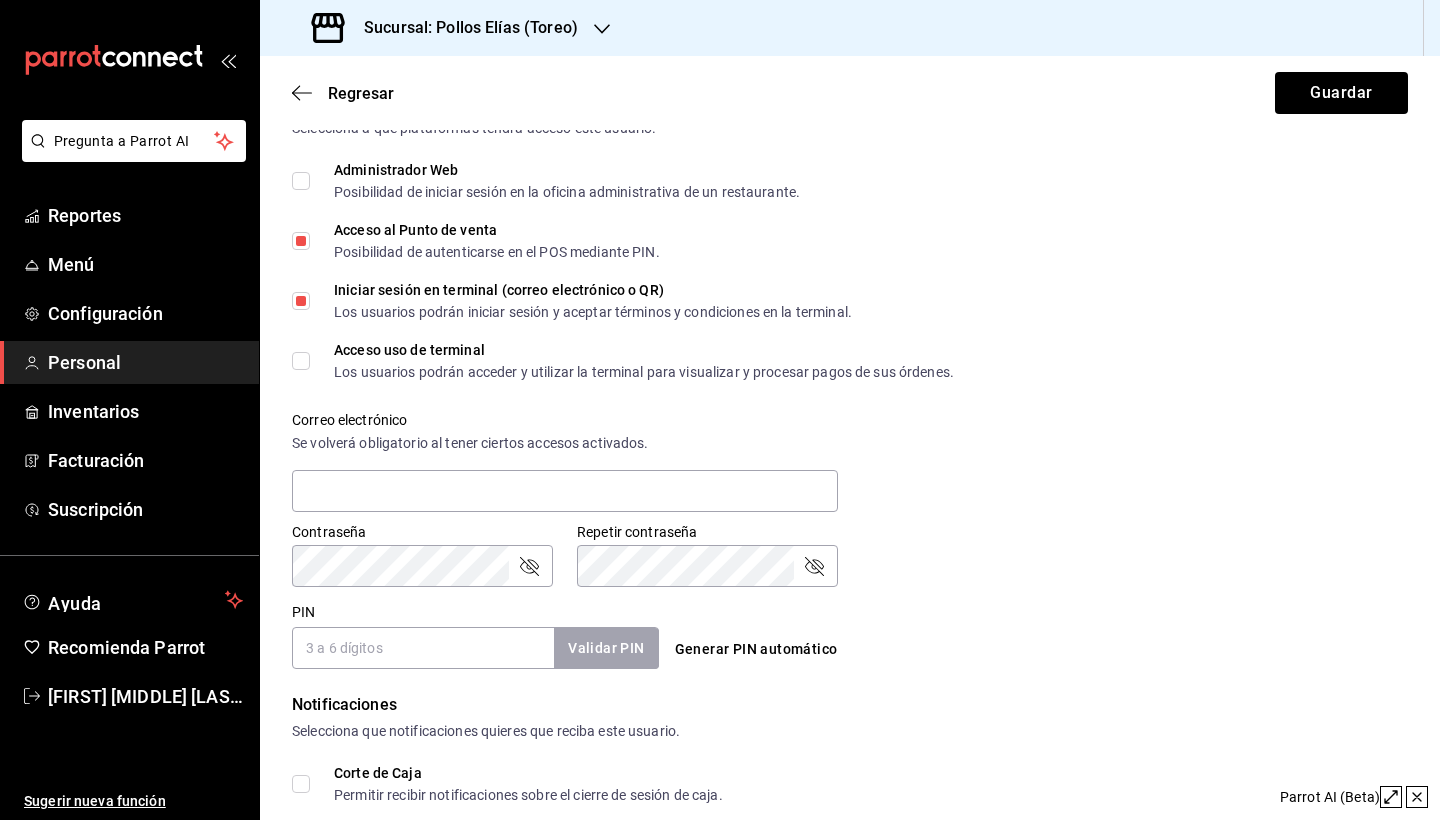 click on "Acceso uso de terminal Los usuarios podrán acceder y utilizar la terminal para visualizar y procesar pagos de sus órdenes." at bounding box center (301, 361) 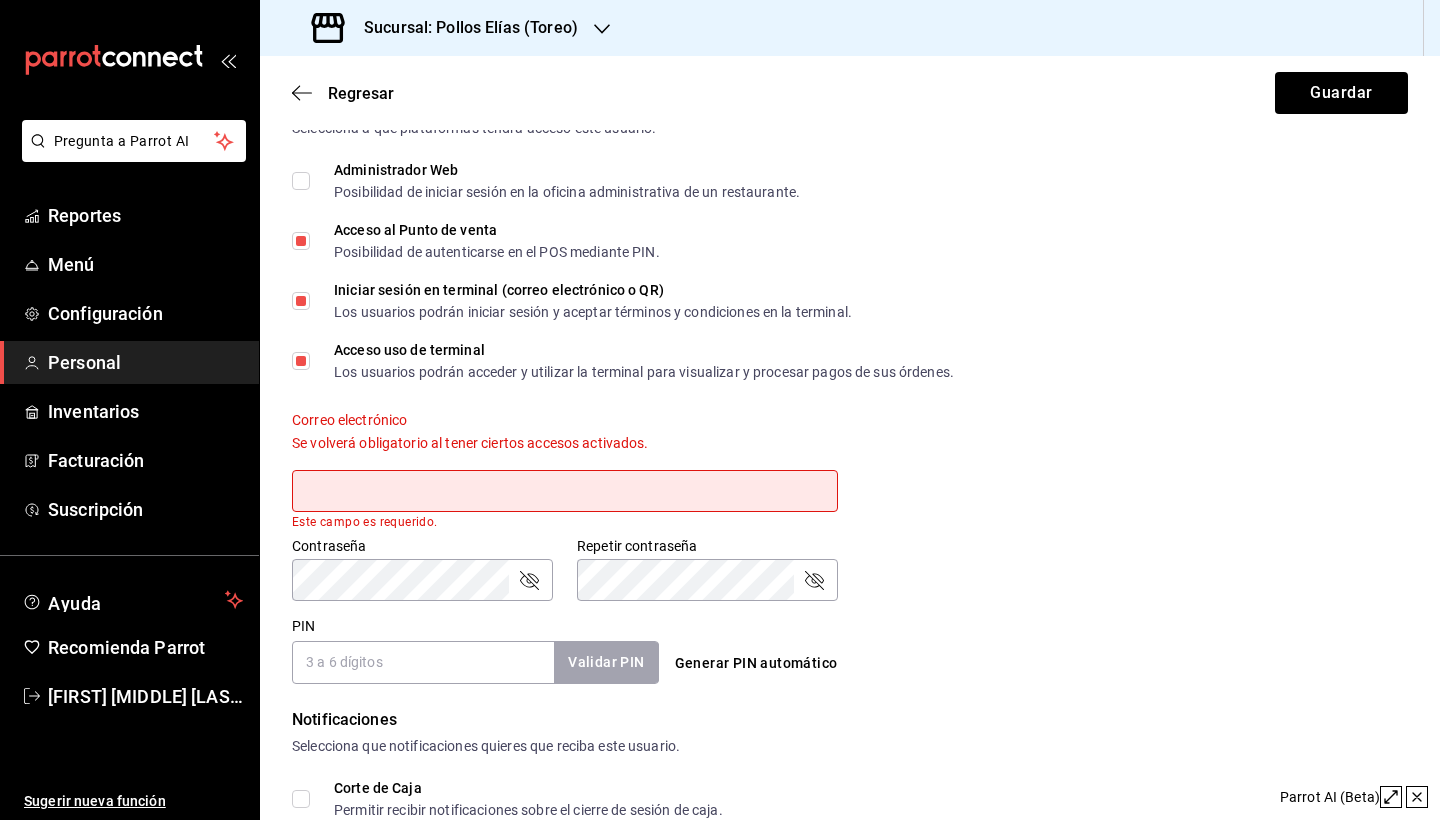 click on "PIN" at bounding box center [423, 662] 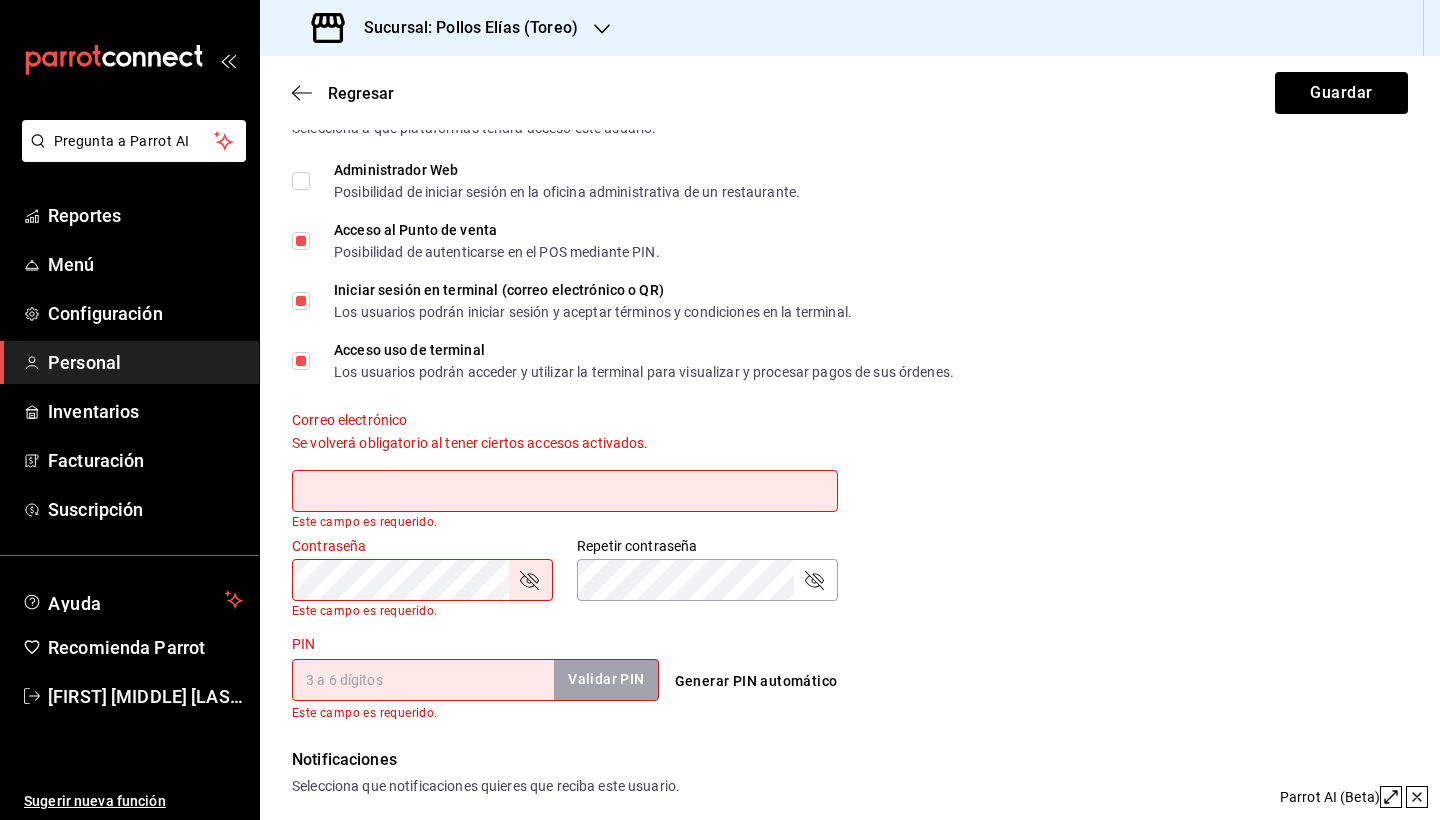 click at bounding box center [565, 491] 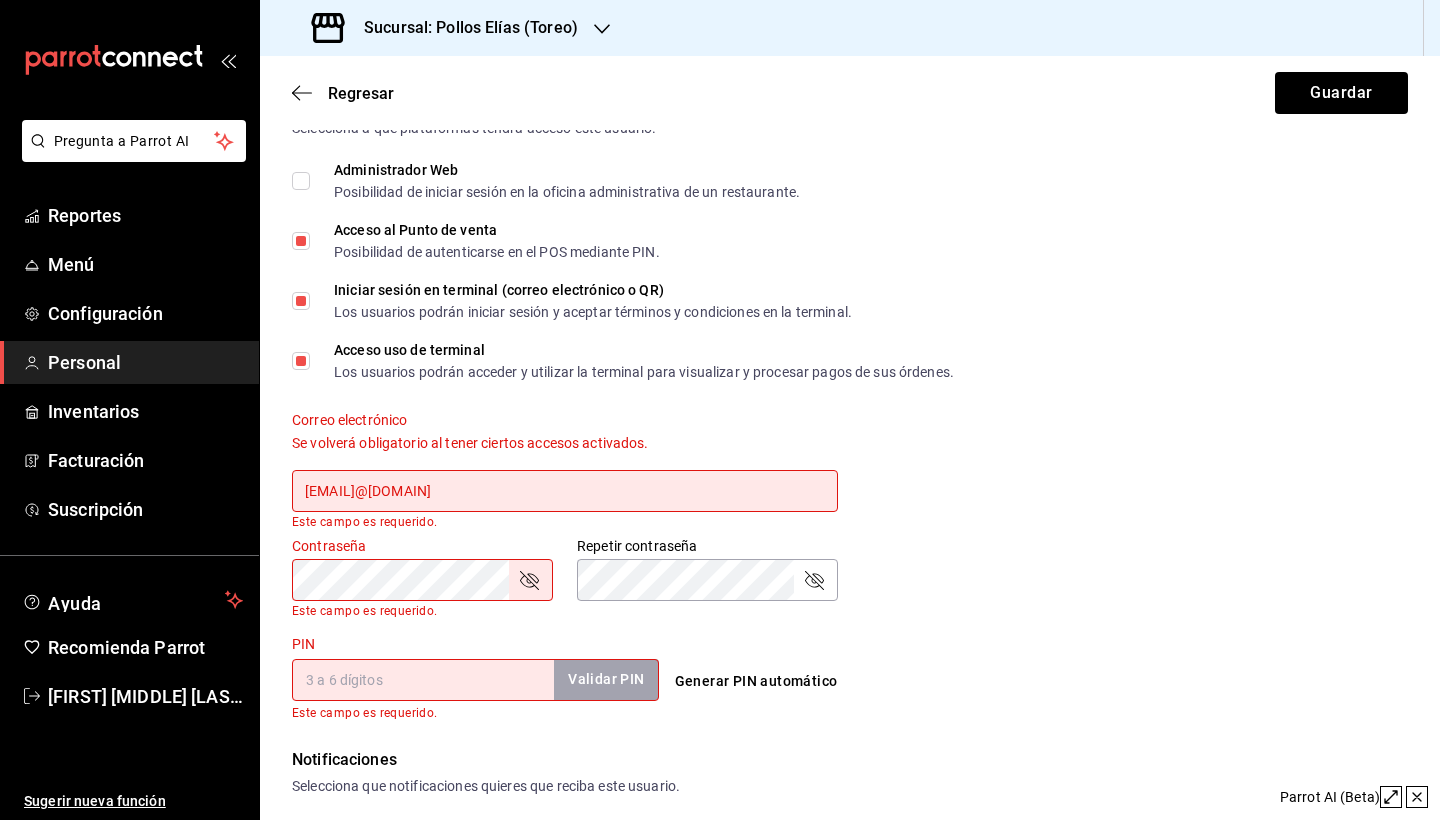 type on "[EMAIL]@[DOMAIN]" 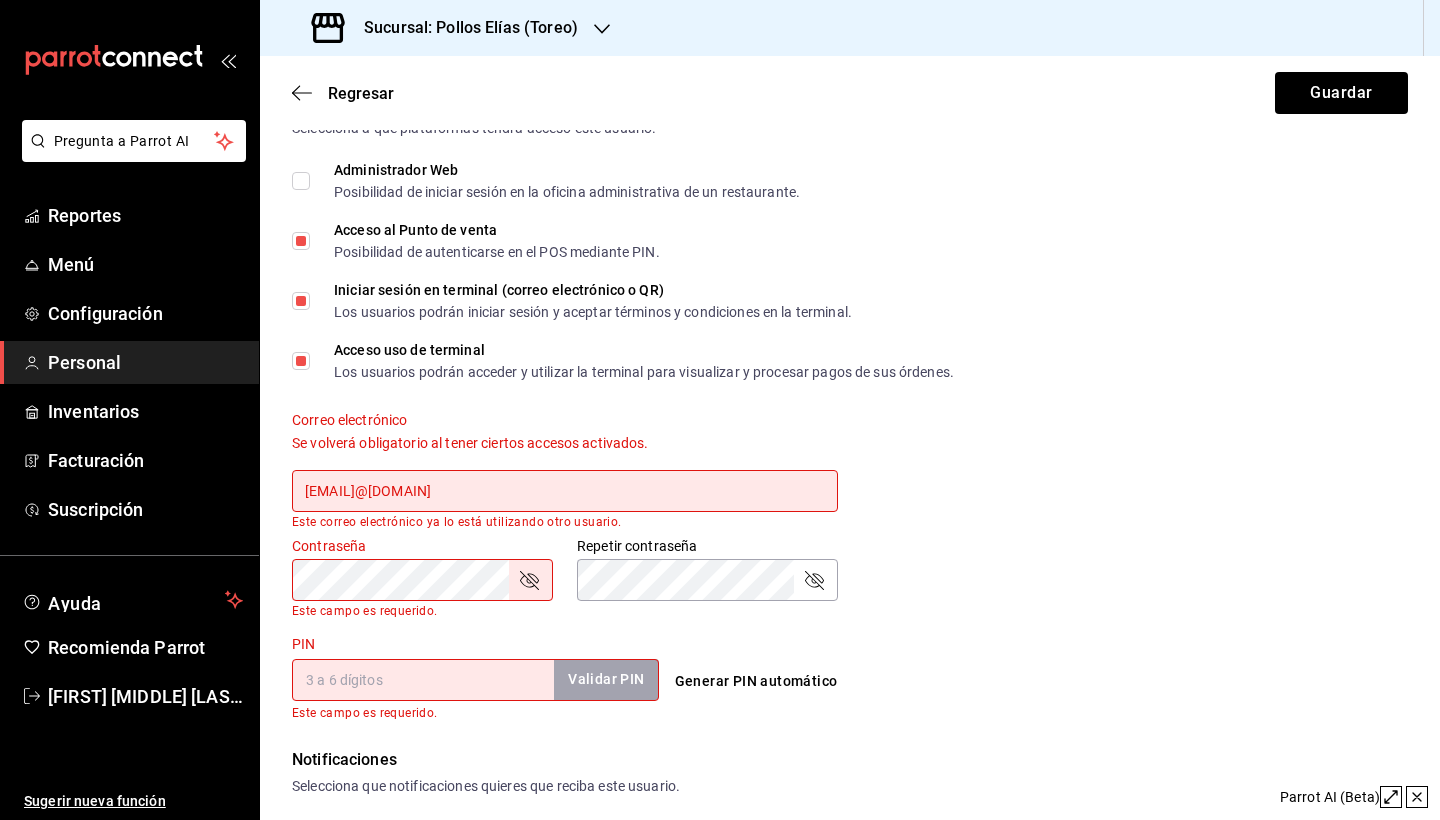 drag, startPoint x: 473, startPoint y: 498, endPoint x: 274, endPoint y: 483, distance: 199.56453 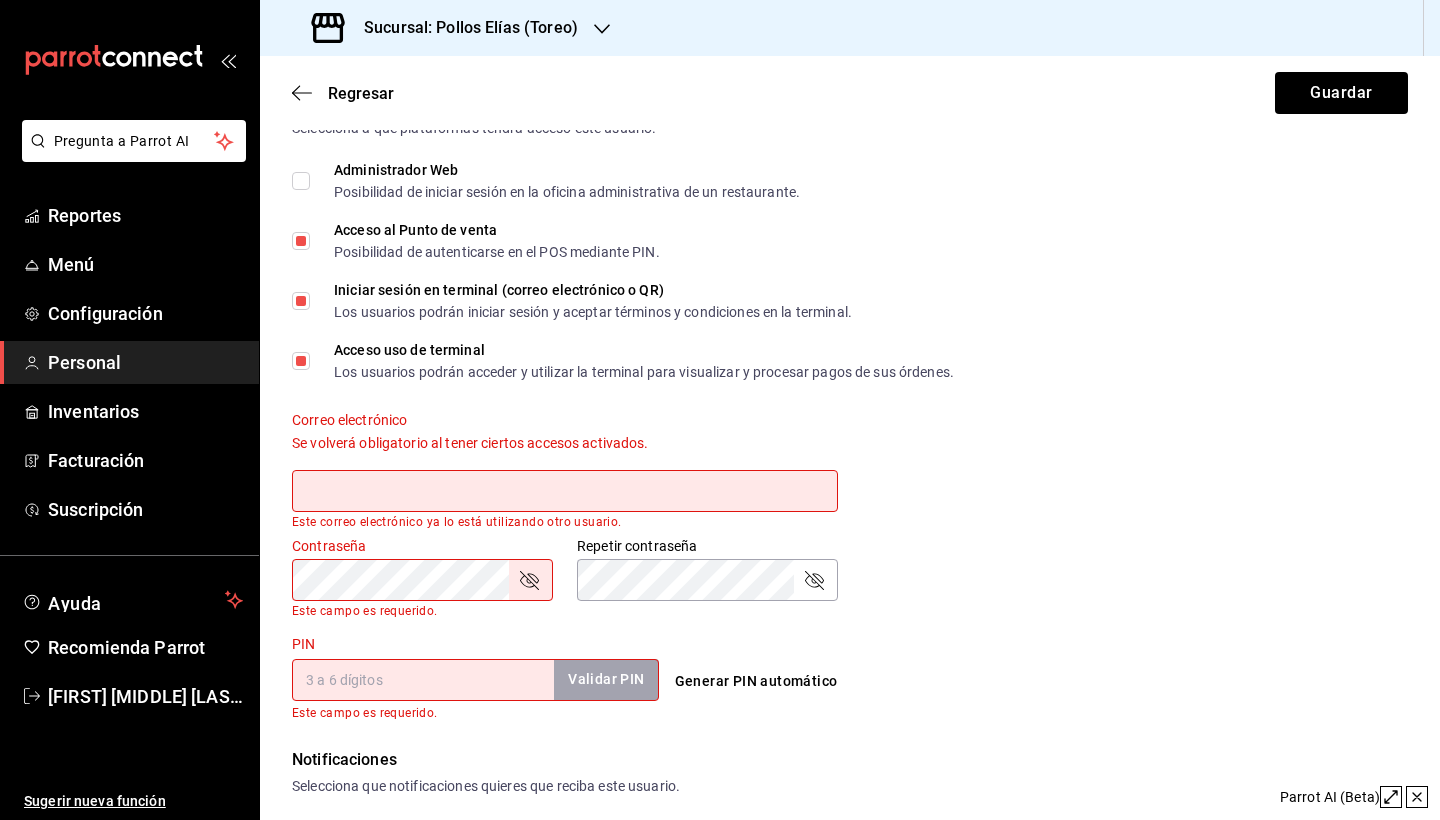 type 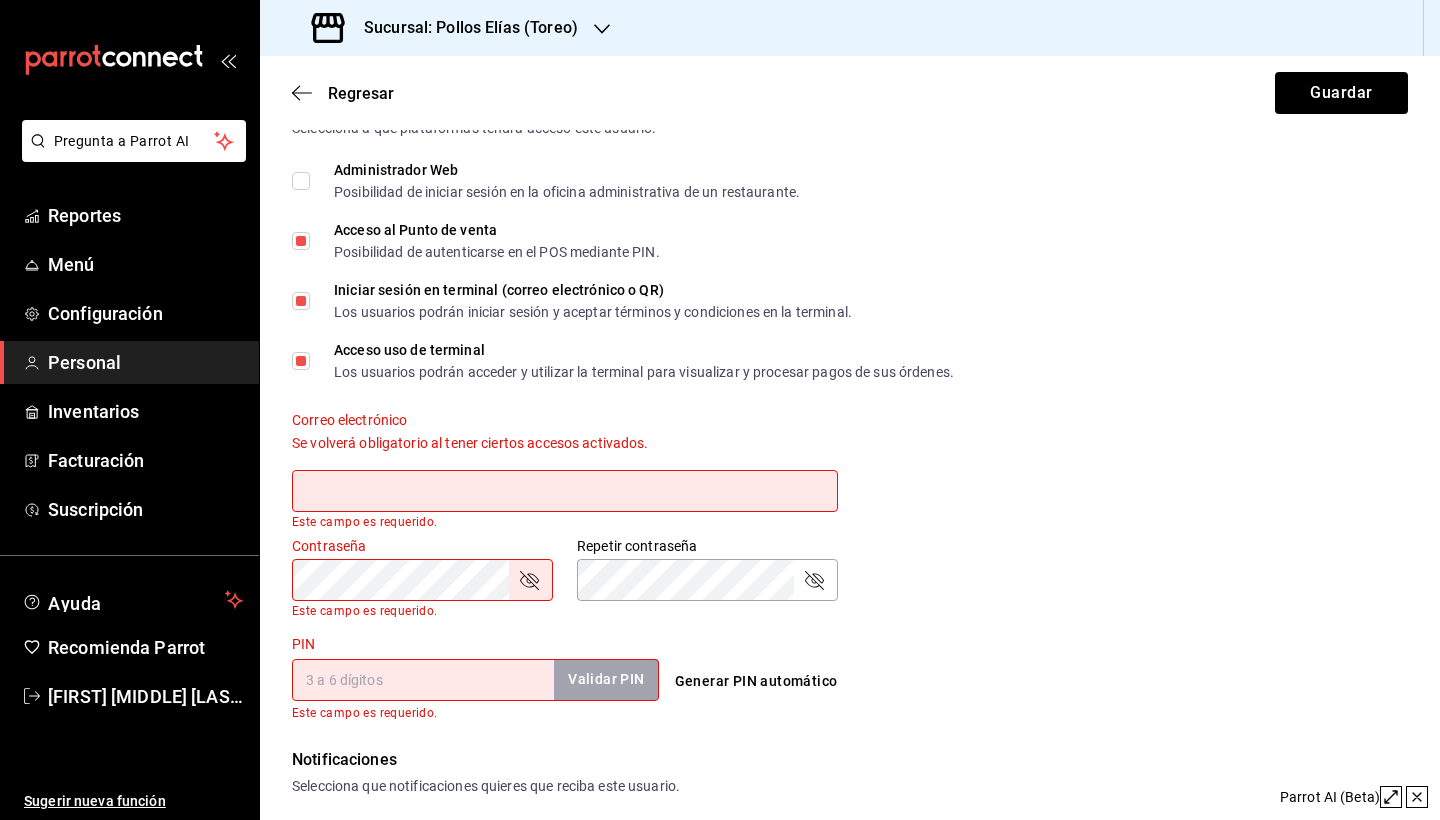 click on "PIN" at bounding box center (423, 680) 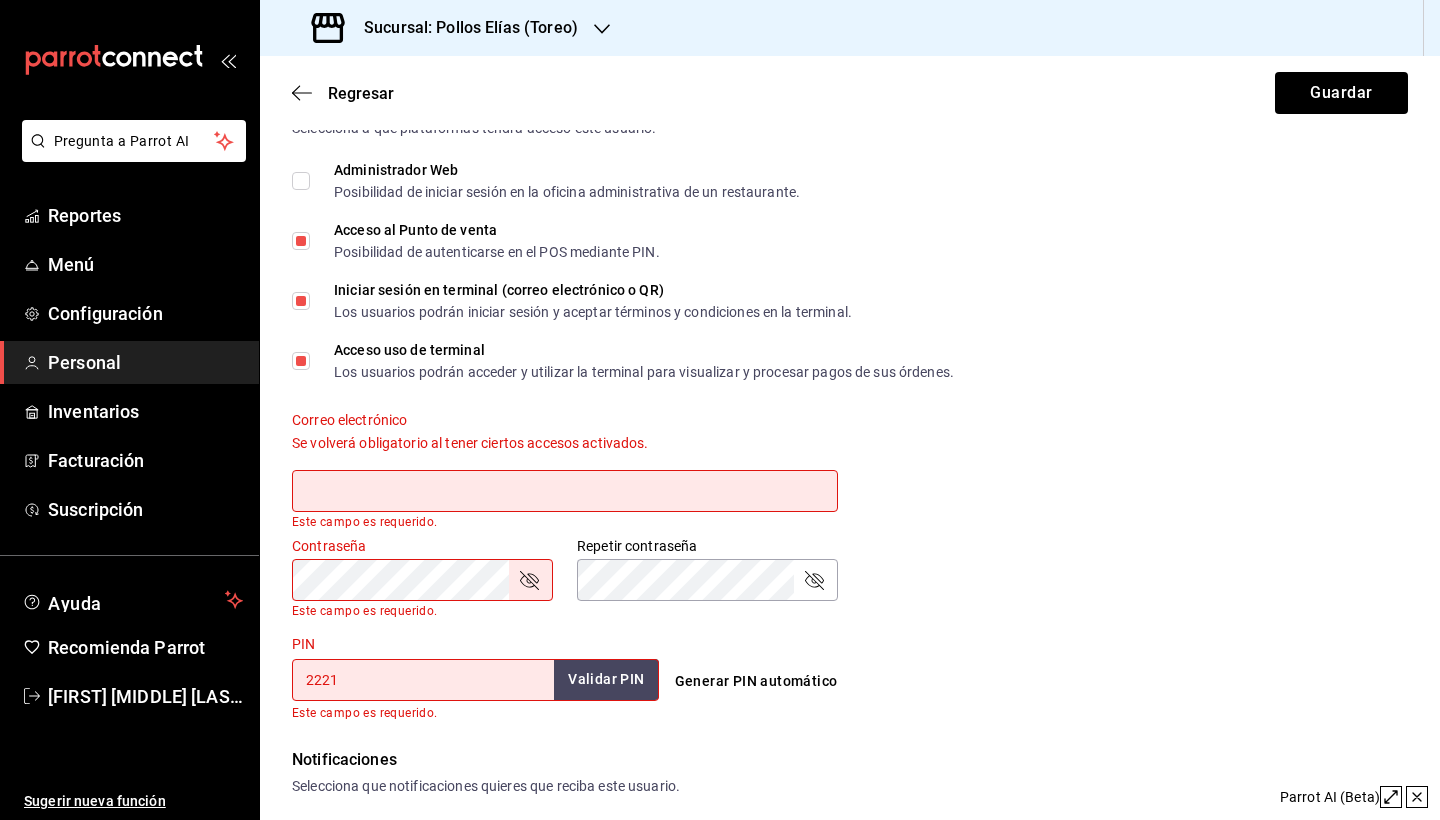 type on "2221" 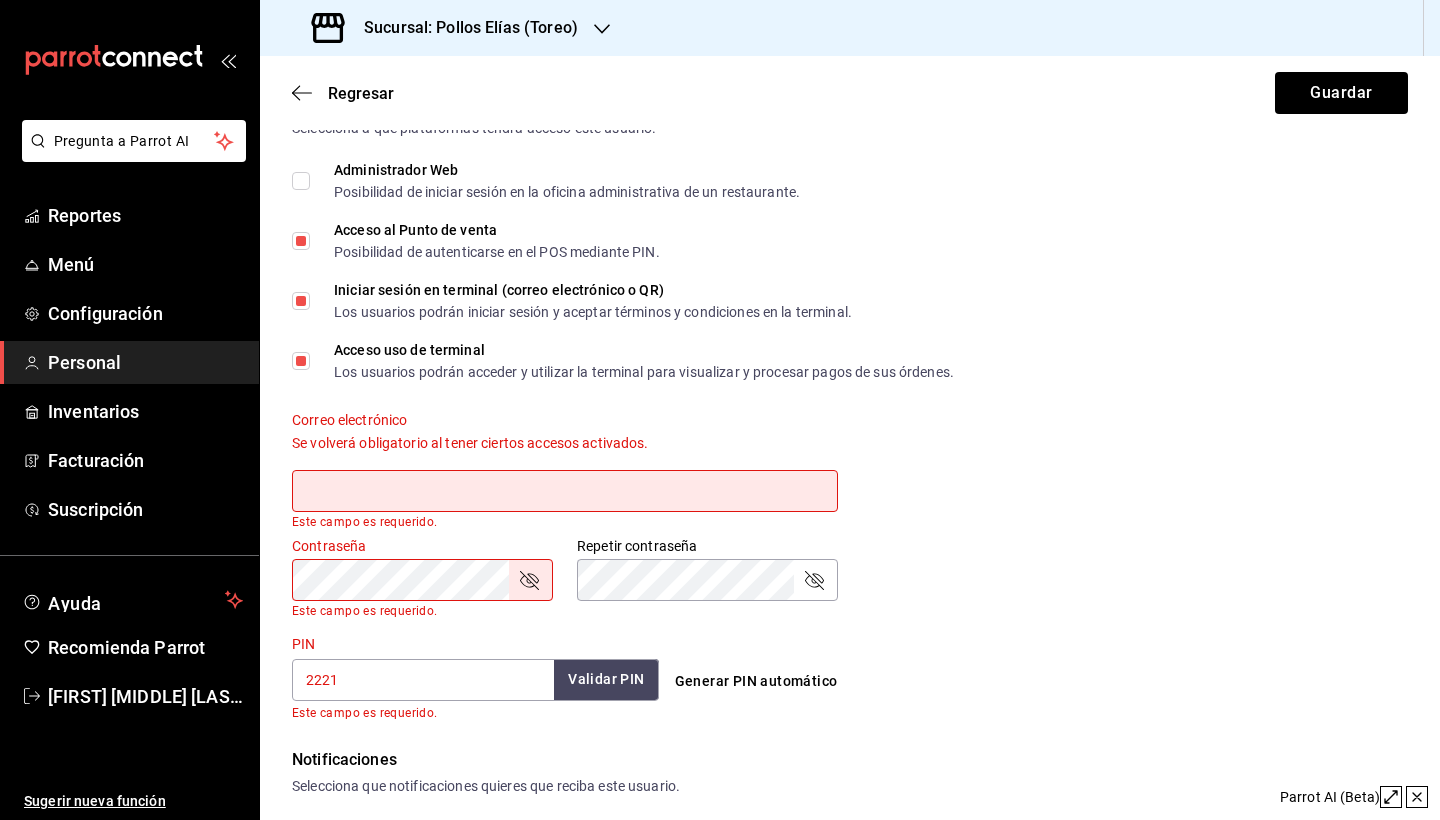 click on "Validar PIN" at bounding box center [606, 679] 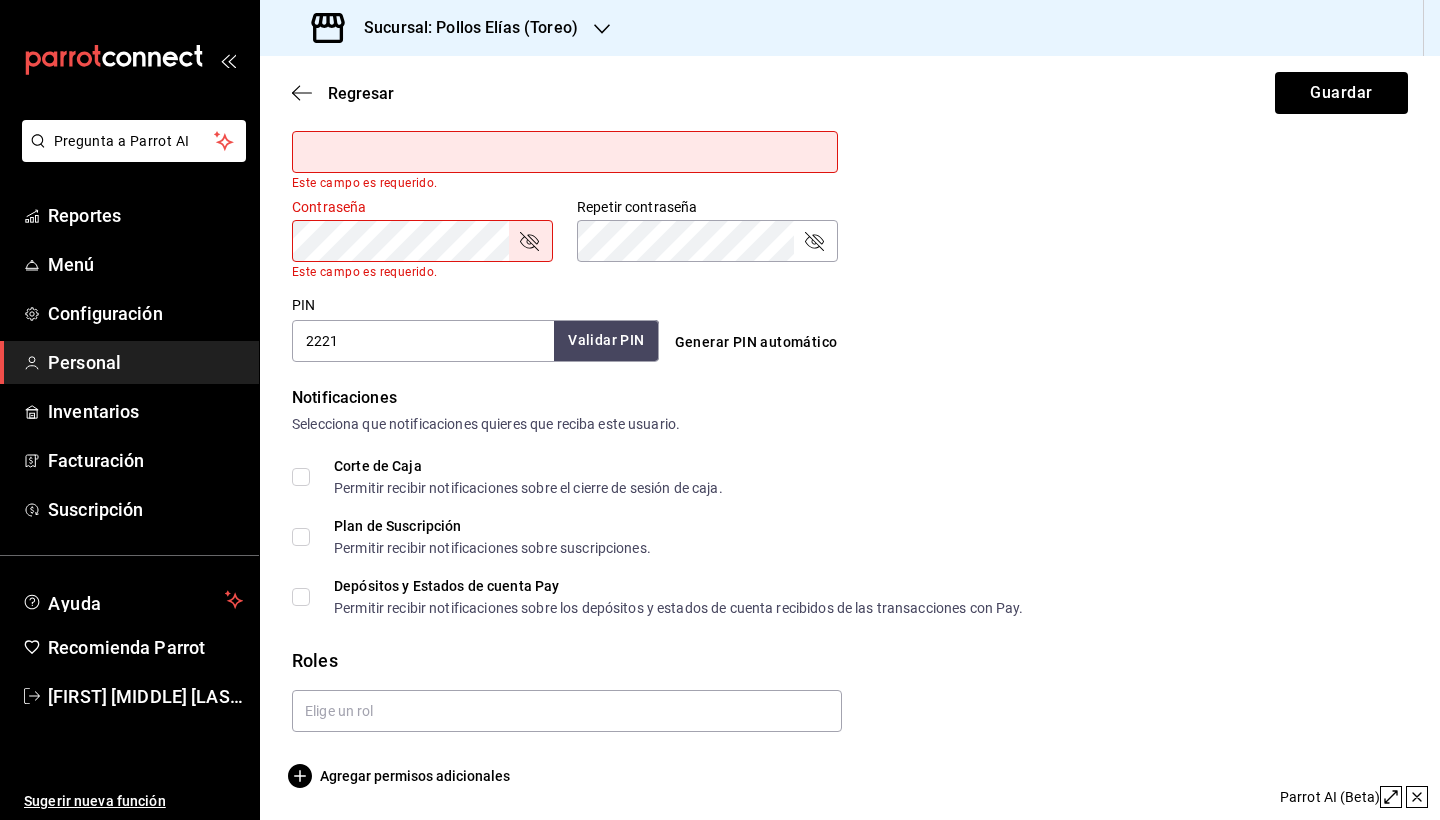 scroll, scrollTop: 809, scrollLeft: 0, axis: vertical 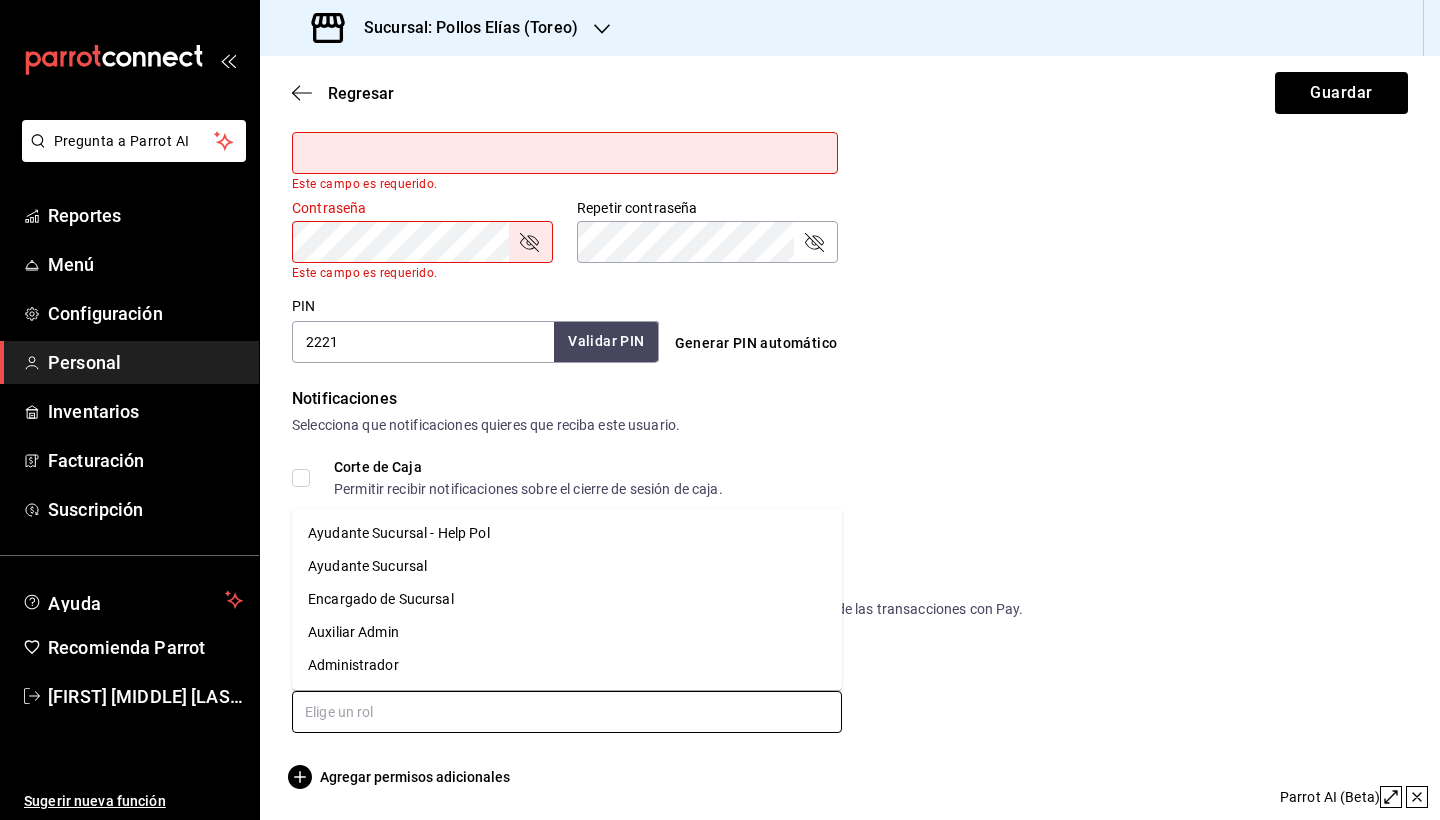 click at bounding box center (567, 712) 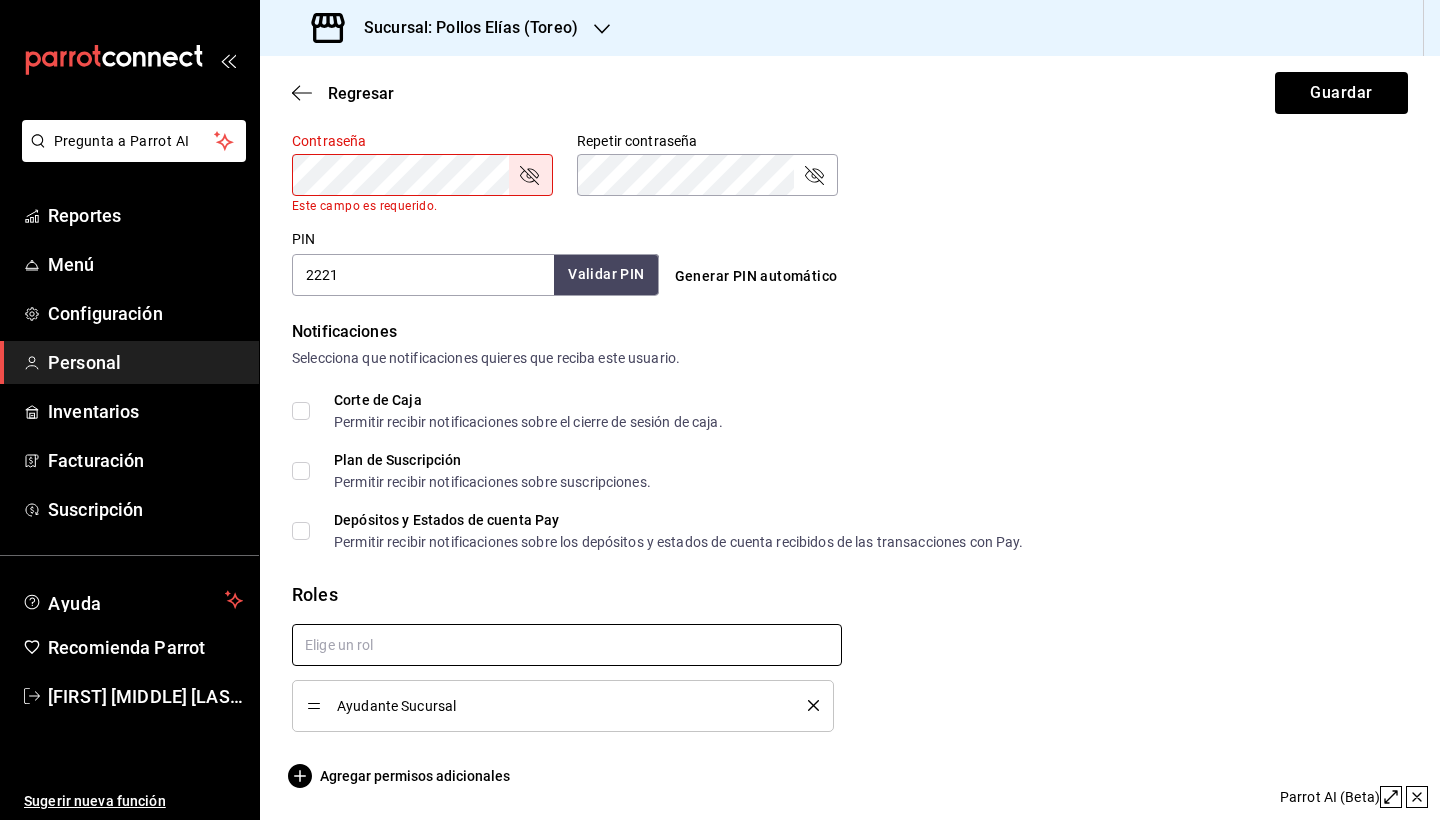 scroll, scrollTop: 875, scrollLeft: 0, axis: vertical 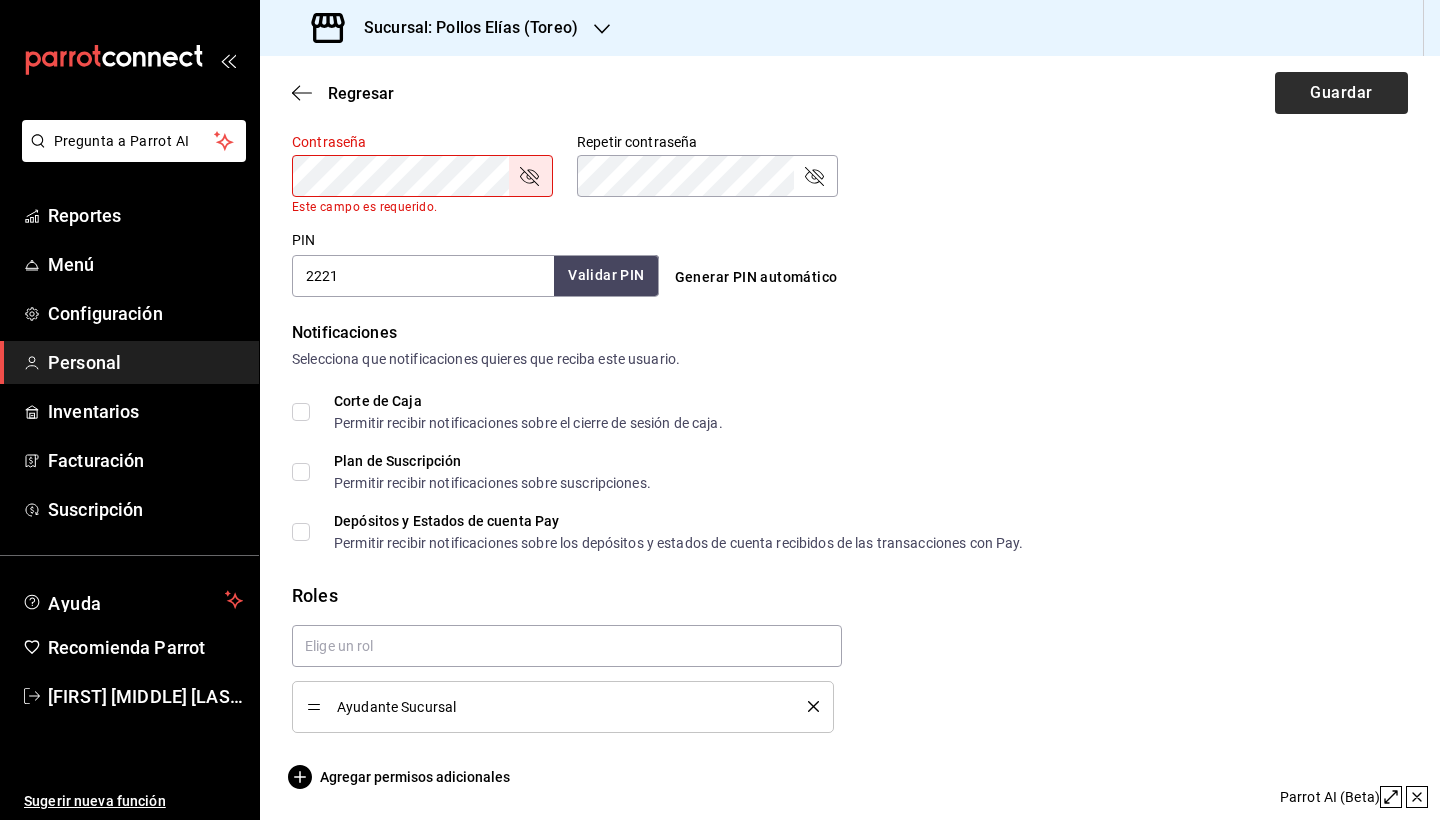 click on "Guardar" at bounding box center [1341, 93] 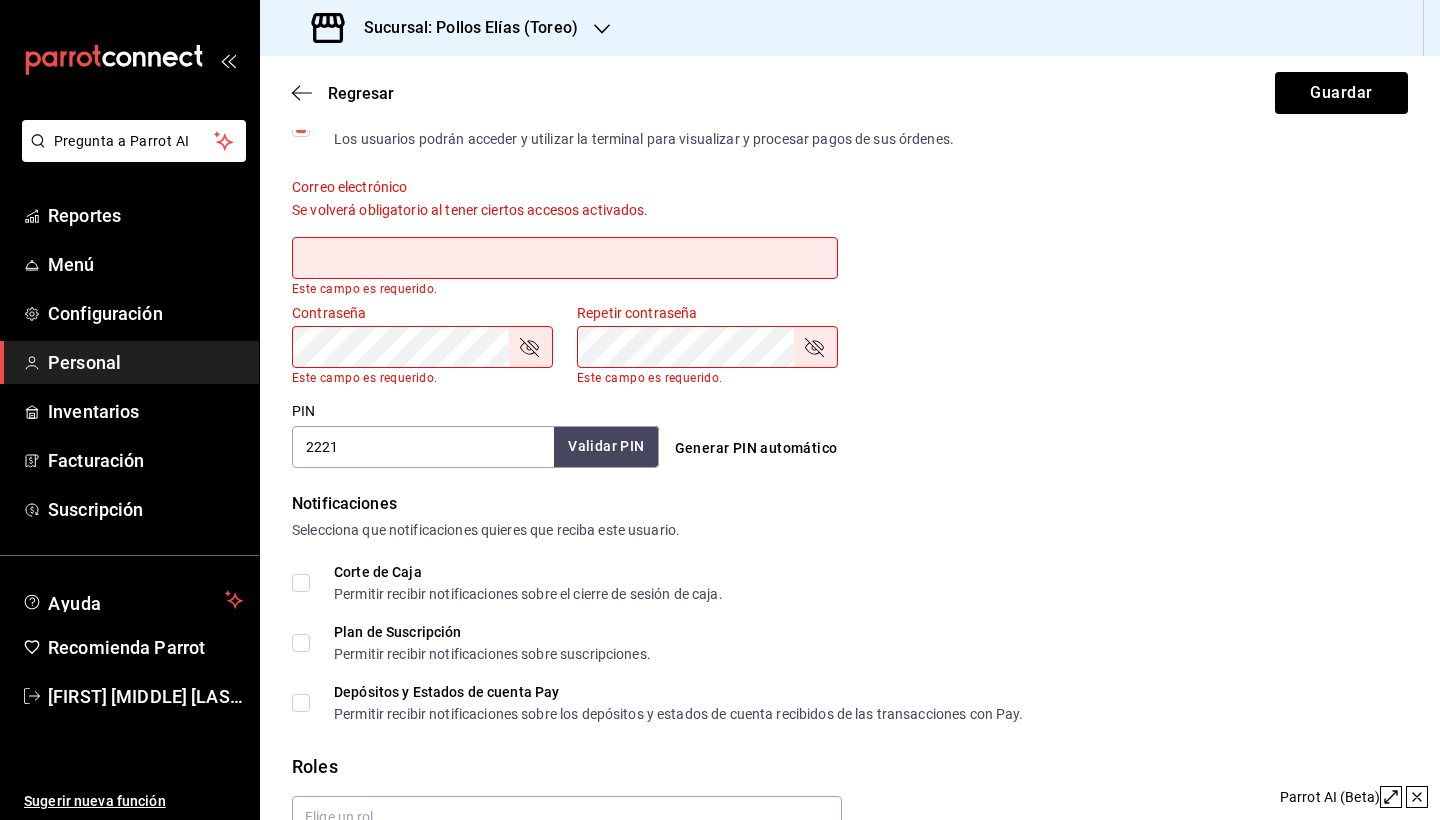 scroll, scrollTop: 676, scrollLeft: 0, axis: vertical 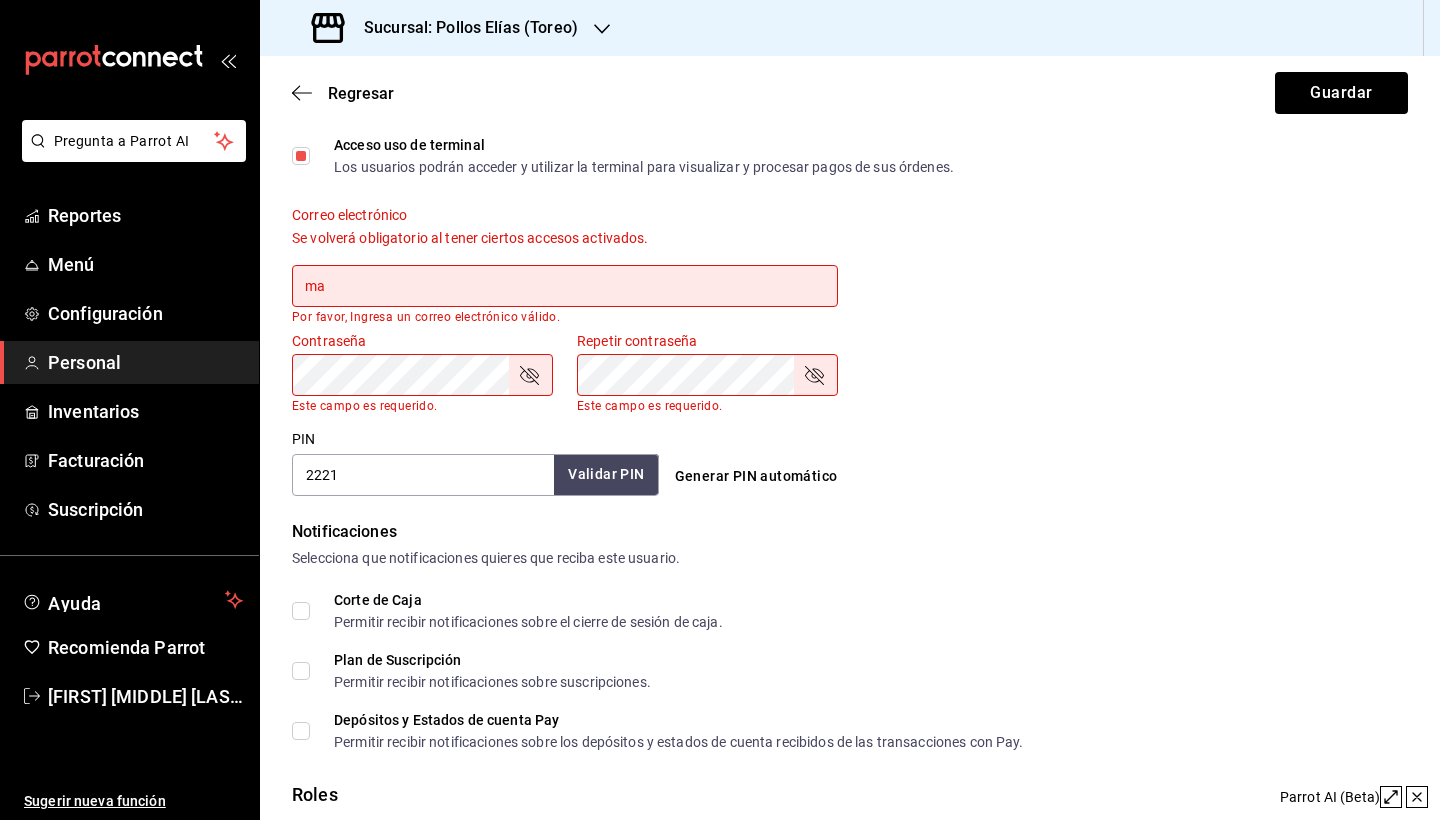 type on "m" 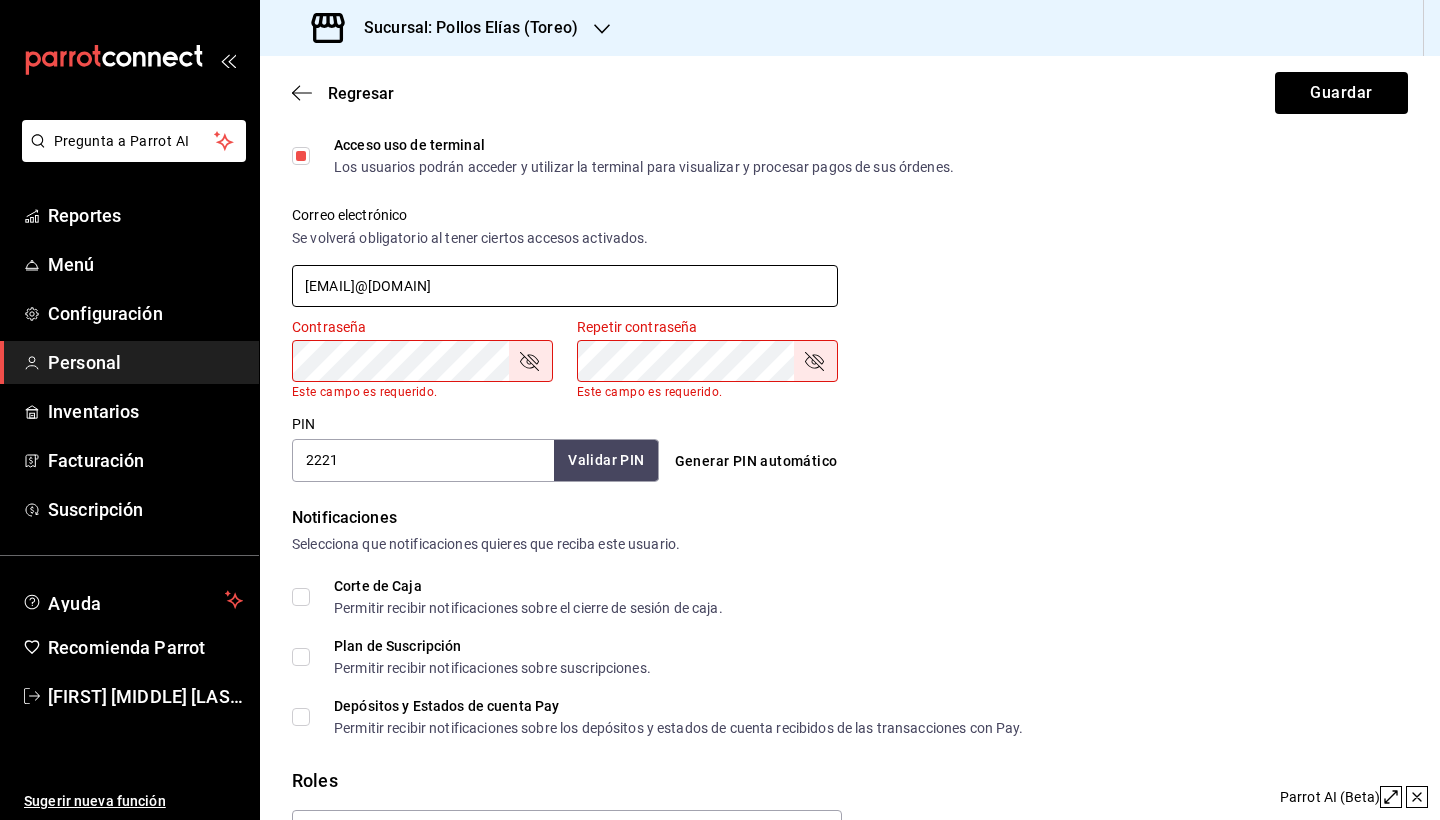 type on "[EMAIL]@[DOMAIN]" 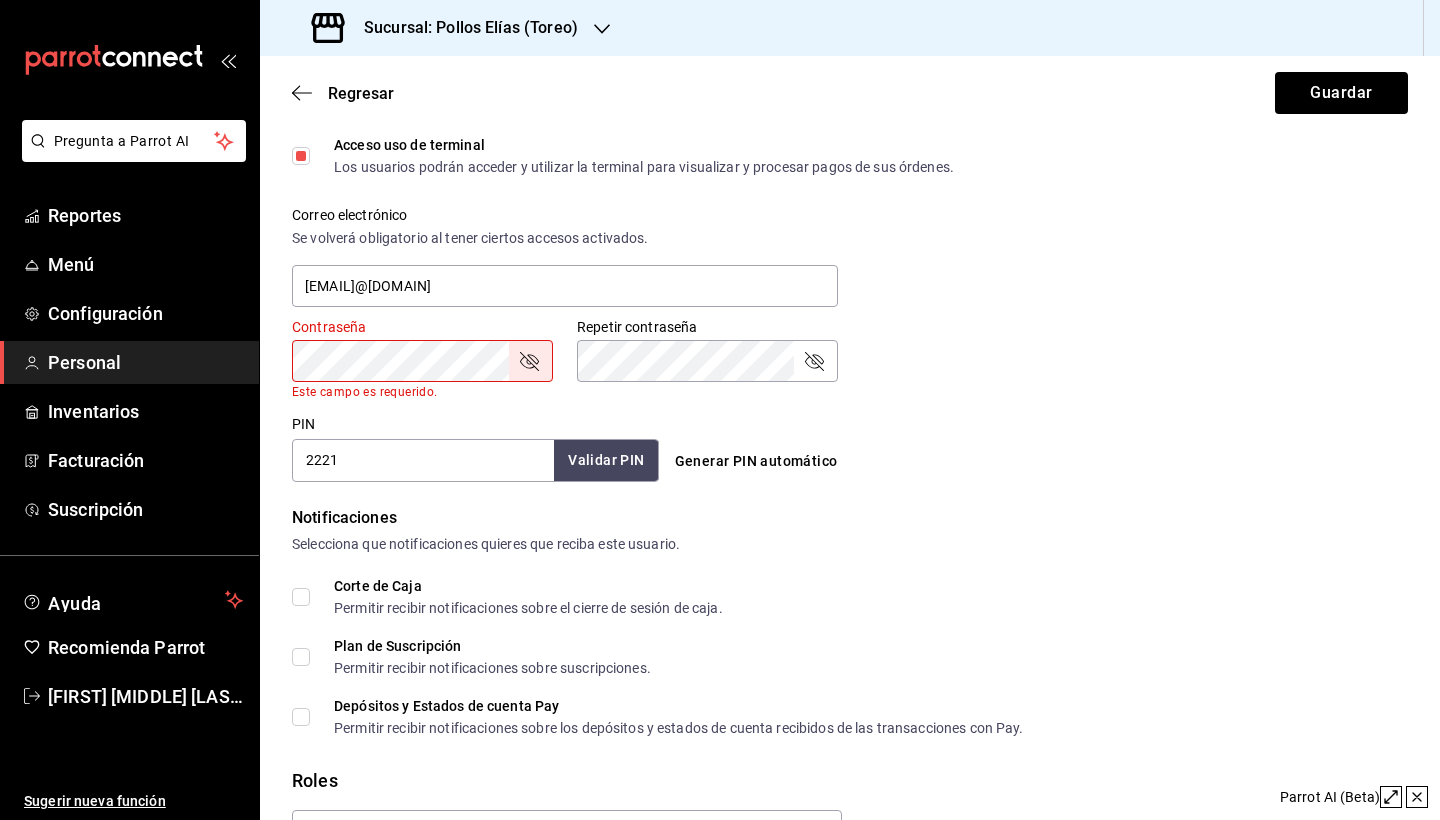 click 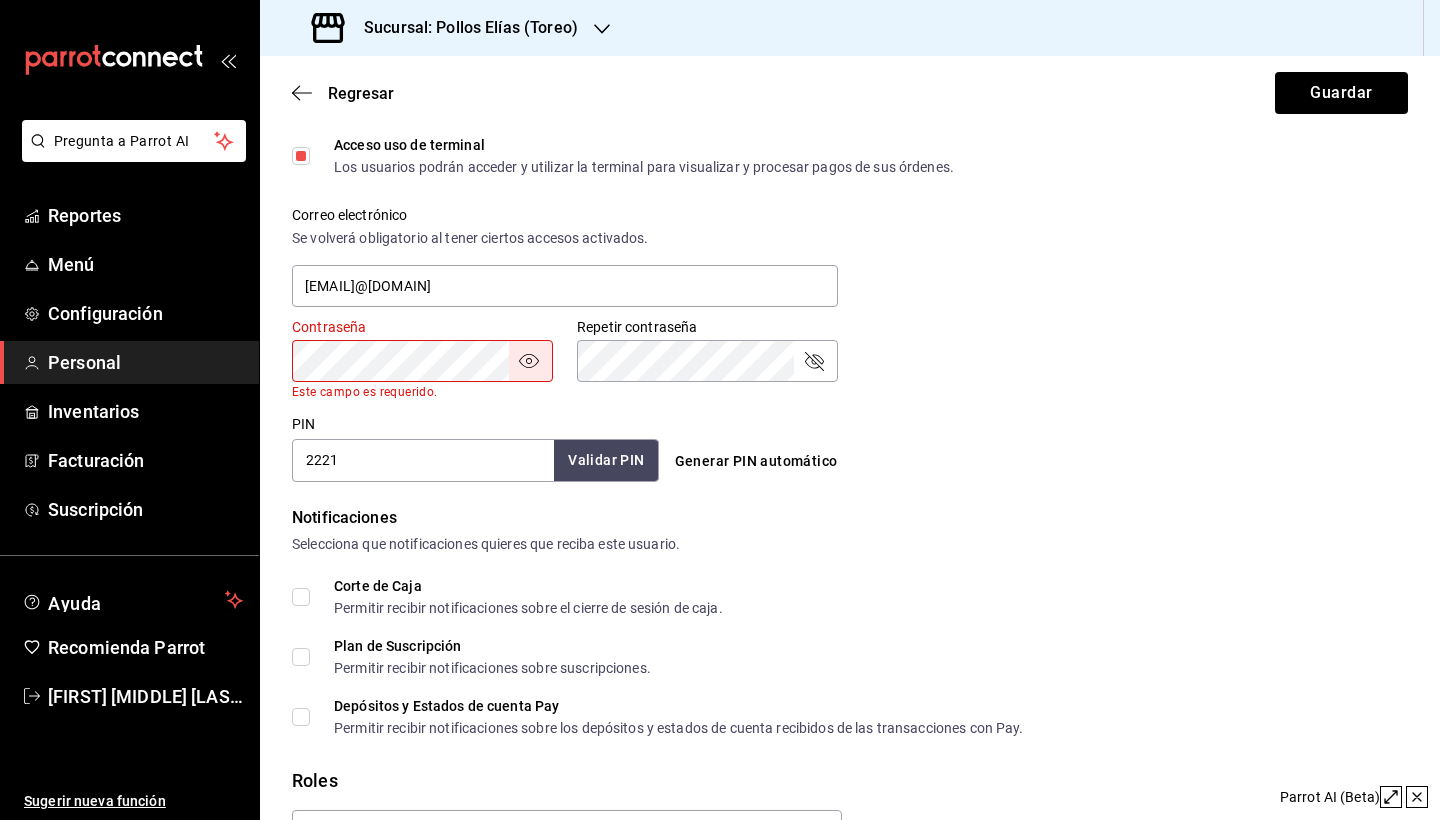 click on "PIN [NUMBER] Validar PIN" at bounding box center (471, 444) 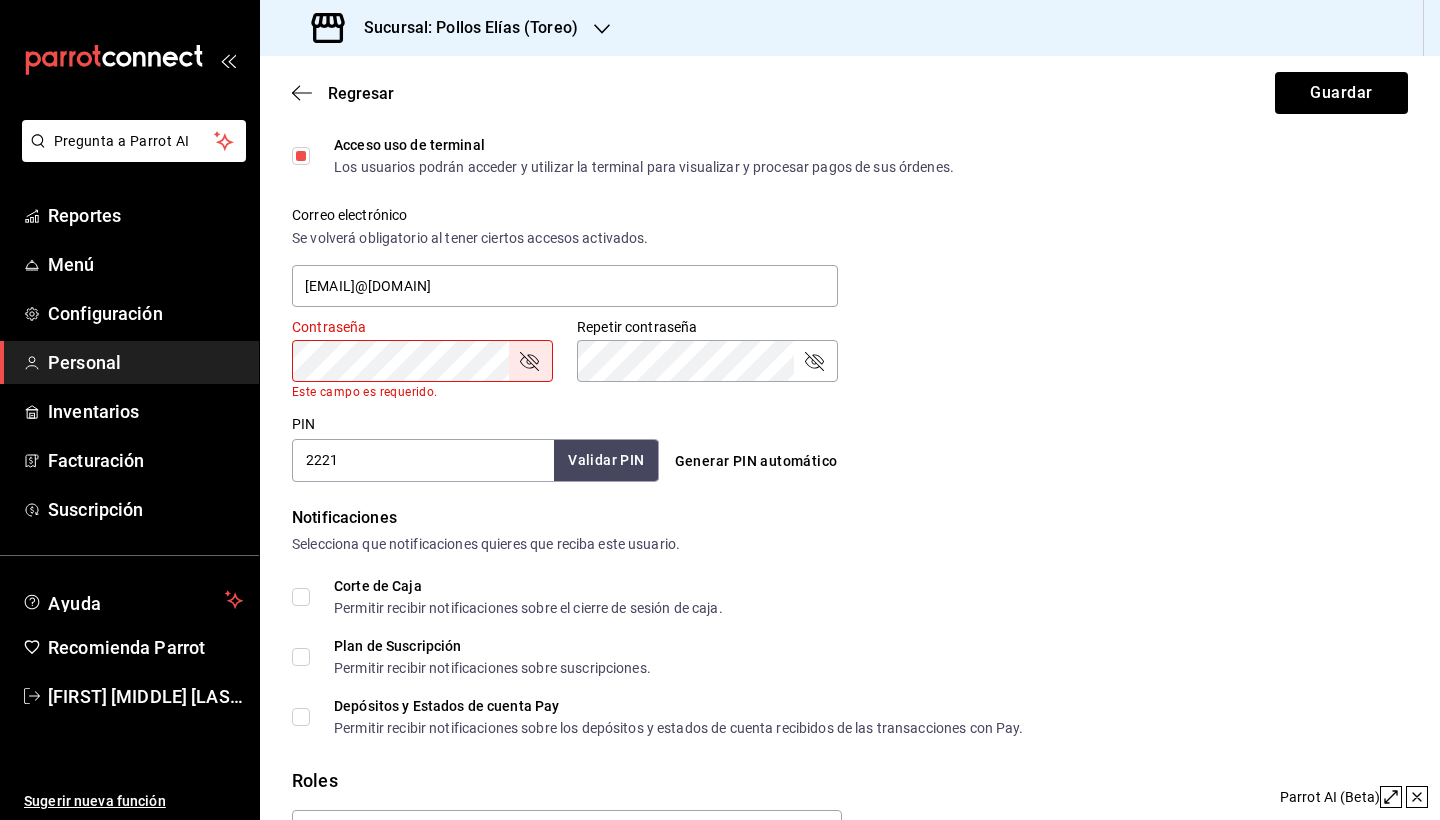 click 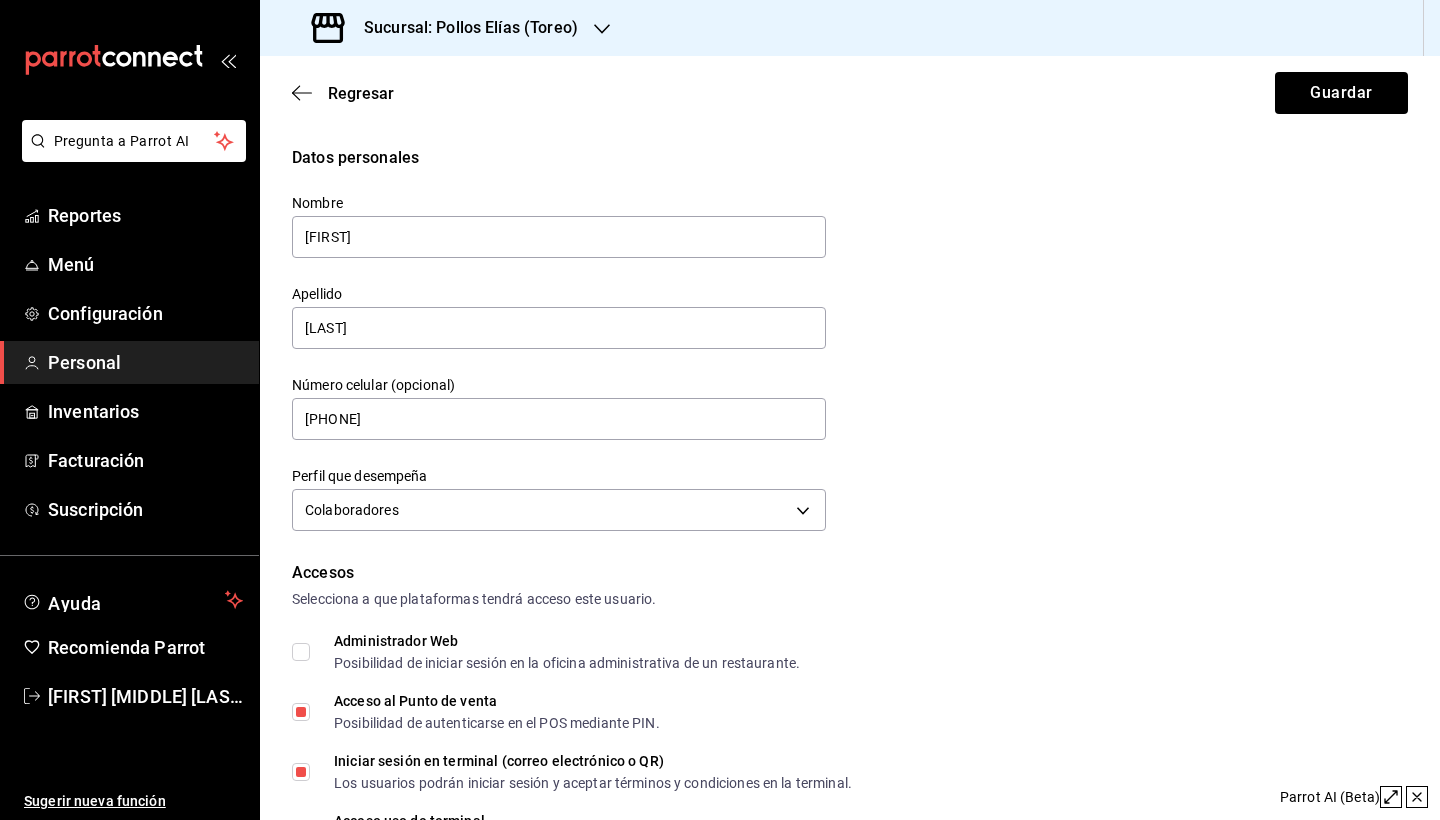 scroll, scrollTop: 0, scrollLeft: 0, axis: both 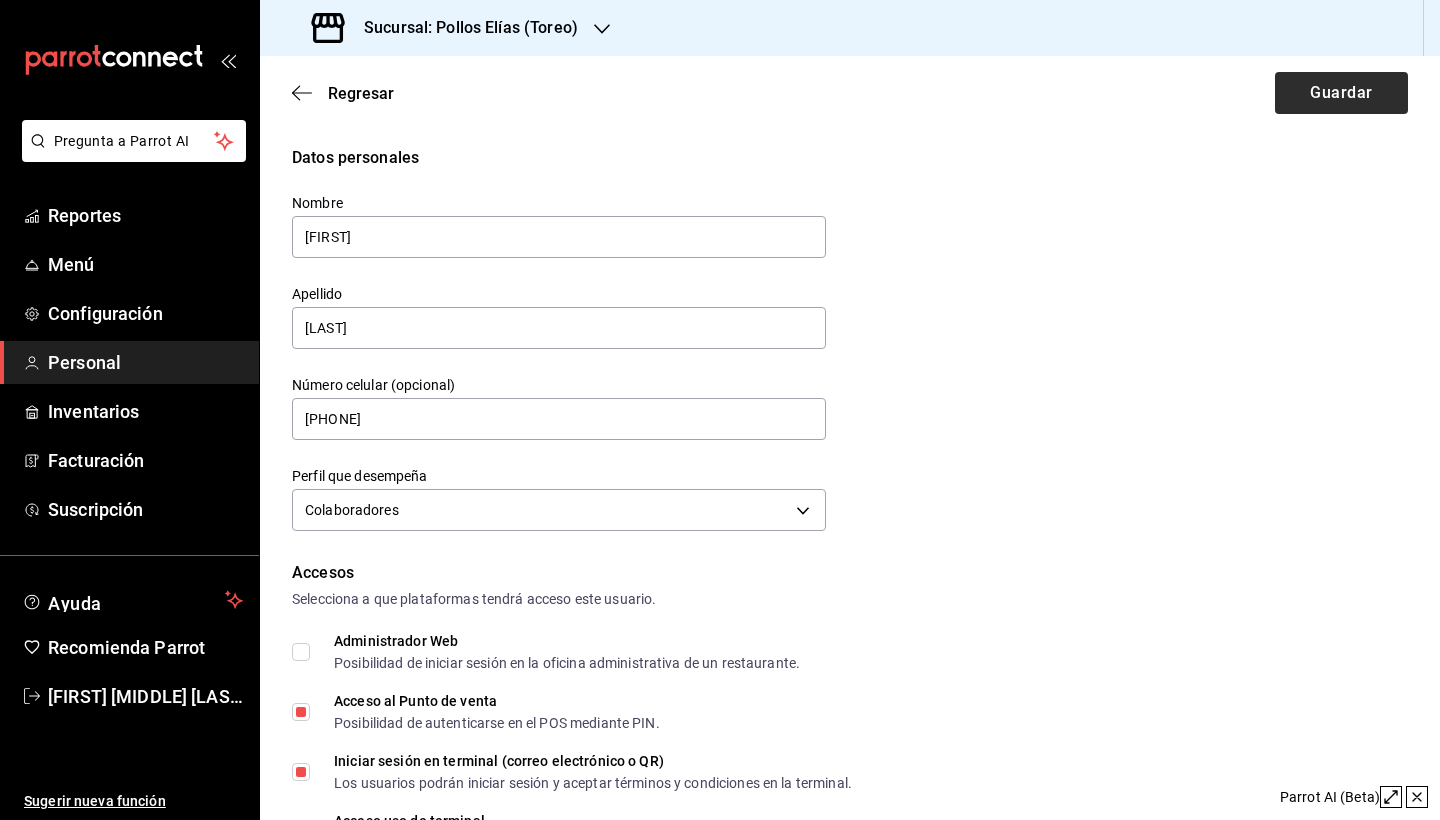 click on "Guardar" at bounding box center [1341, 93] 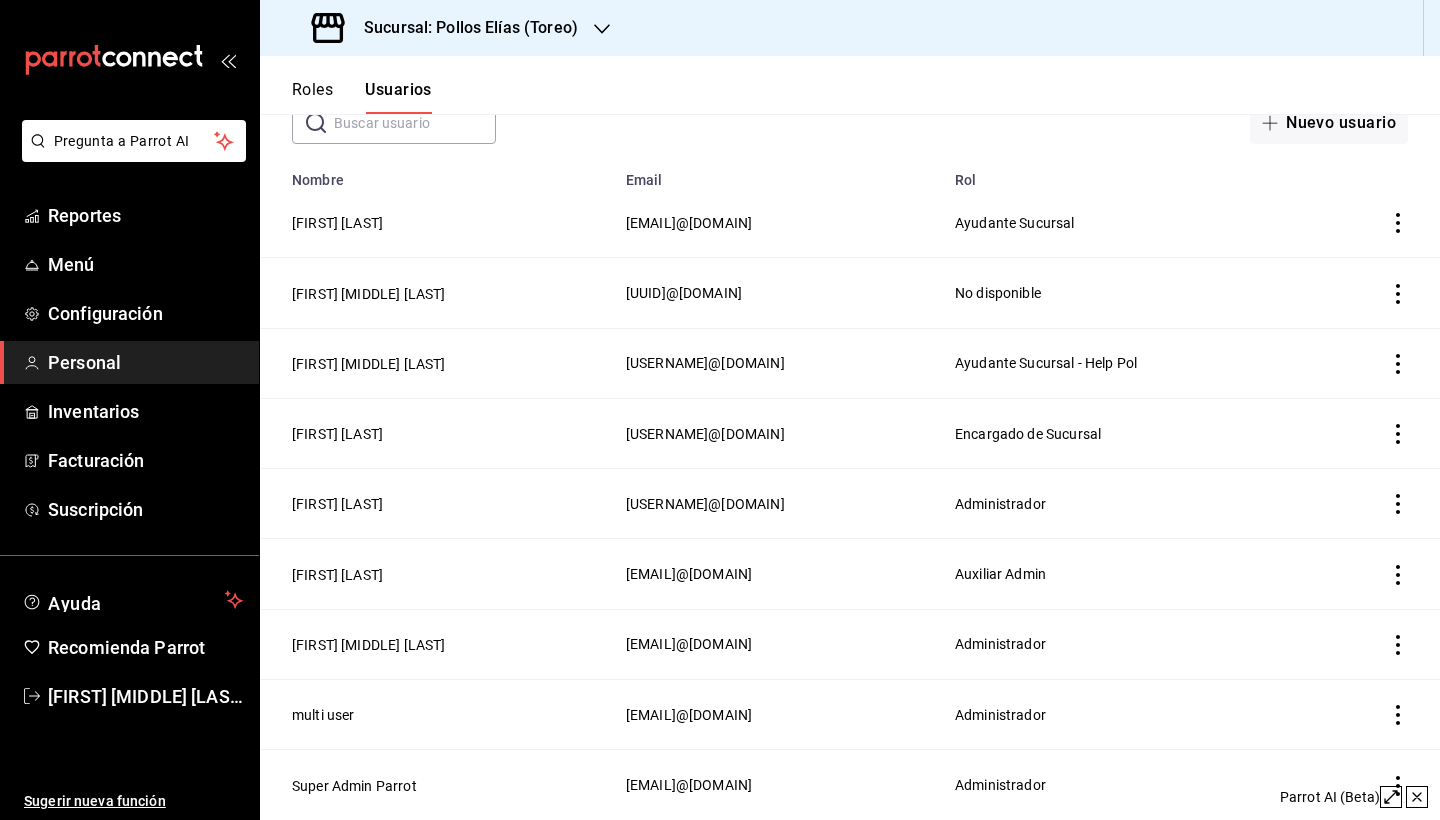 scroll, scrollTop: 127, scrollLeft: 0, axis: vertical 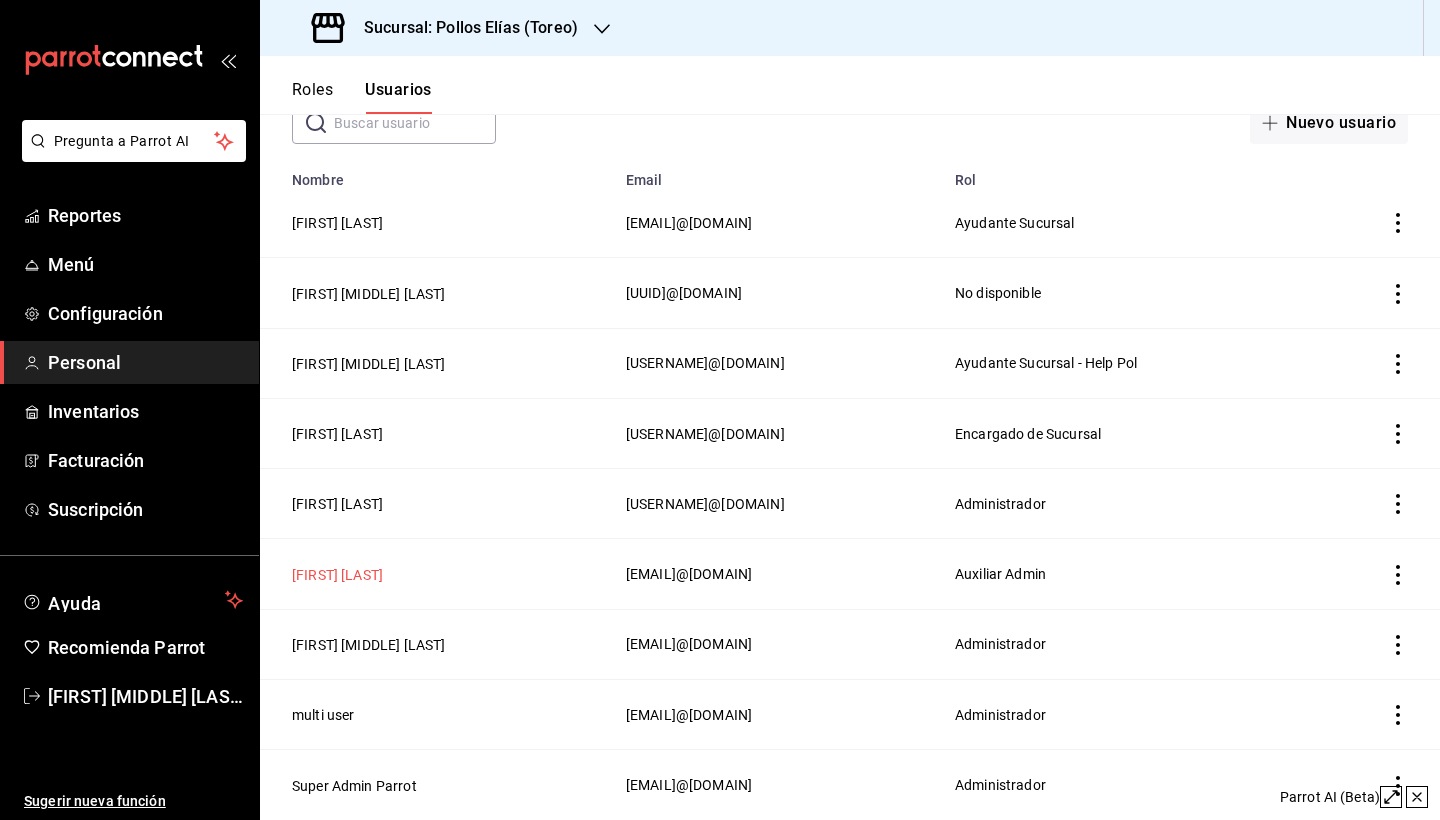 click on "[FIRST] [LAST]" at bounding box center (337, 575) 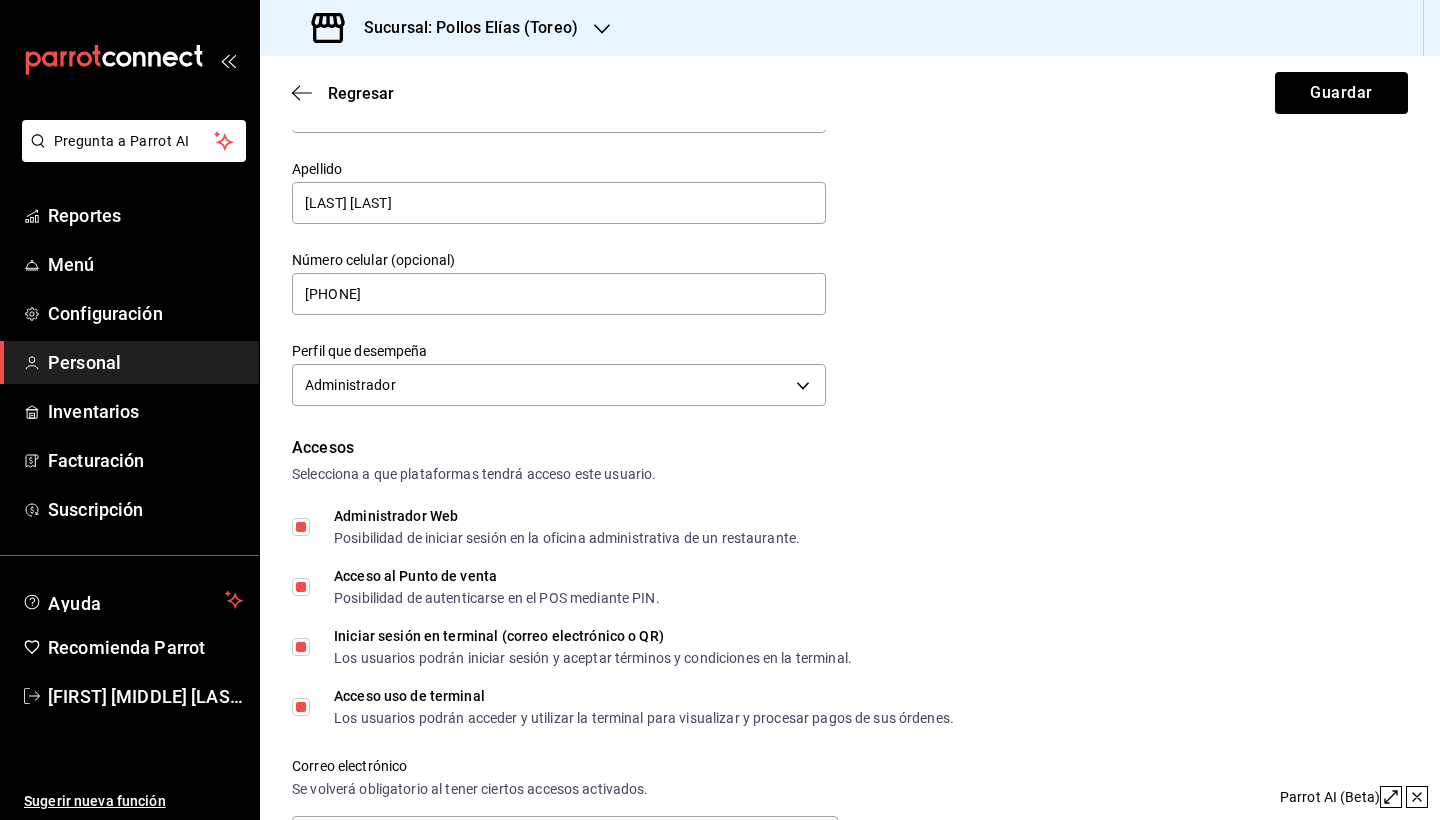 scroll, scrollTop: 178, scrollLeft: 0, axis: vertical 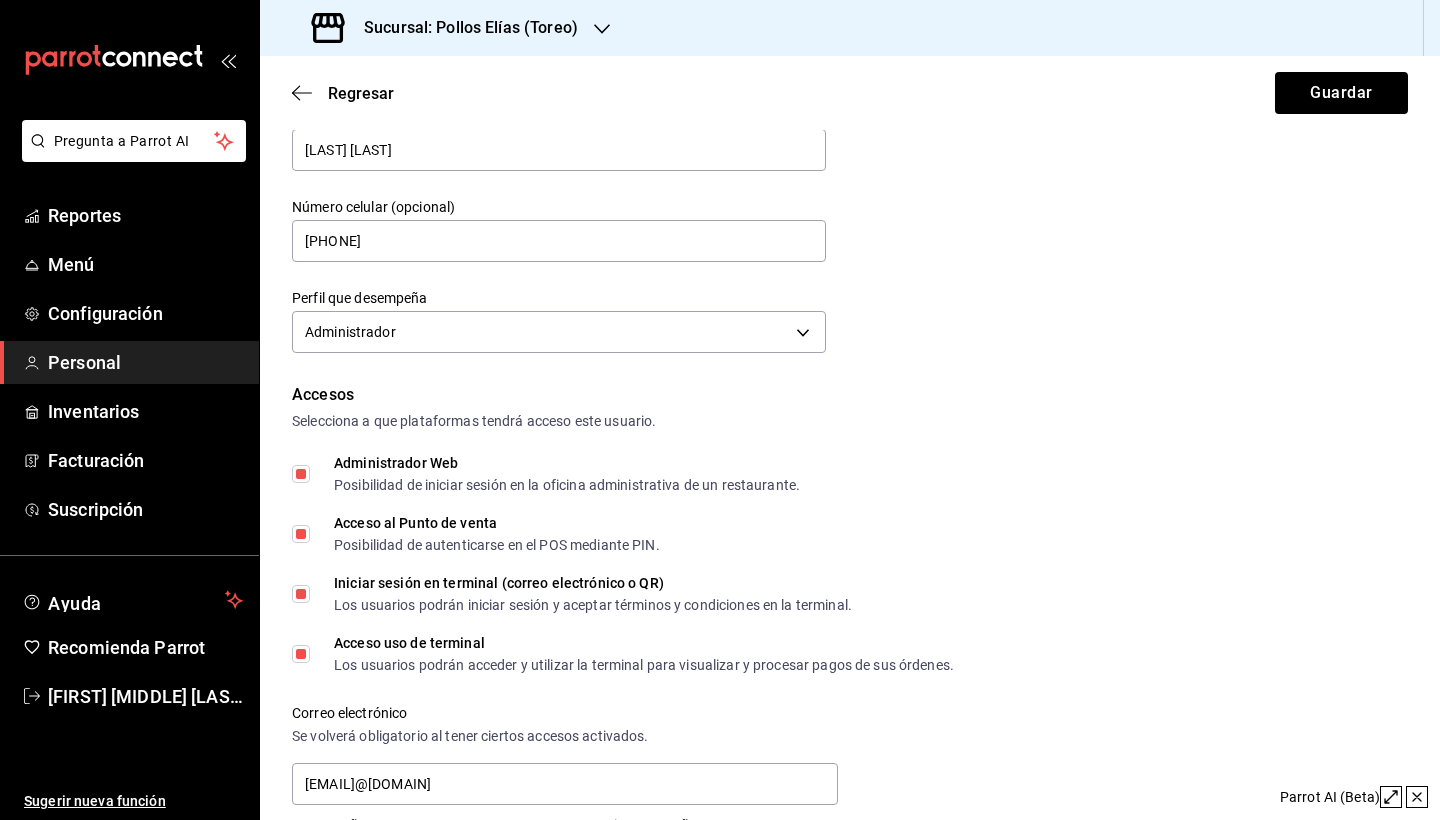 click on "Administrador Web Posibilidad de iniciar sesión en la oficina administrativa de un restaurante." at bounding box center (301, 474) 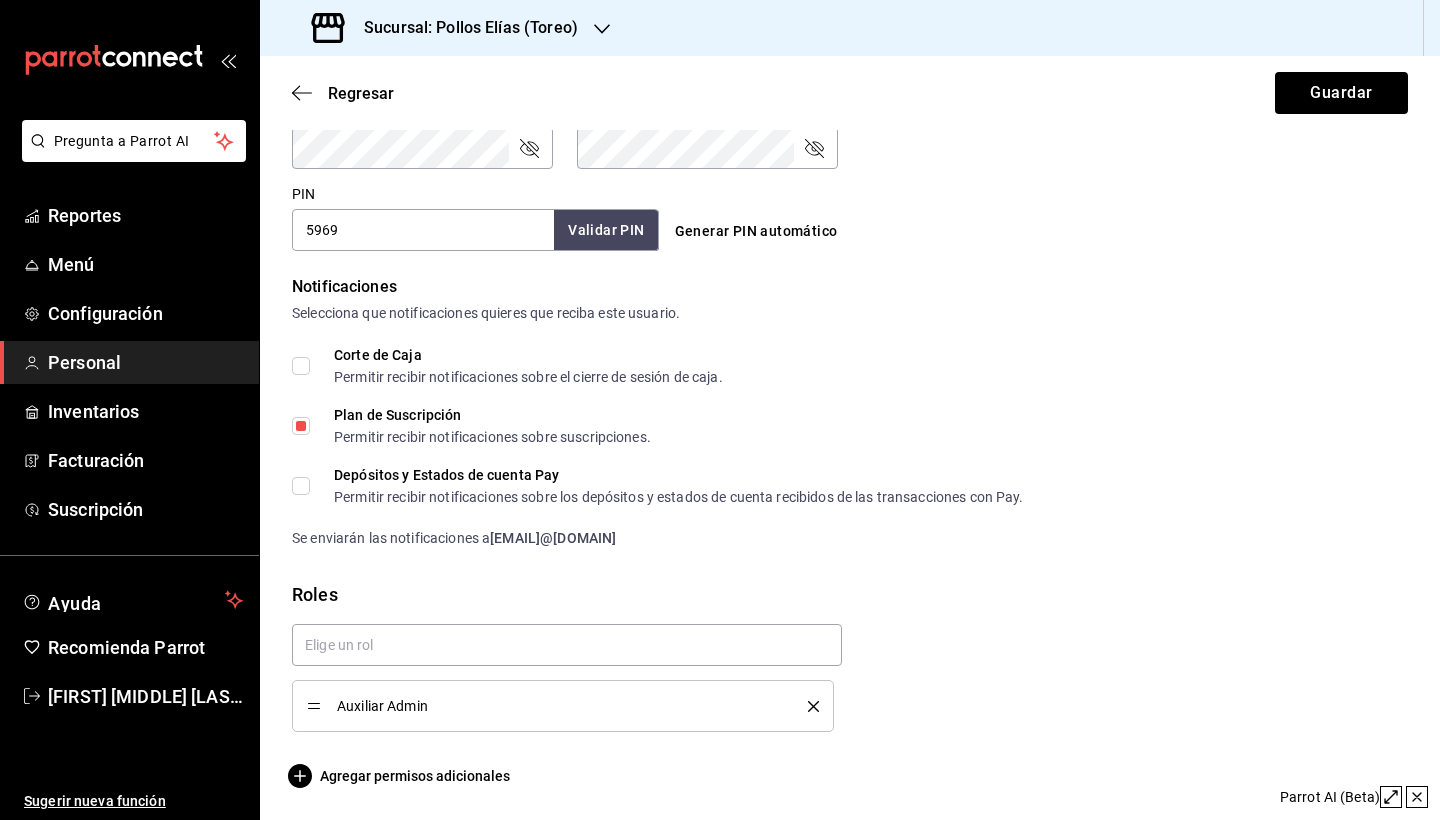 scroll, scrollTop: 889, scrollLeft: 0, axis: vertical 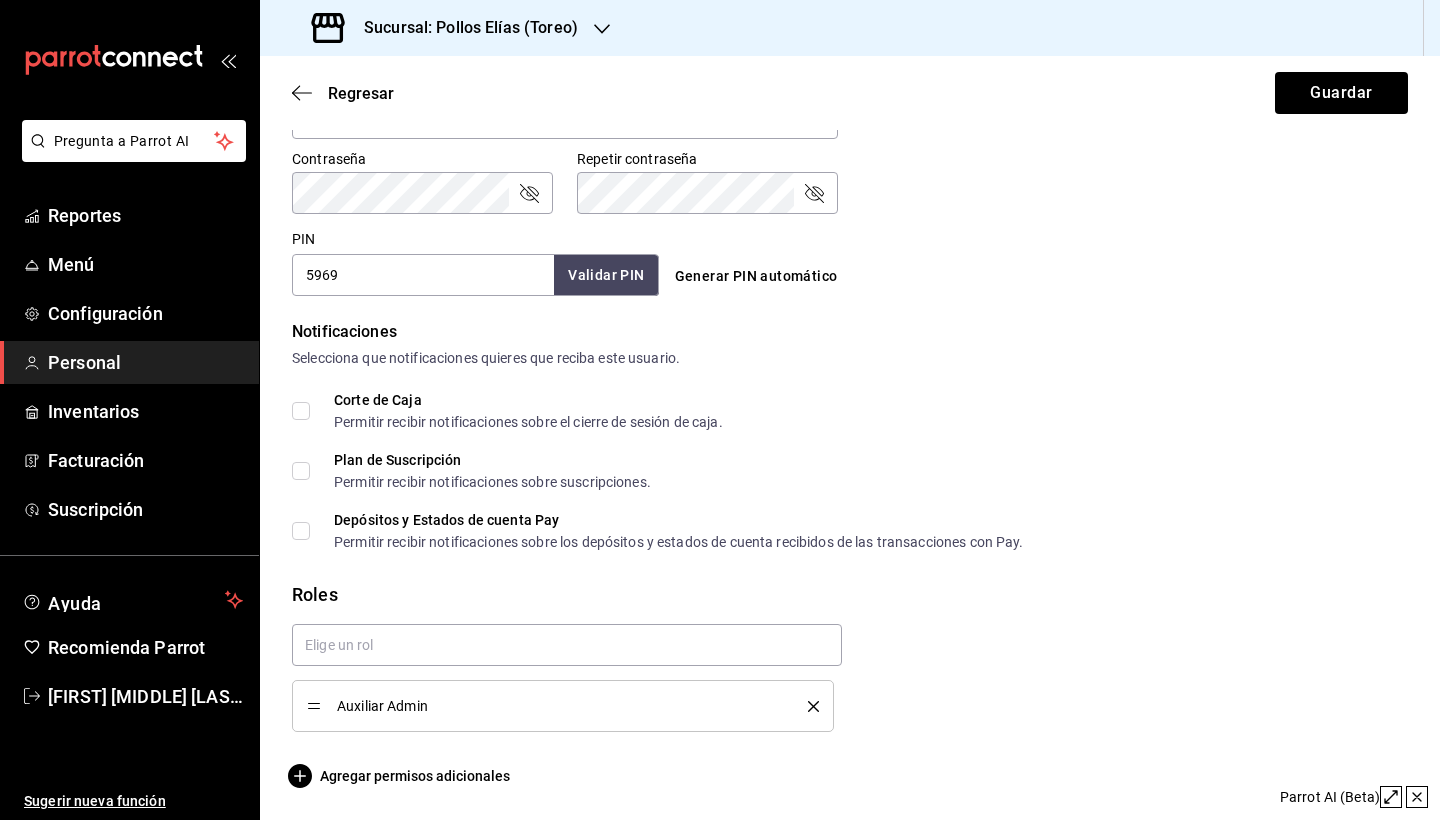 click on "Plan de Suscripción Permitir recibir notificaciones sobre suscripciones." at bounding box center [301, 471] 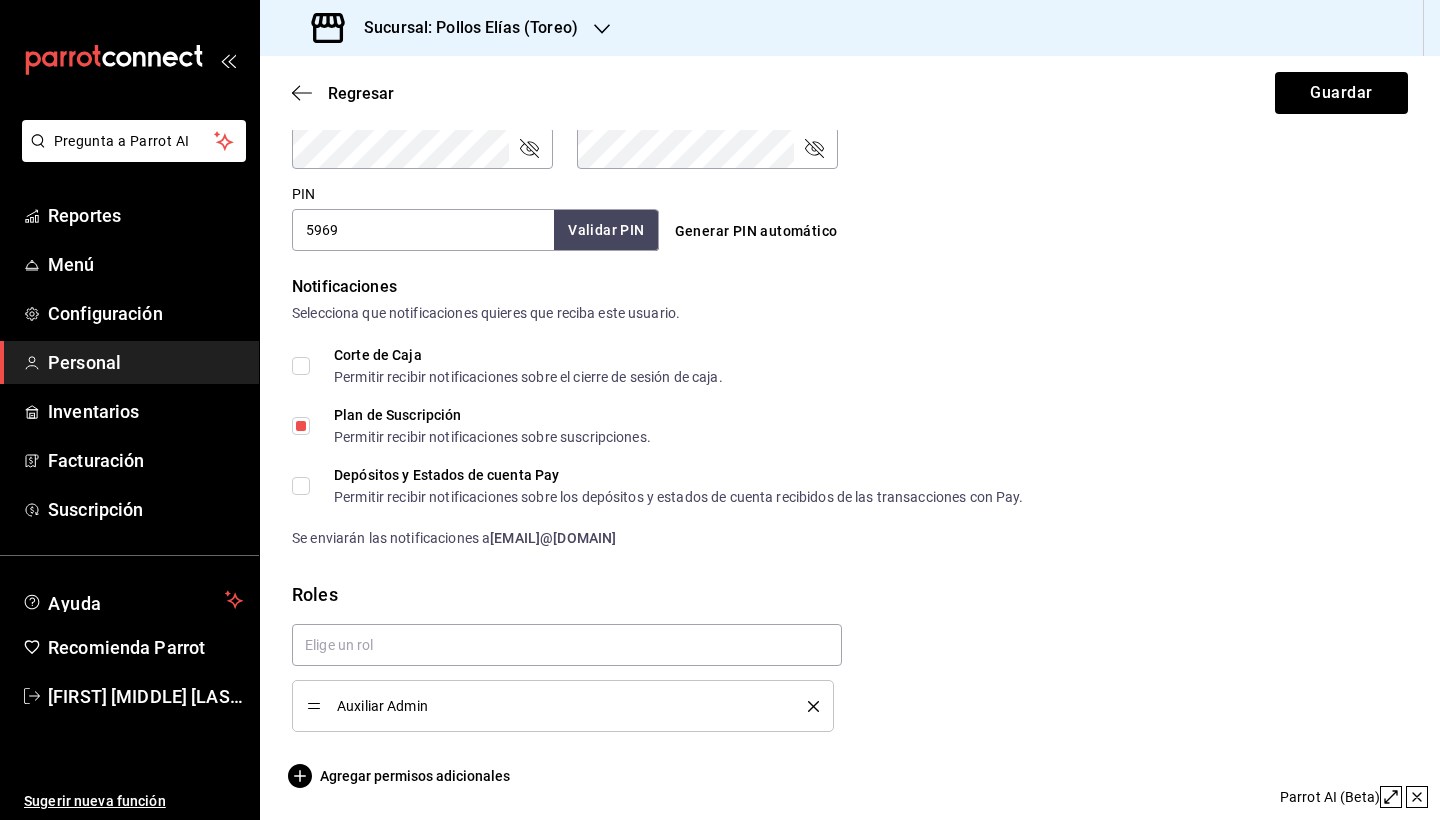 scroll, scrollTop: 889, scrollLeft: 0, axis: vertical 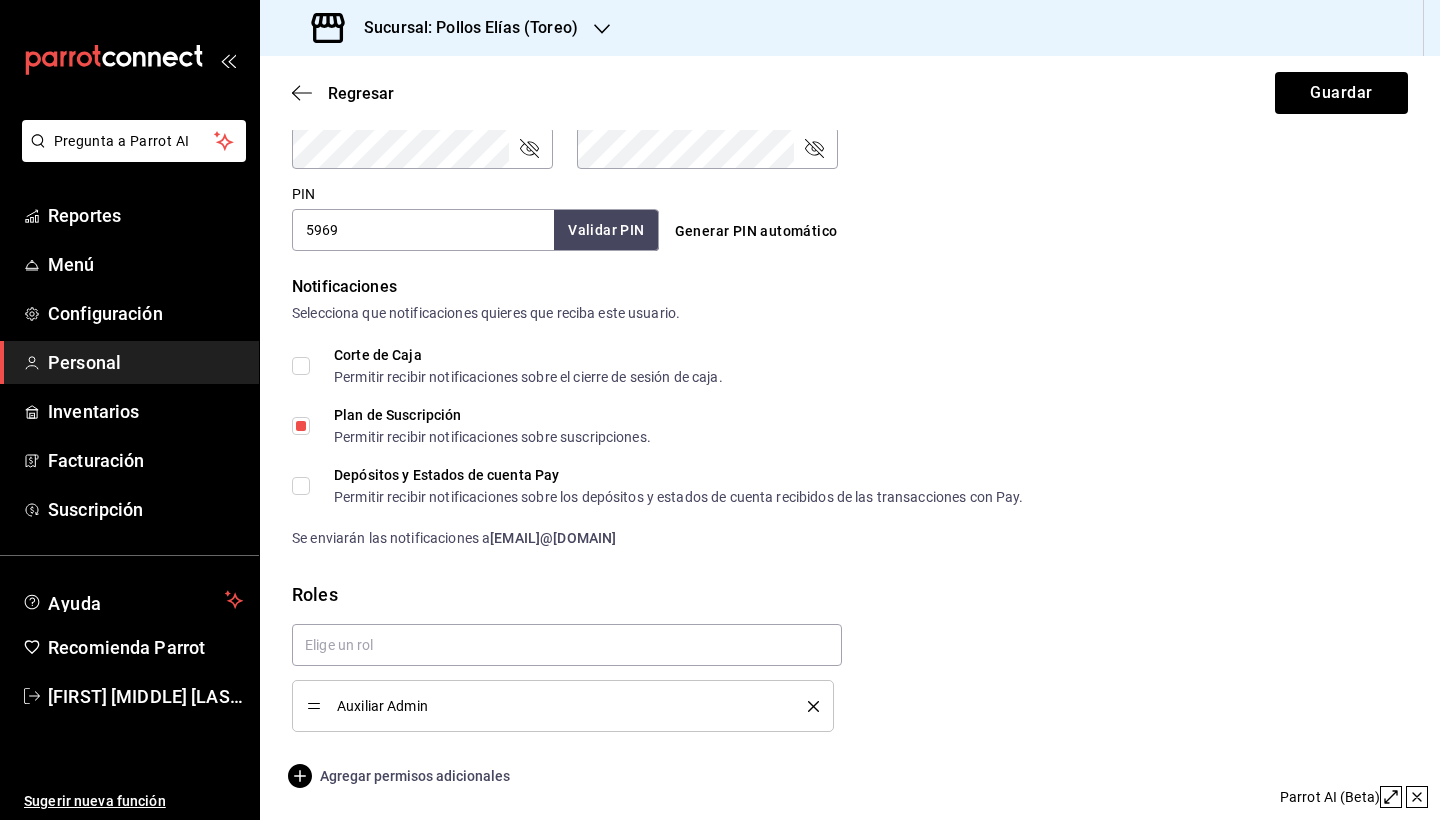 click on "Agregar permisos adicionales" at bounding box center (401, 776) 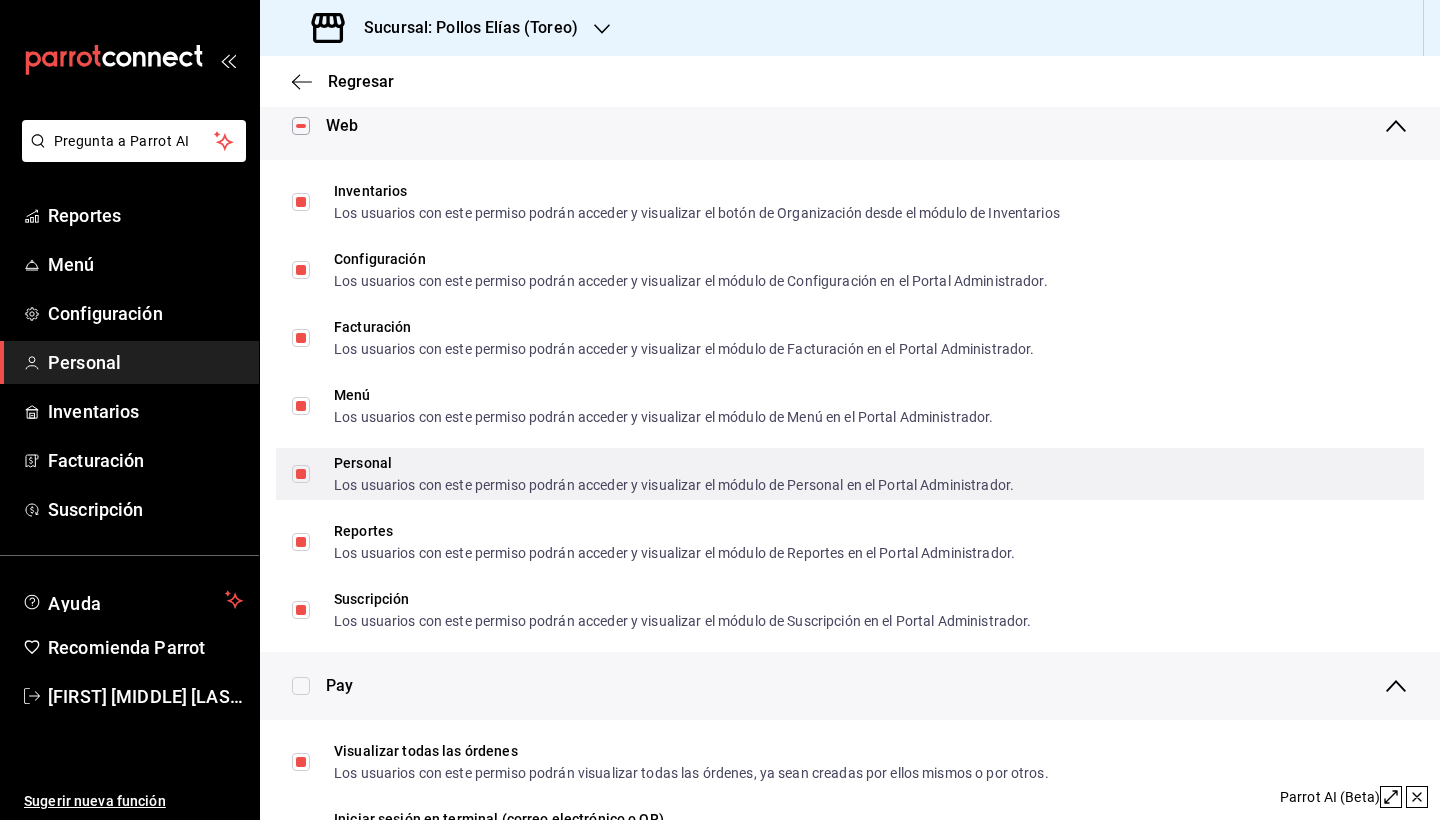 click on "Personal Los usuarios con este permiso podrán acceder y visualizar el módulo de Personal en el Portal Administrador." at bounding box center (301, 474) 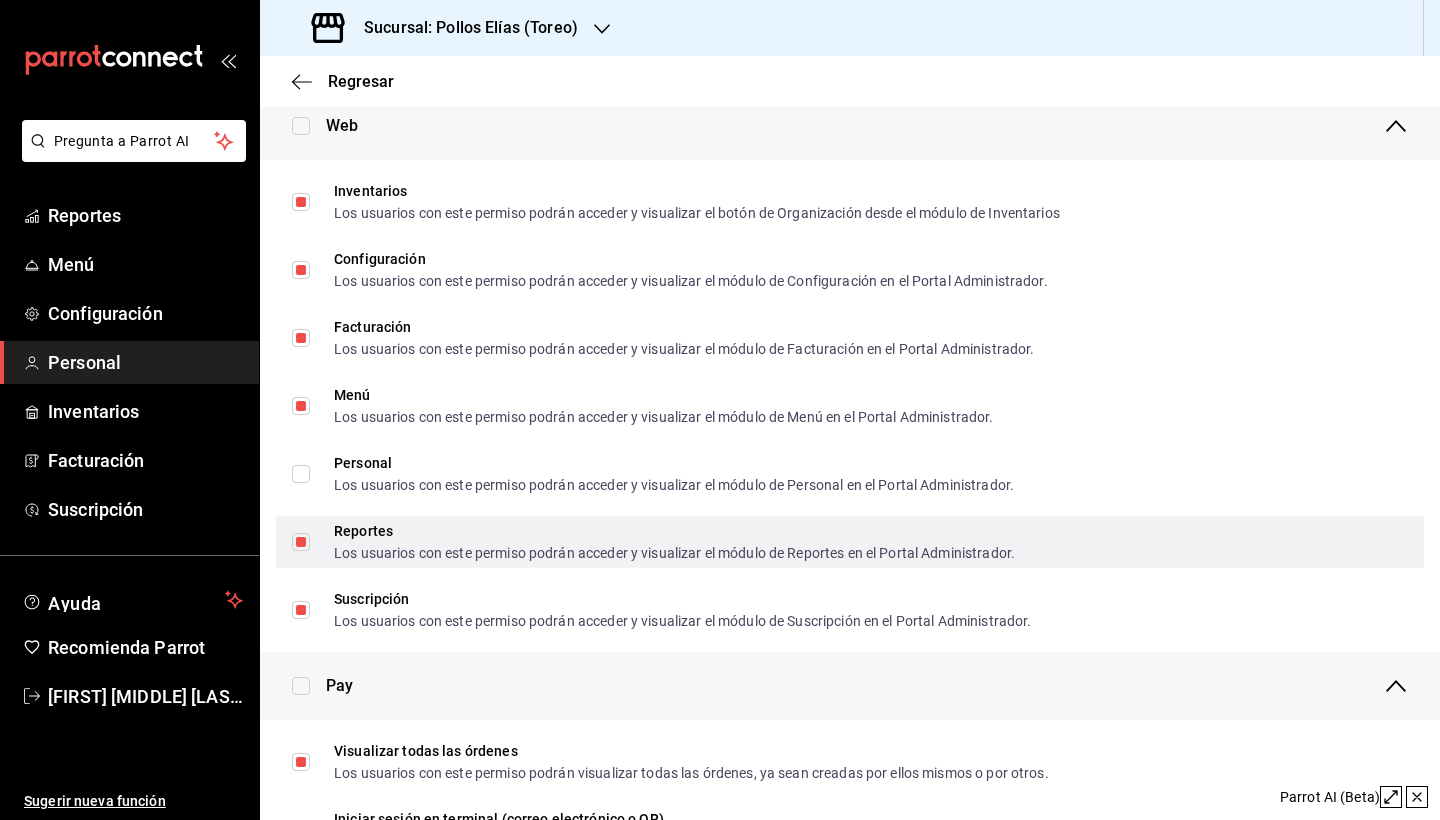 click on "Reportes Los usuarios con este permiso podrán acceder y visualizar el módulo de Reportes en el Portal Administrador." at bounding box center [301, 542] 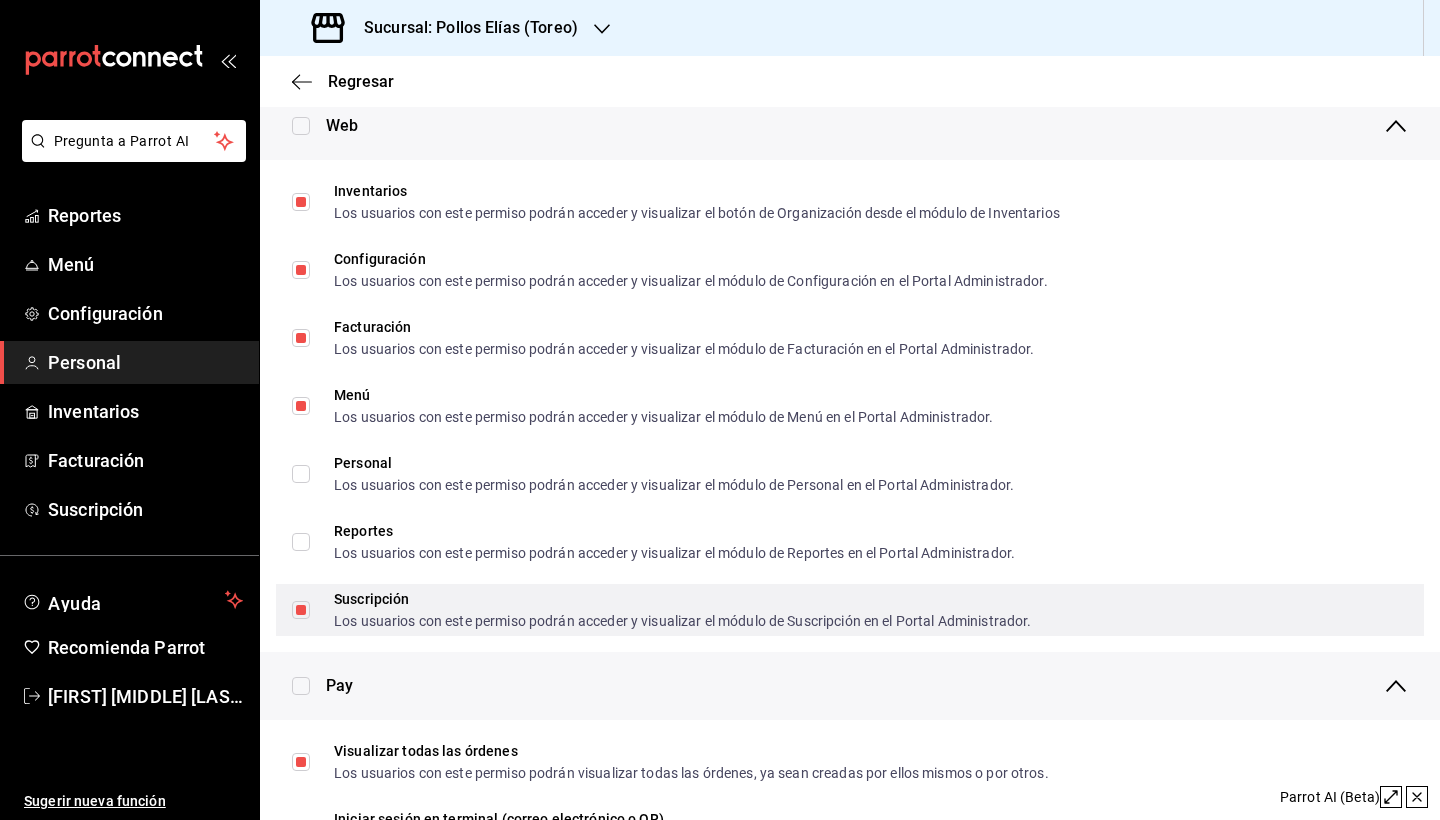click on "Suscripción Los usuarios con este permiso podrán acceder y visualizar el módulo de Suscripción en el Portal Administrador." at bounding box center (301, 610) 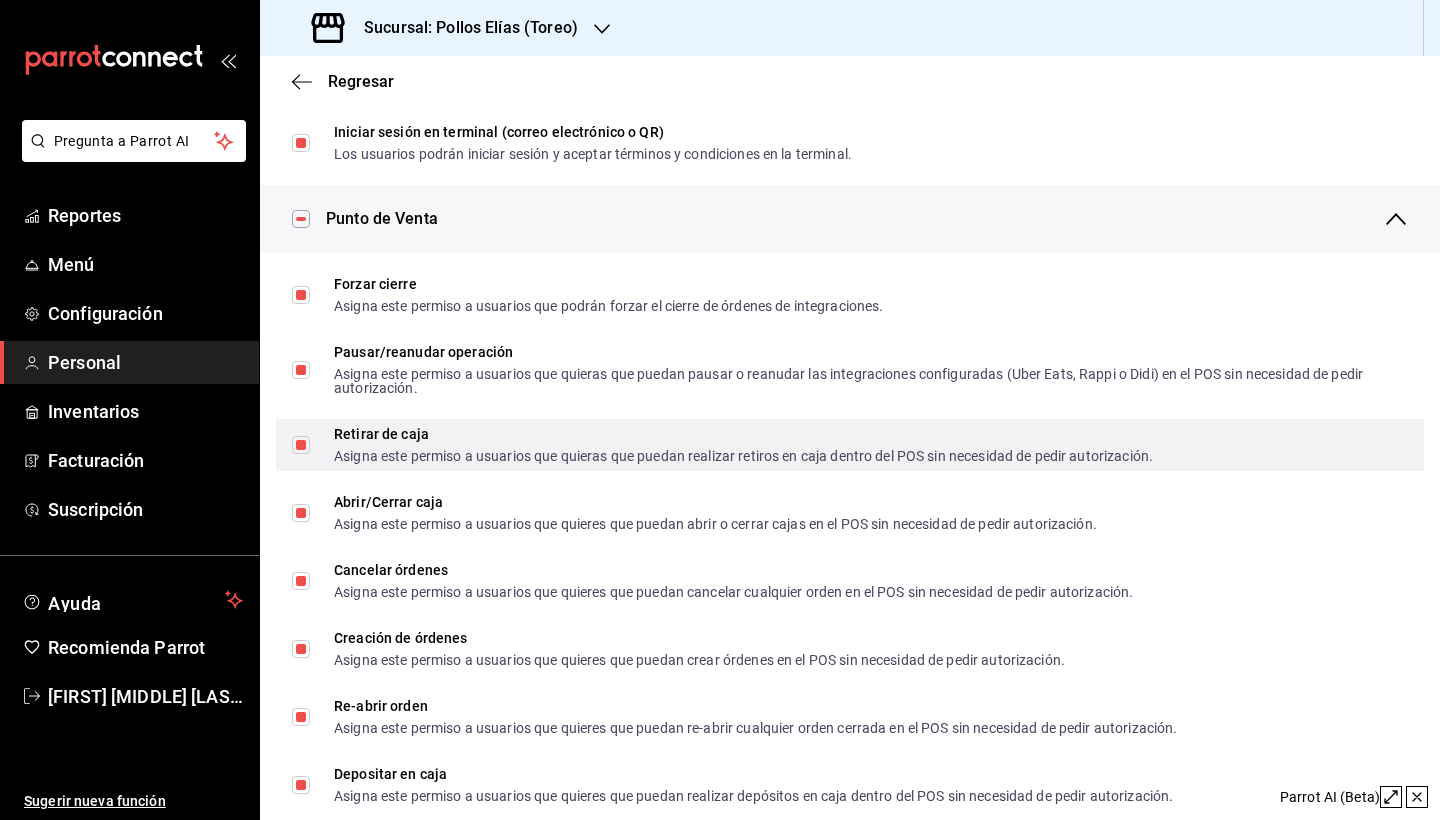 scroll, scrollTop: 1577, scrollLeft: 0, axis: vertical 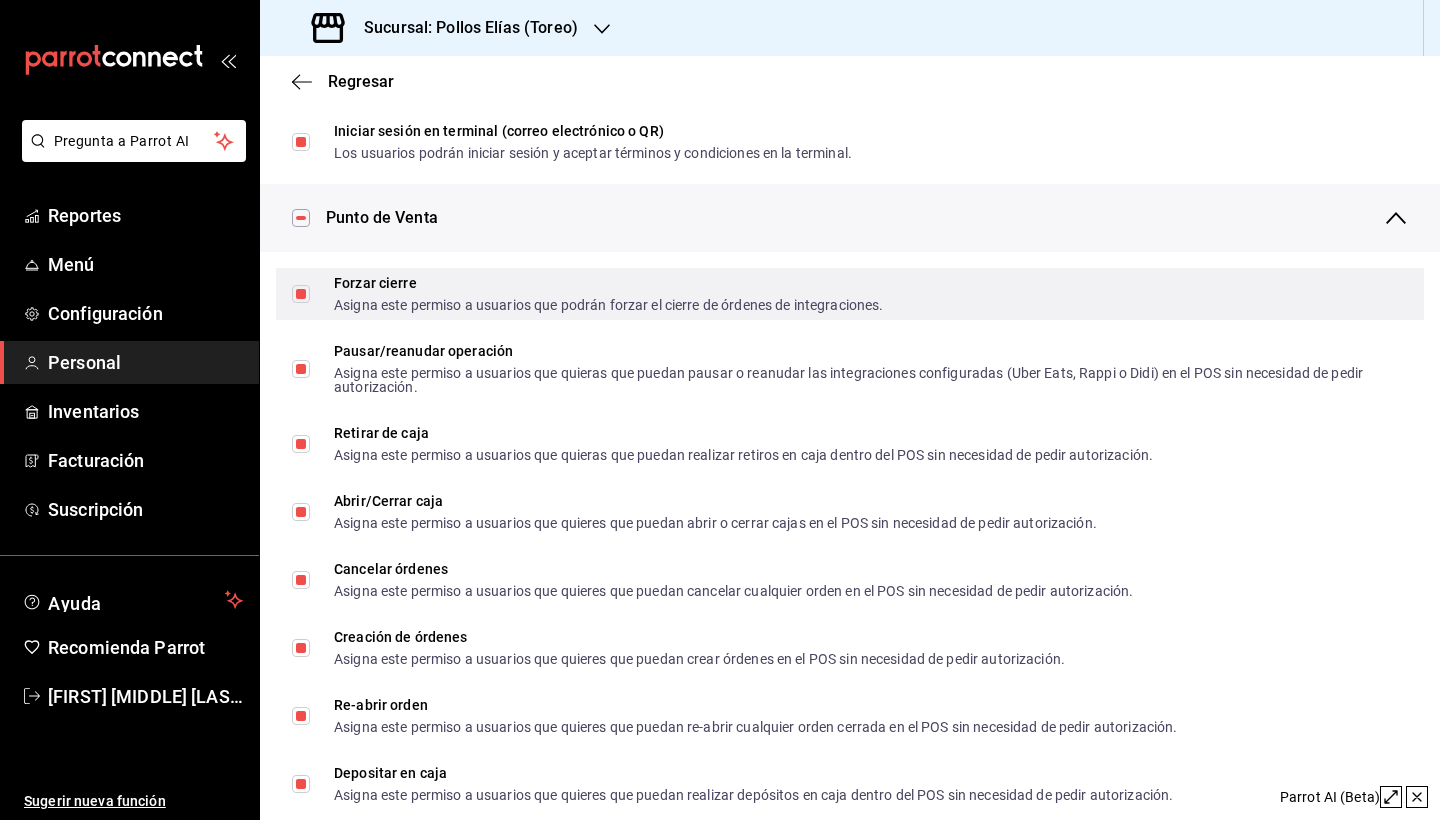 click on "Forzar cierre Asigna este permiso a usuarios que podrán forzar el cierre de órdenes de integraciones." at bounding box center (301, 294) 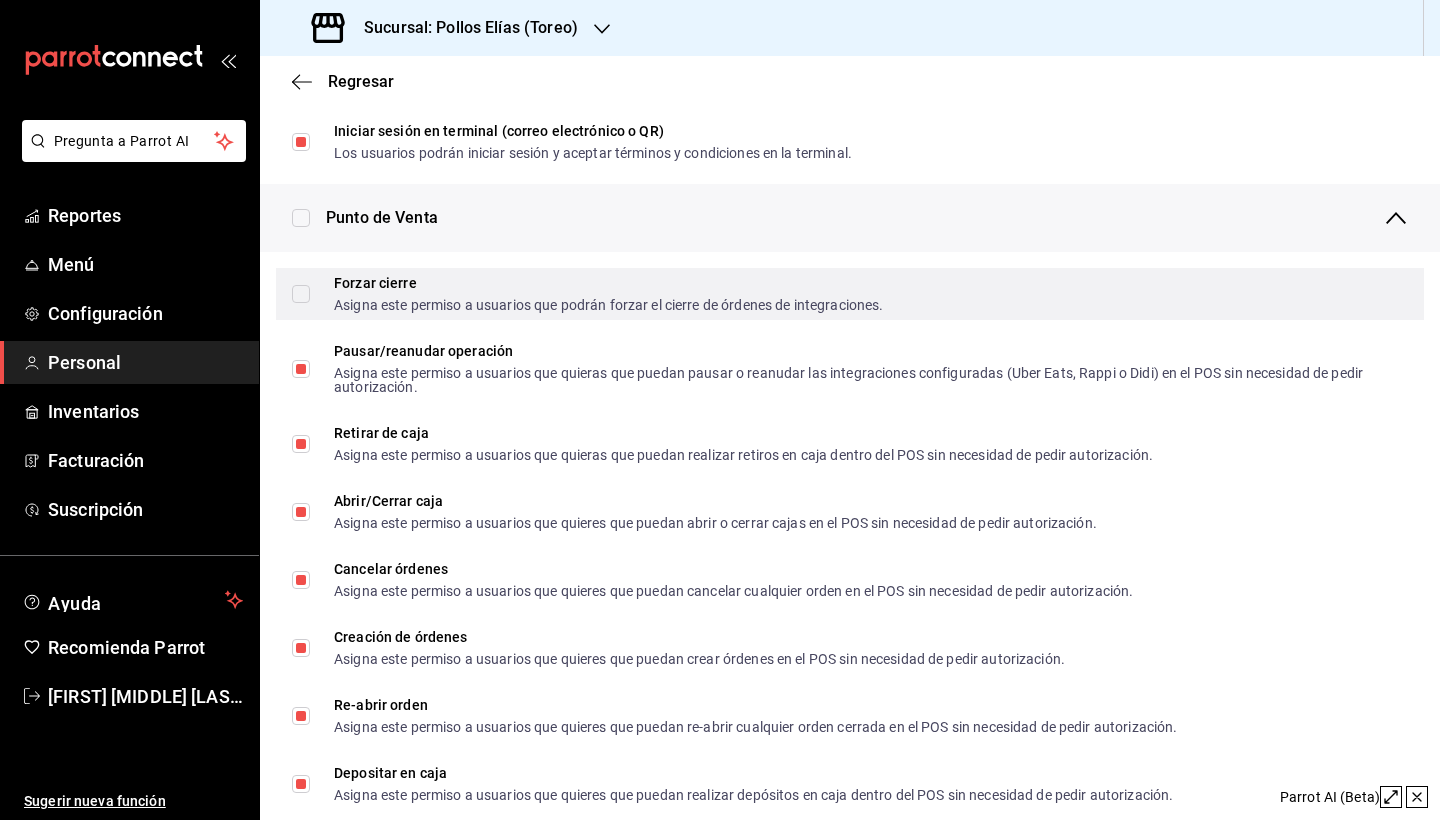 checkbox on "false" 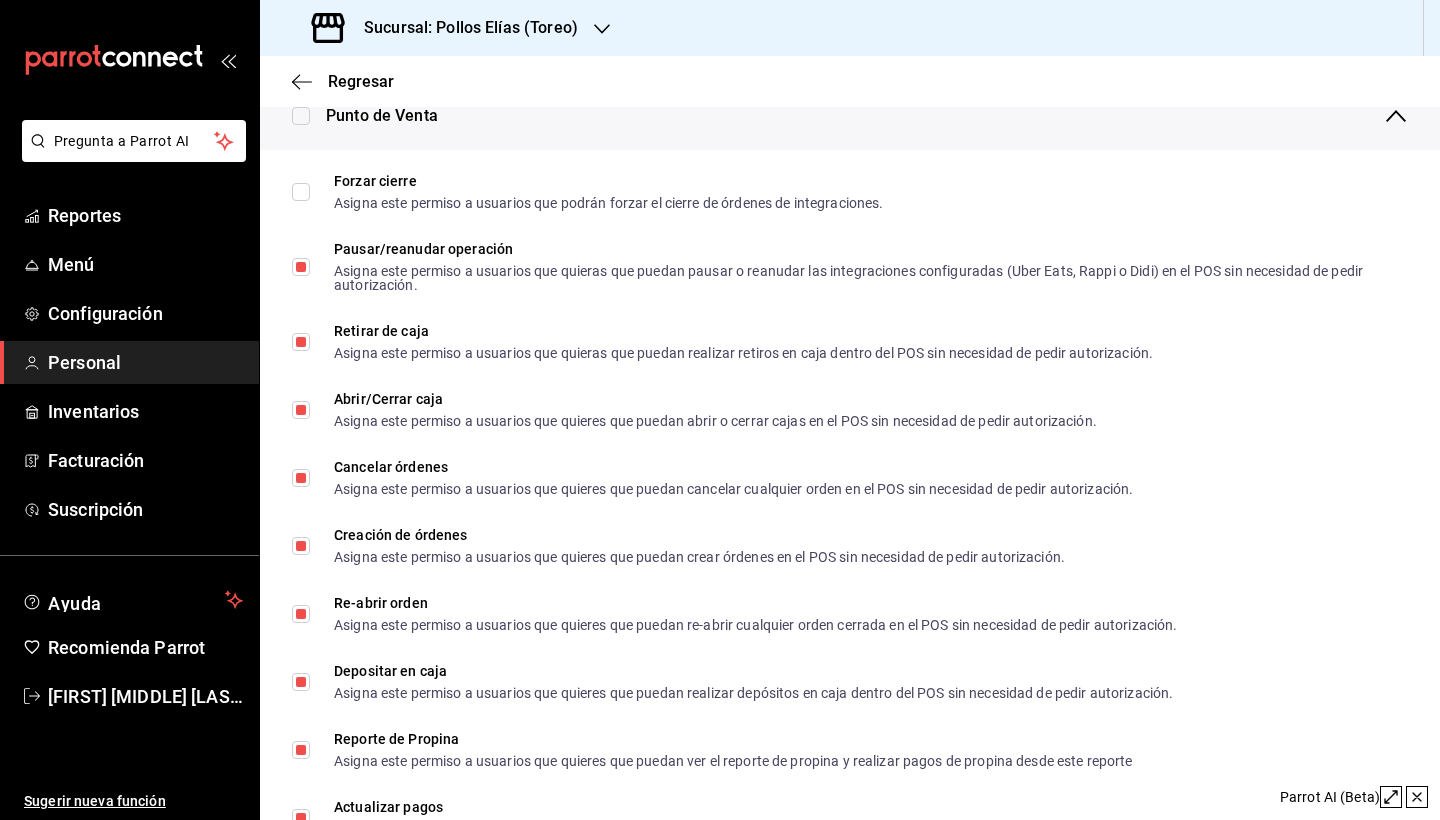 scroll, scrollTop: 1687, scrollLeft: 0, axis: vertical 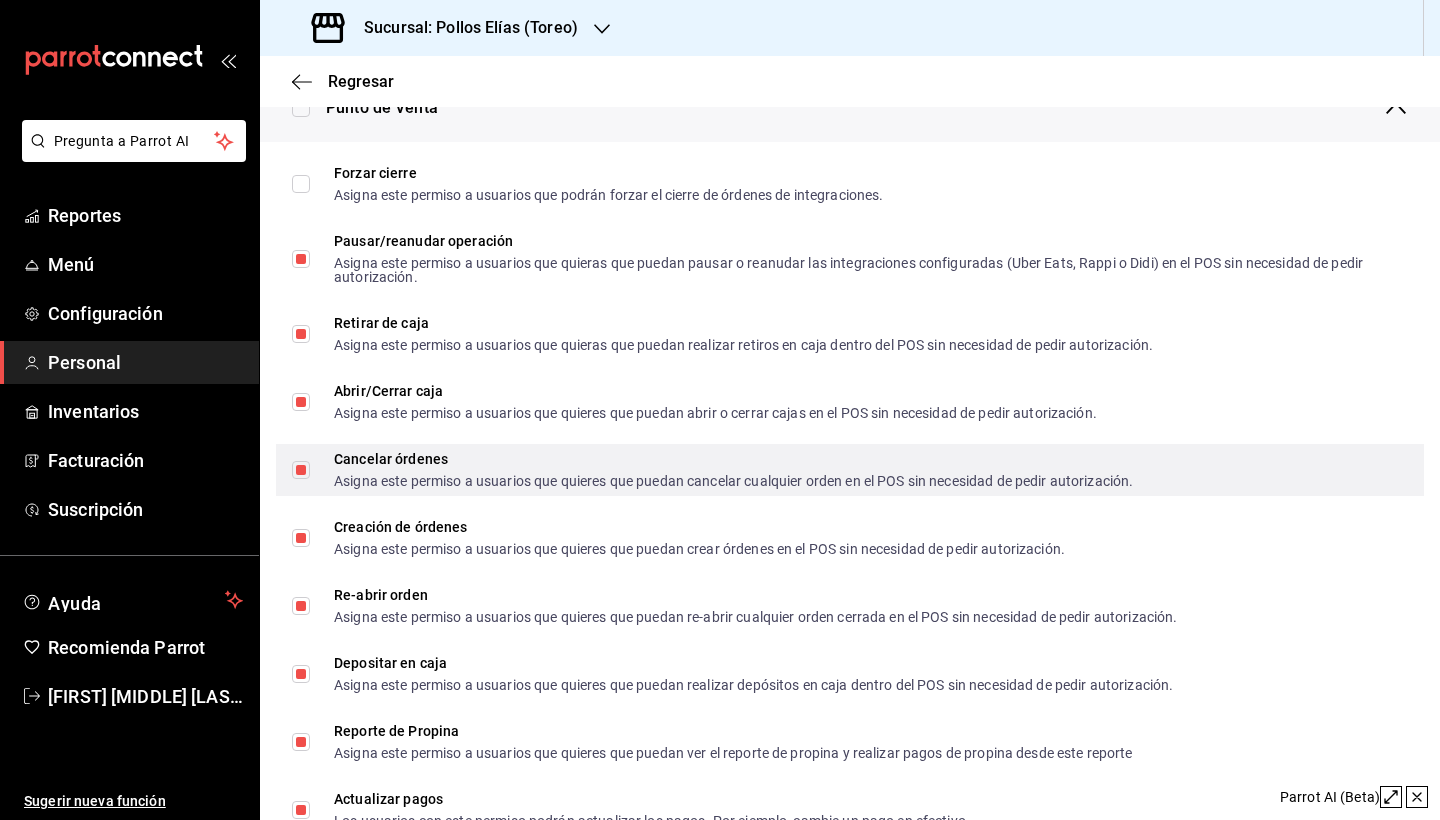 click on "Cancelar órdenes Asigna este permiso a usuarios que quieres que puedan cancelar cualquier orden en el POS sin necesidad de pedir autorización." at bounding box center [301, 470] 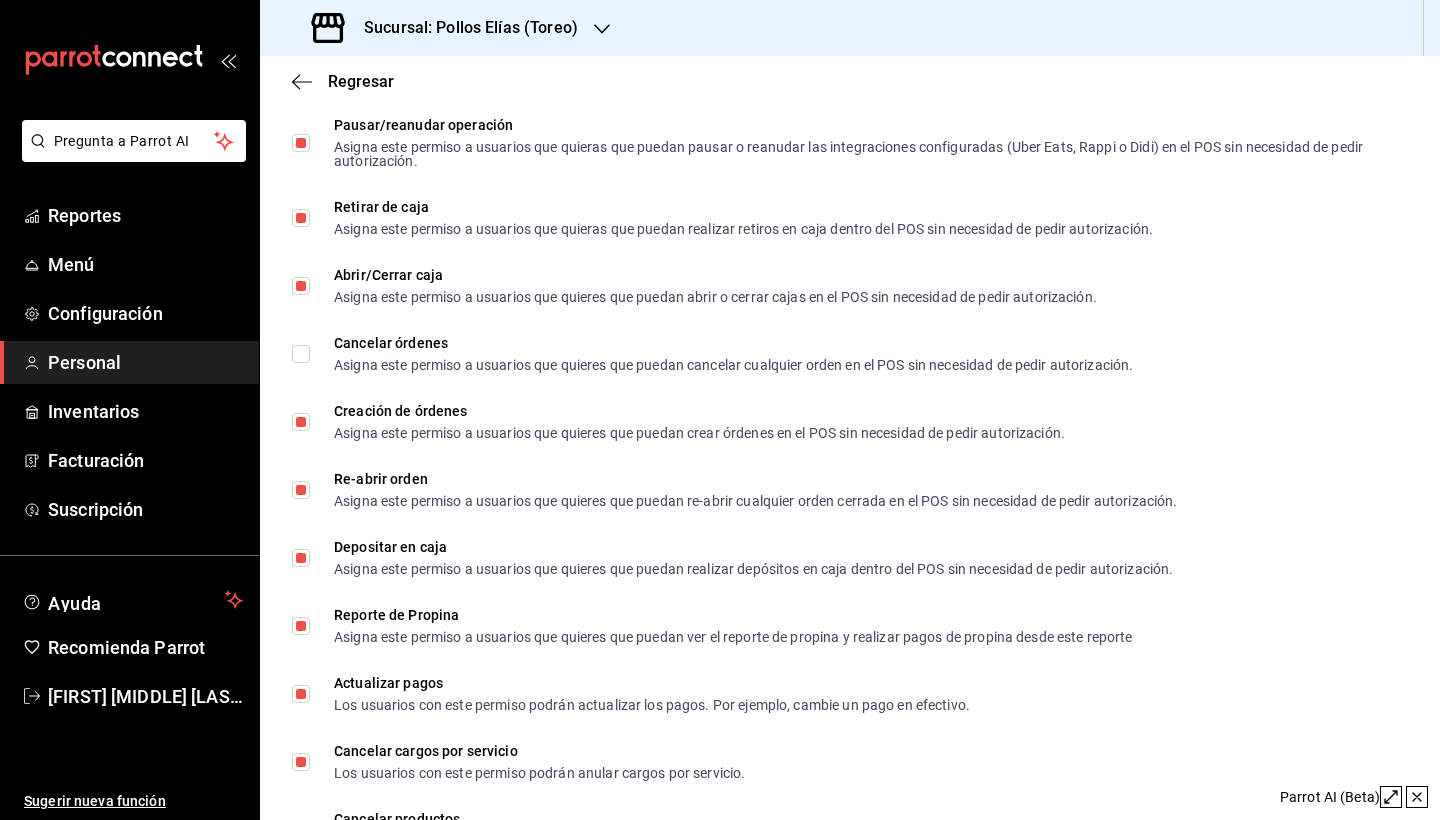 scroll, scrollTop: 1805, scrollLeft: 0, axis: vertical 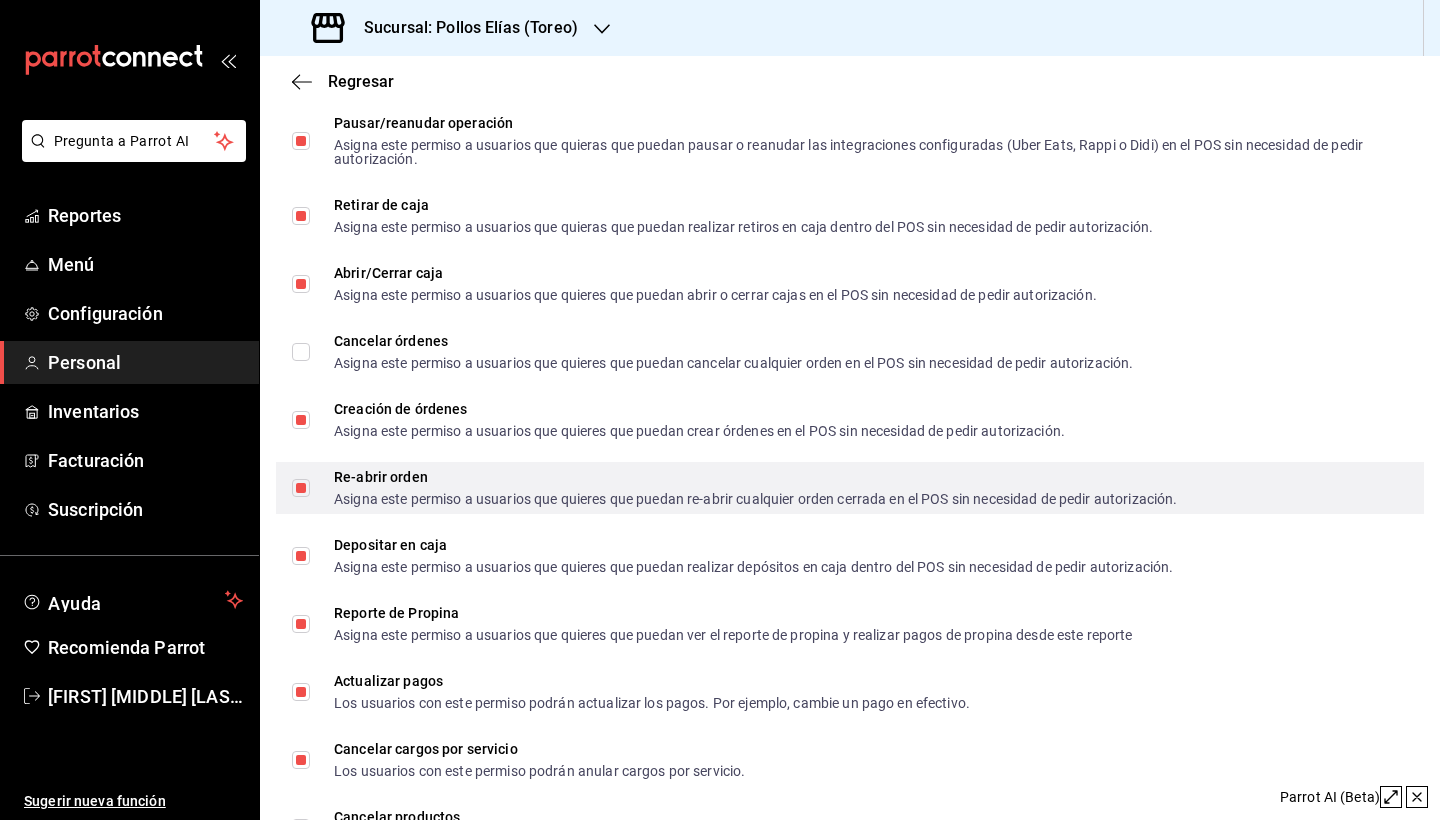 click on "Re-abrir orden Asigna este permiso a usuarios que quieres que puedan re-abrir cualquier orden cerrada en el POS sin necesidad de pedir autorización." at bounding box center (301, 488) 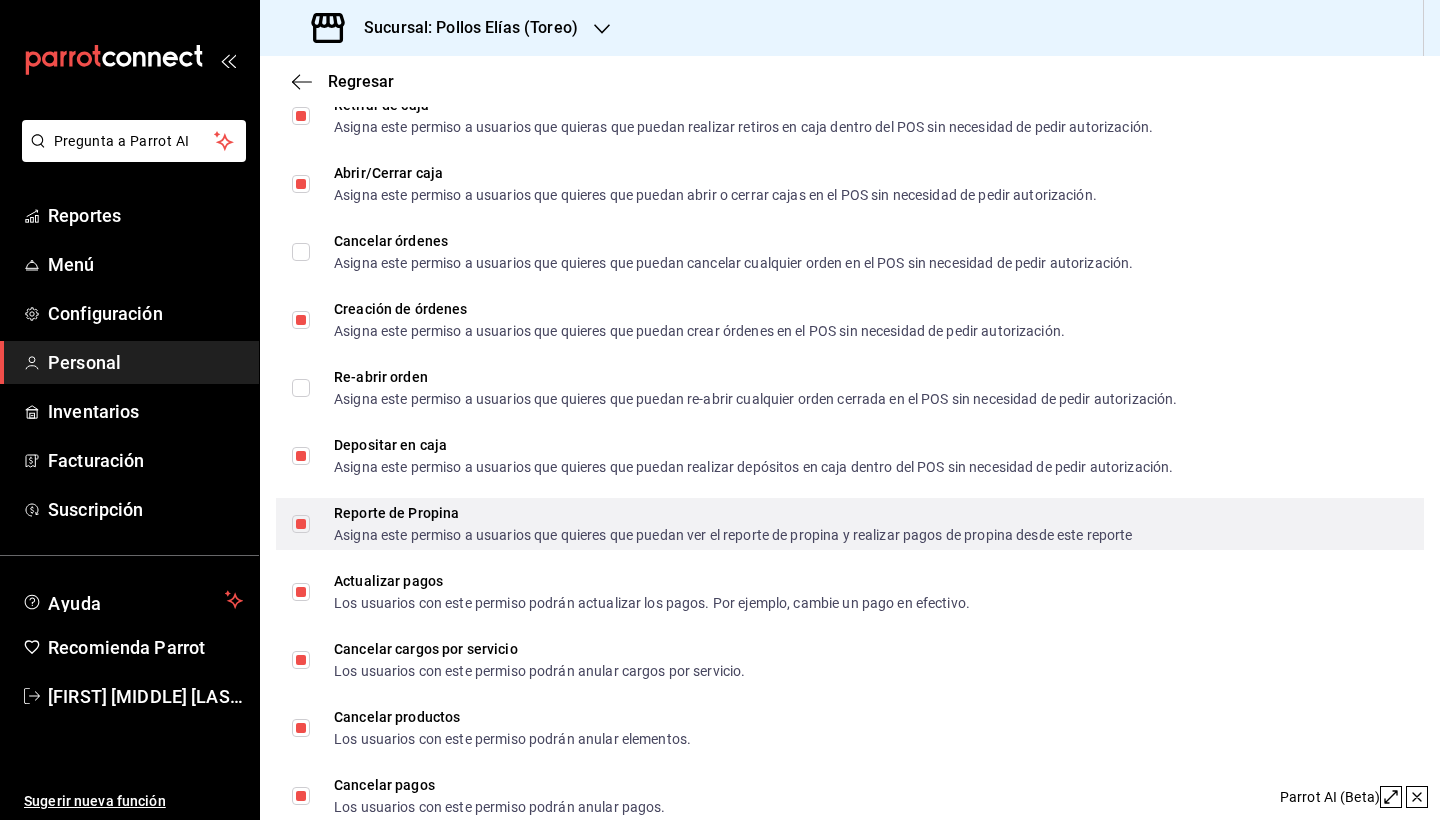 scroll, scrollTop: 1925, scrollLeft: 0, axis: vertical 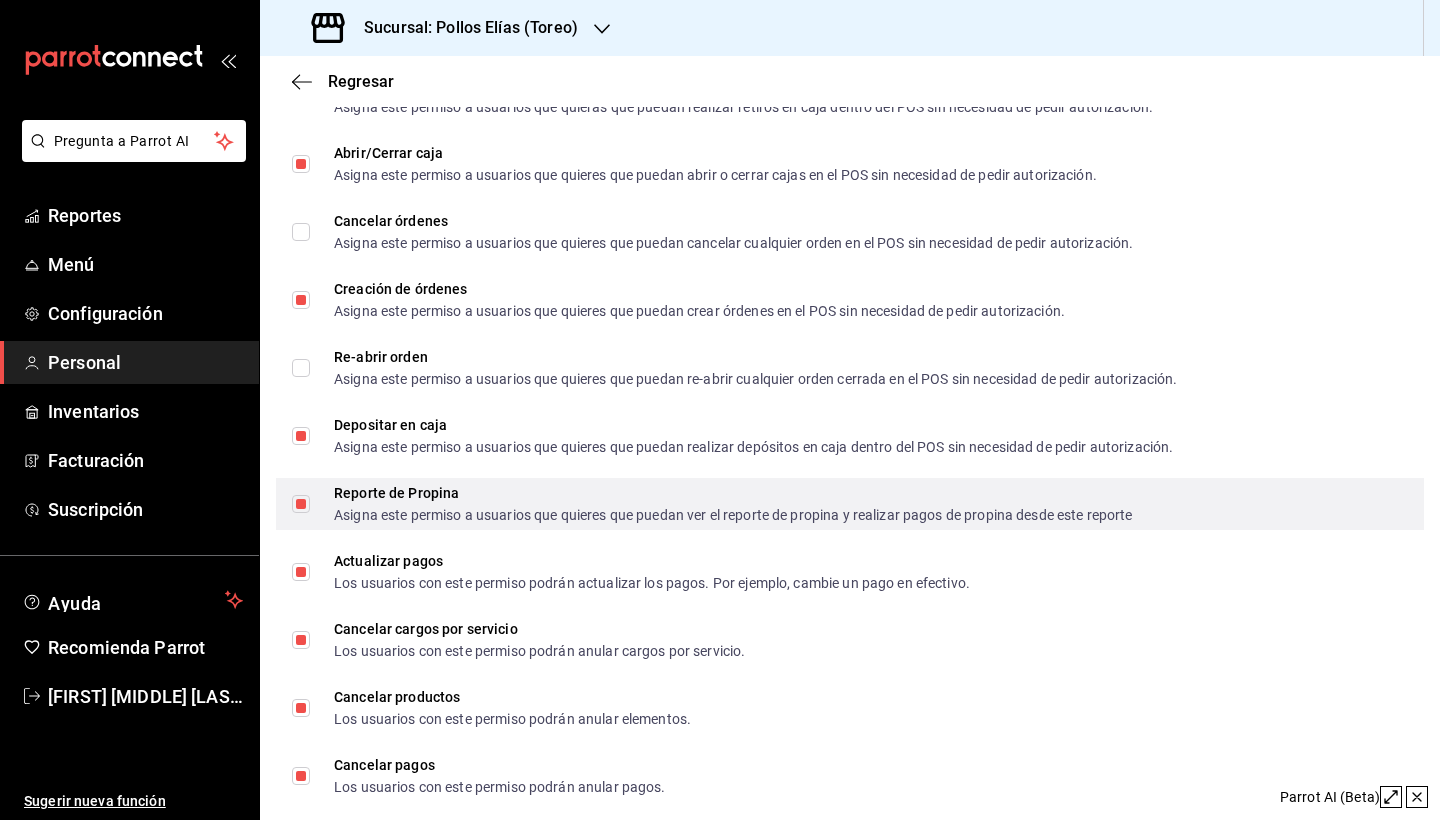 click on "Reporte de Propina Asigna este permiso a usuarios que quieres que puedan ver el reporte de propina y realizar pagos de propina desde este reporte" at bounding box center (301, 504) 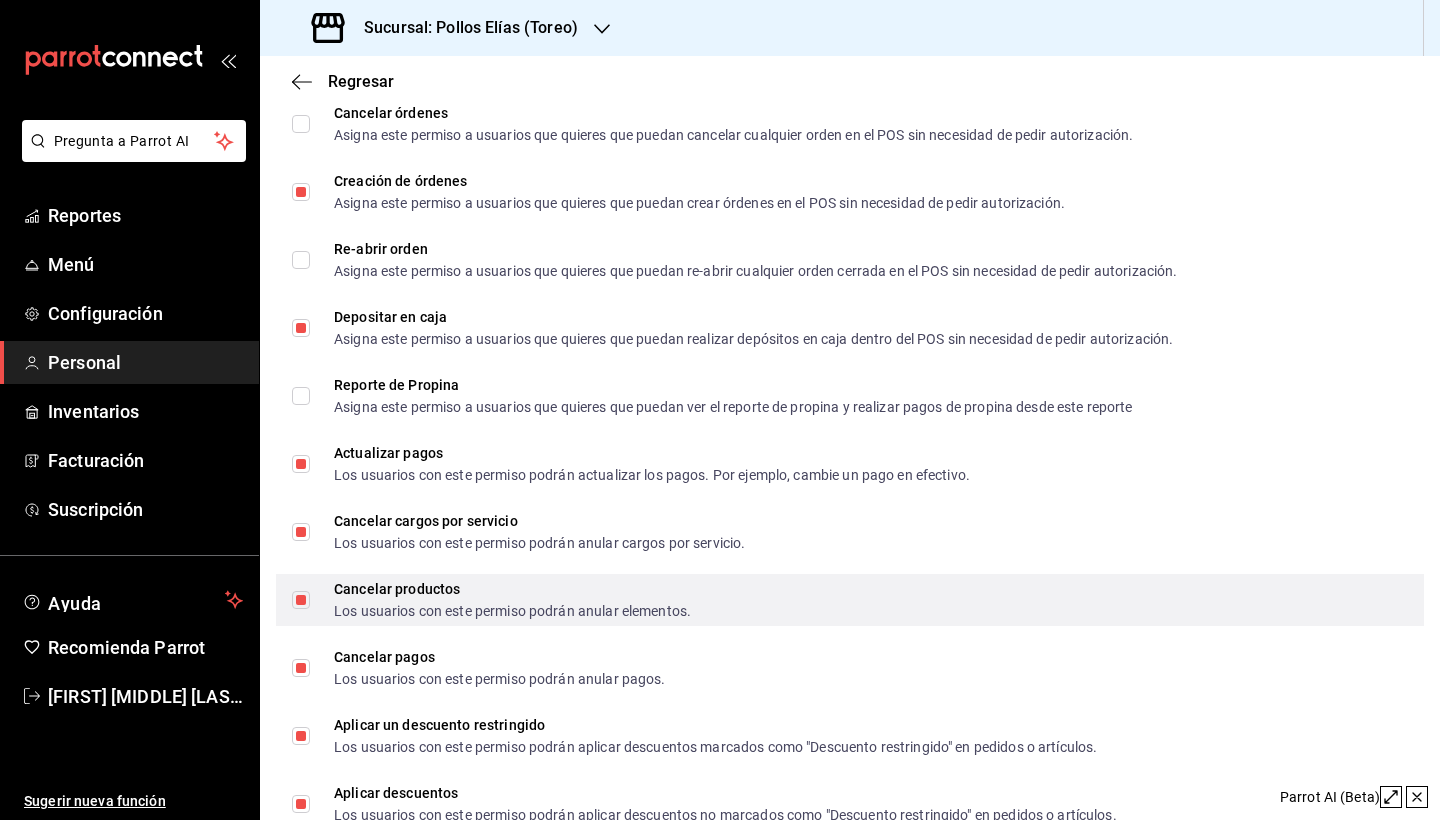 scroll, scrollTop: 2034, scrollLeft: 0, axis: vertical 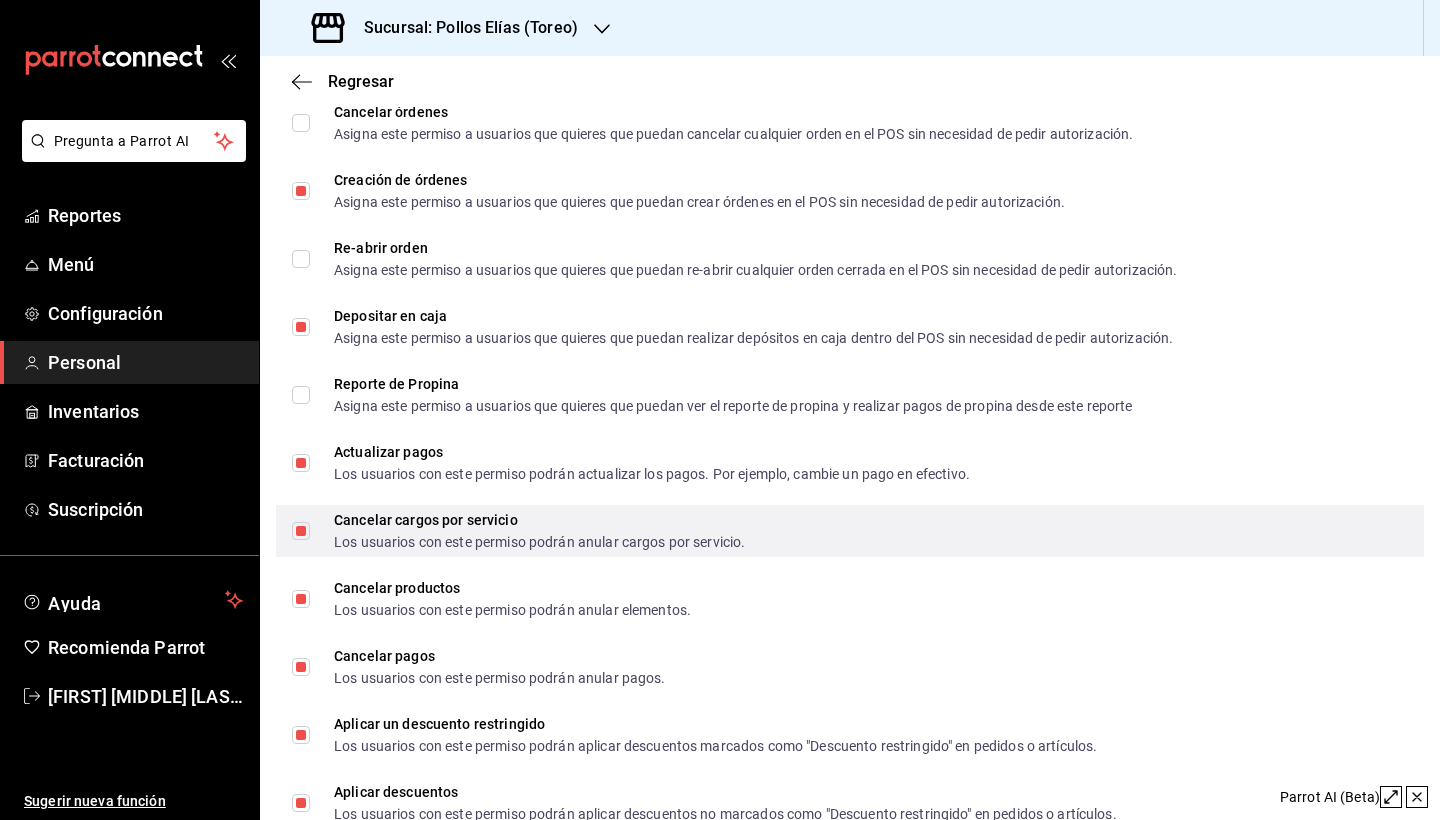 click on "Cancelar cargos por servicio Los usuarios con este permiso podrán anular cargos por servicio." at bounding box center [301, 531] 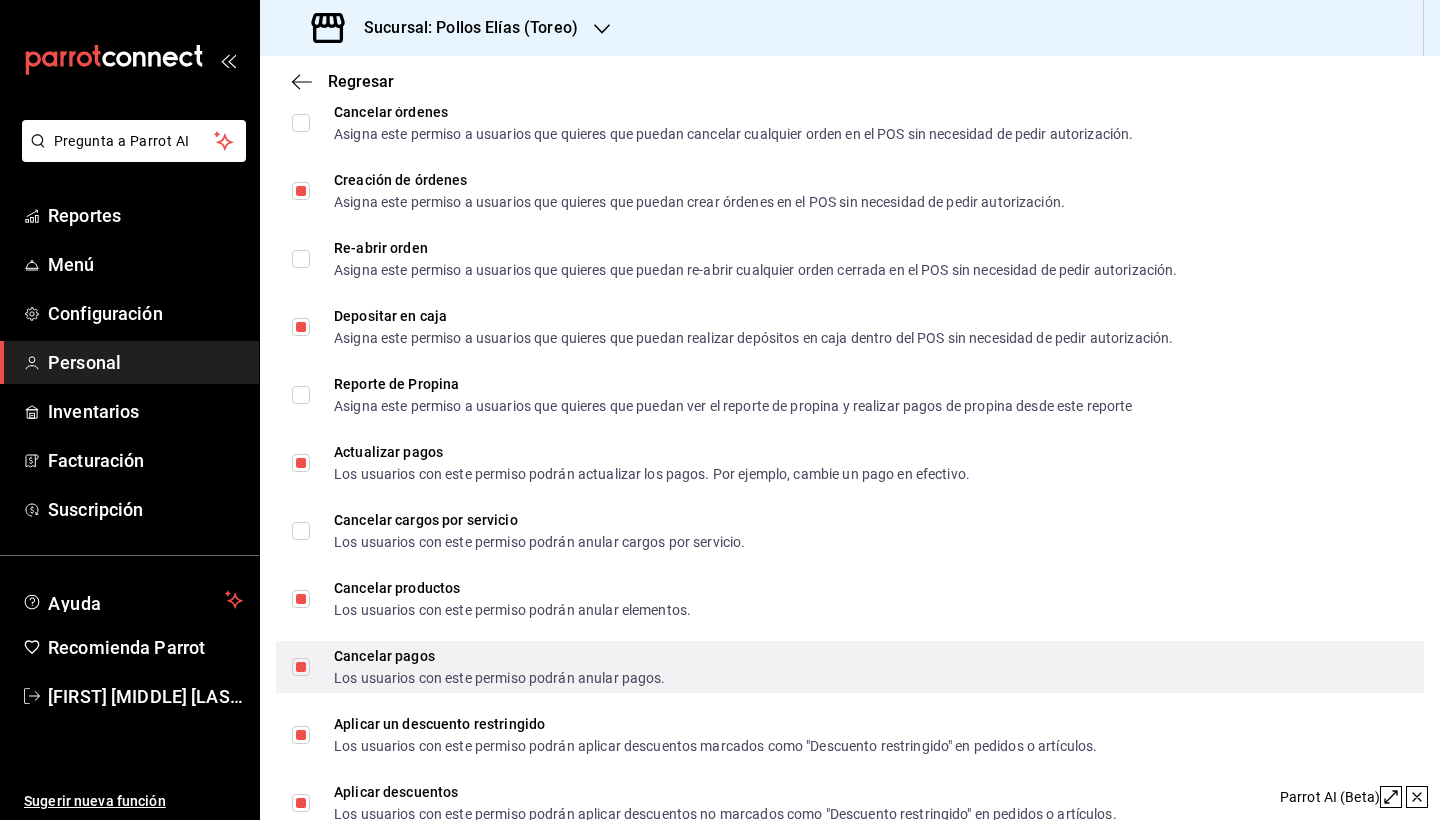click on "Cancelar pagos Los usuarios con este permiso podrán anular pagos." at bounding box center (301, 667) 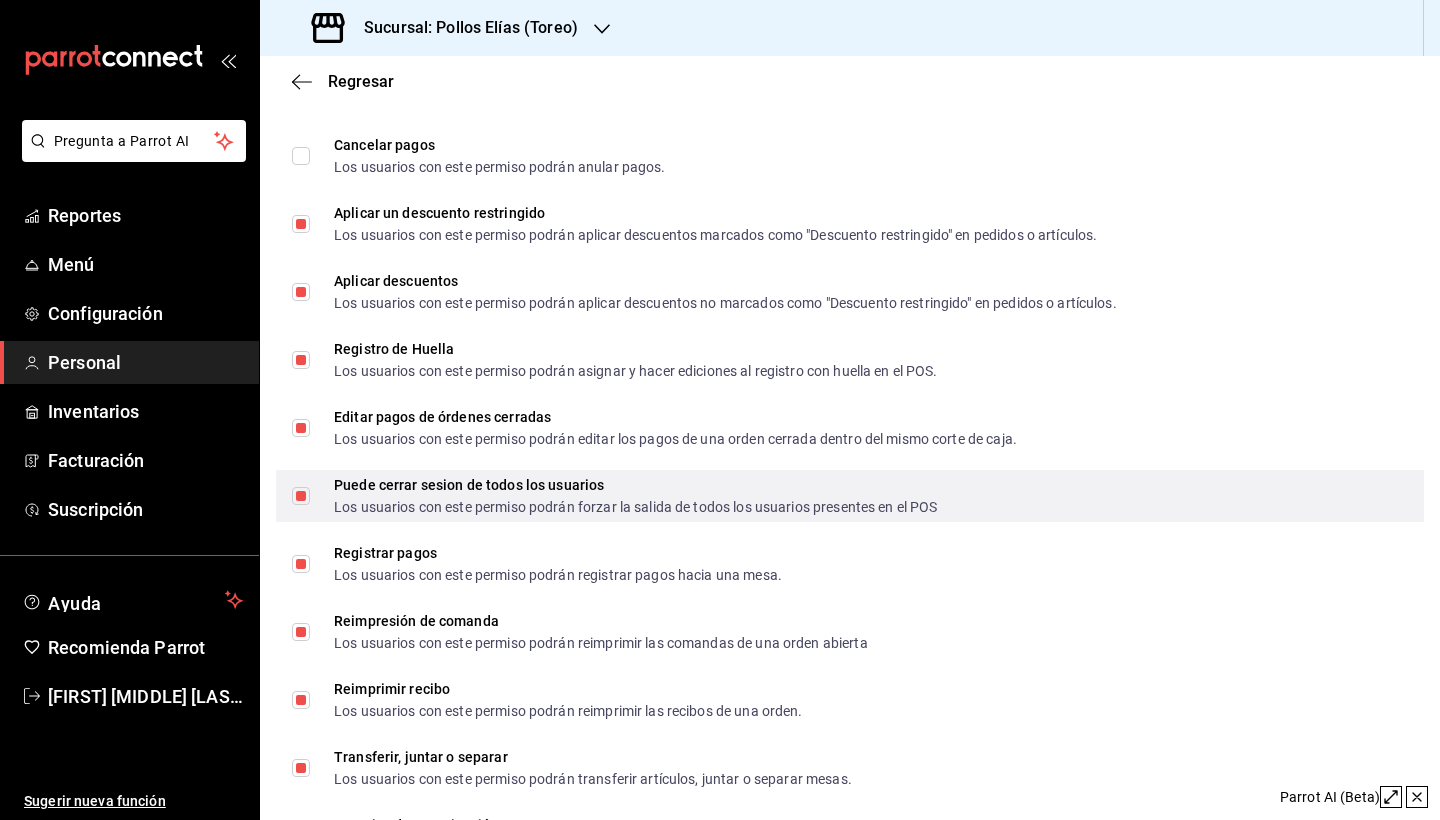 scroll, scrollTop: 2546, scrollLeft: 0, axis: vertical 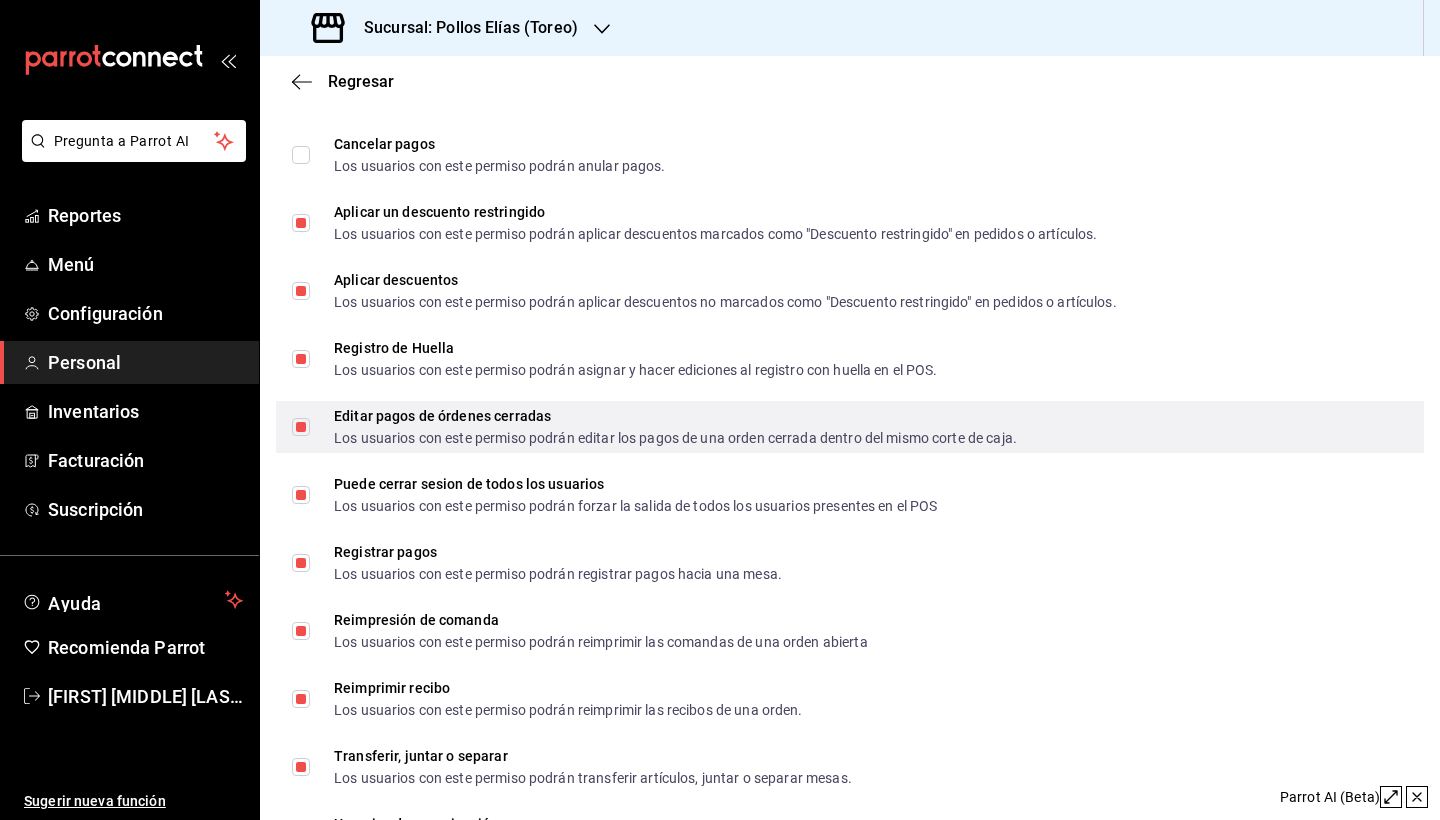 click on "Editar pagos de órdenes cerradas Los usuarios con este permiso podrán editar los pagos de una orden cerrada dentro del mismo corte de caja." at bounding box center (301, 427) 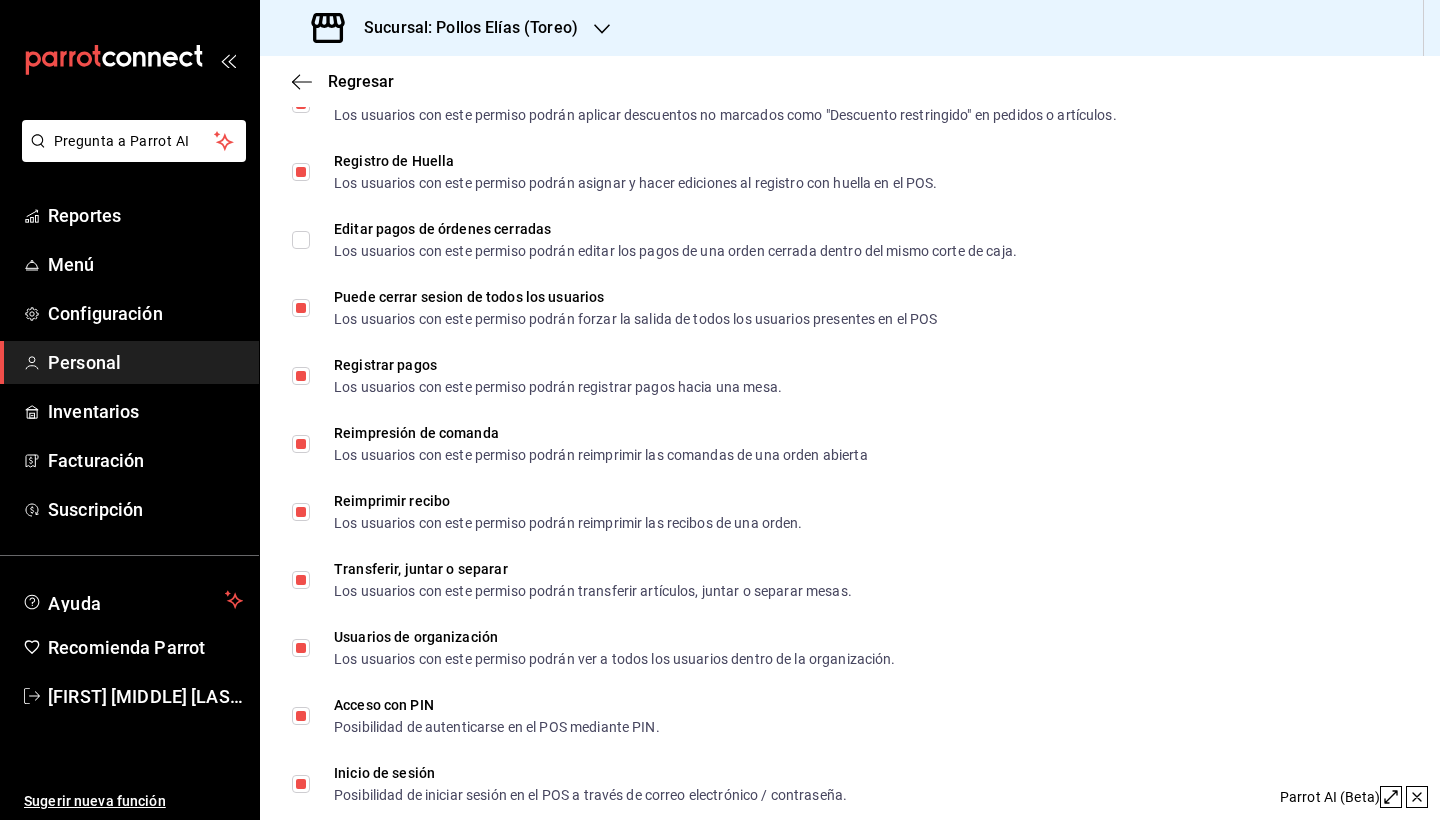 scroll, scrollTop: 2739, scrollLeft: 0, axis: vertical 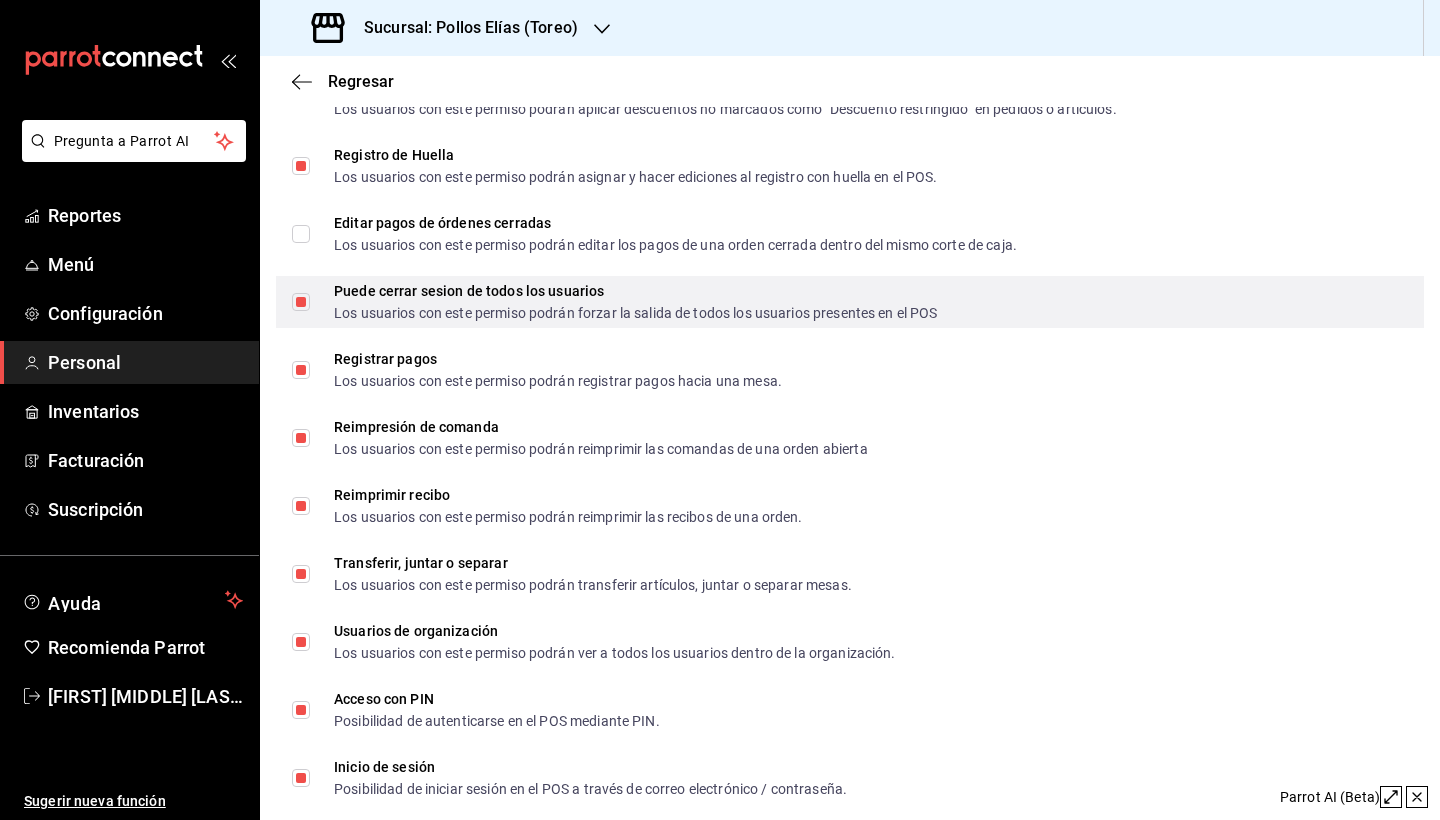 click on "Puede cerrar sesion de todos los usuarios Los usuarios con este permiso podrán forzar la salida de todos los usuarios presentes en el POS" at bounding box center [301, 302] 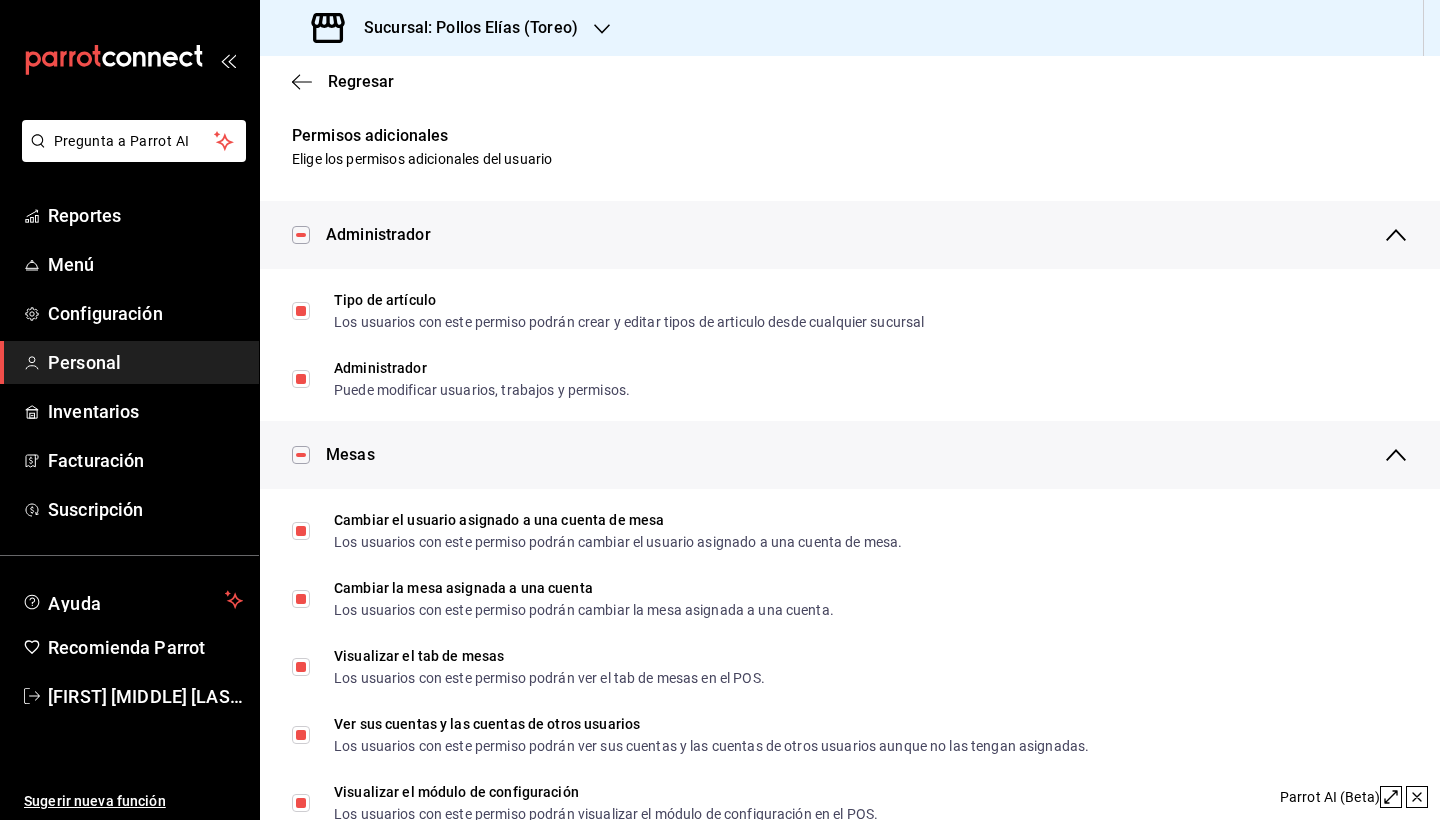scroll, scrollTop: 0, scrollLeft: 0, axis: both 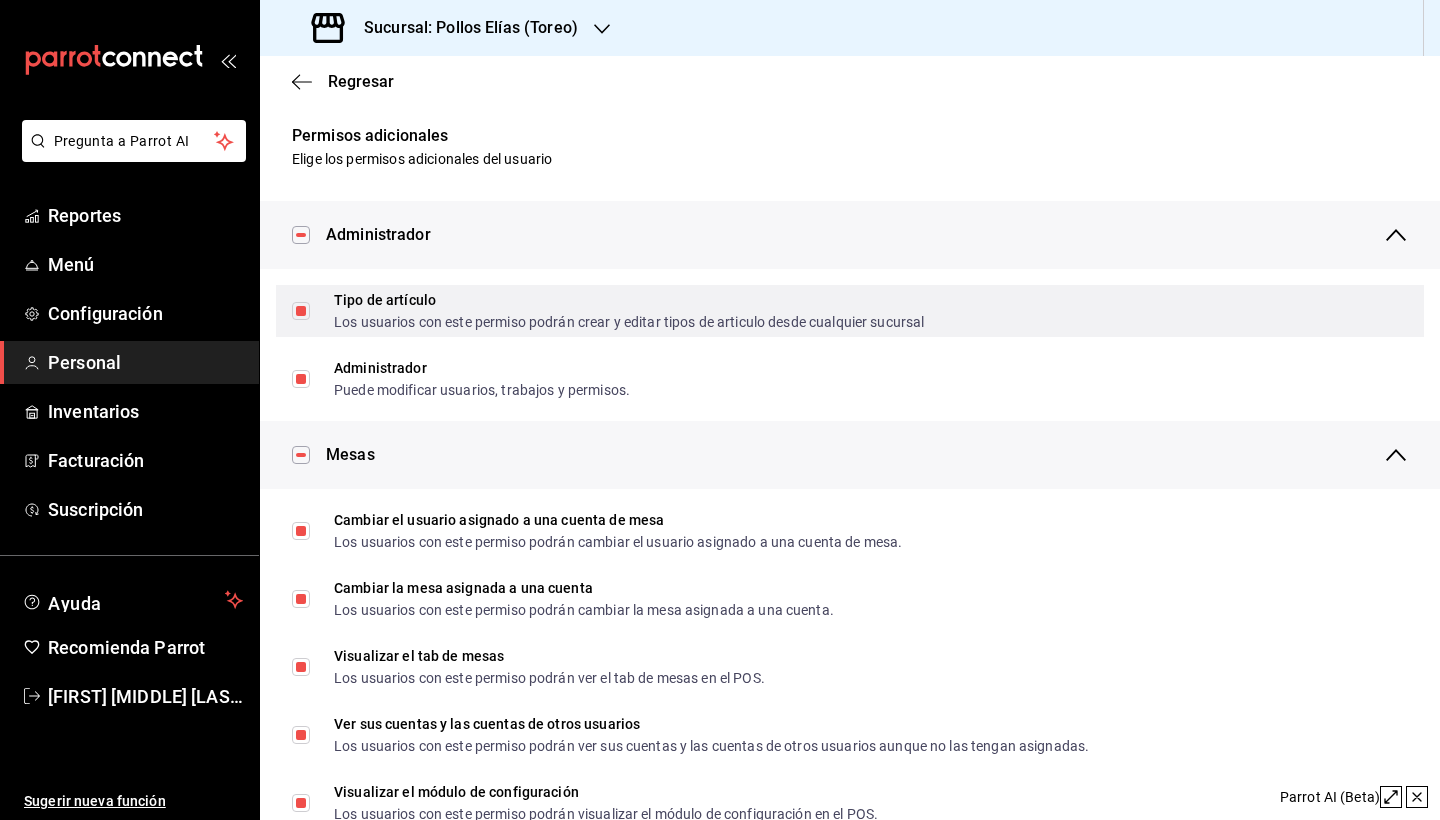 click on "Tipo de artículo Los usuarios con este permiso podrán crear y editar tipos de articulo desde cualquier sucursal" at bounding box center [301, 311] 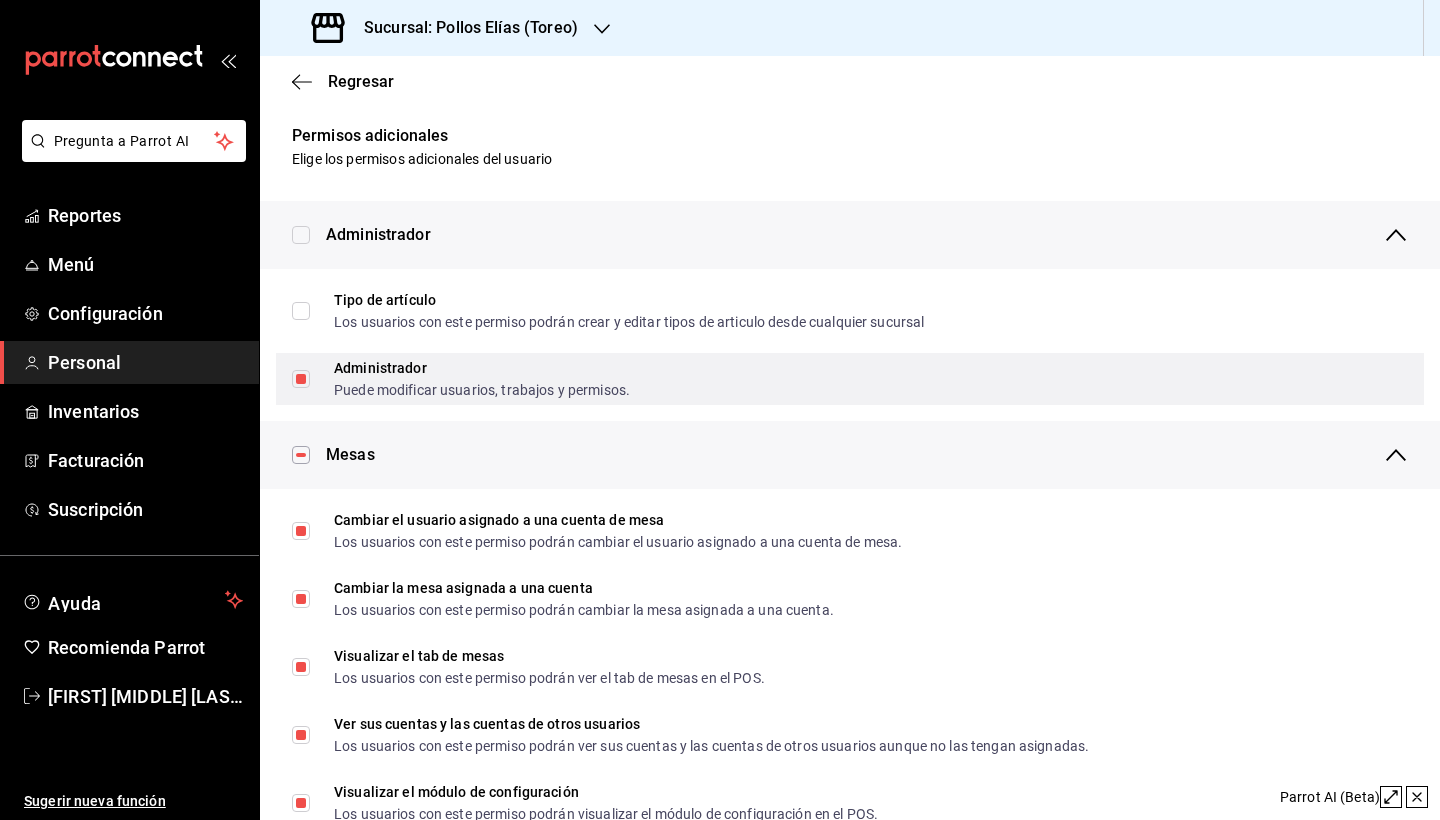 click on "Administrador Puede modificar usuarios, trabajos y permisos." at bounding box center (301, 379) 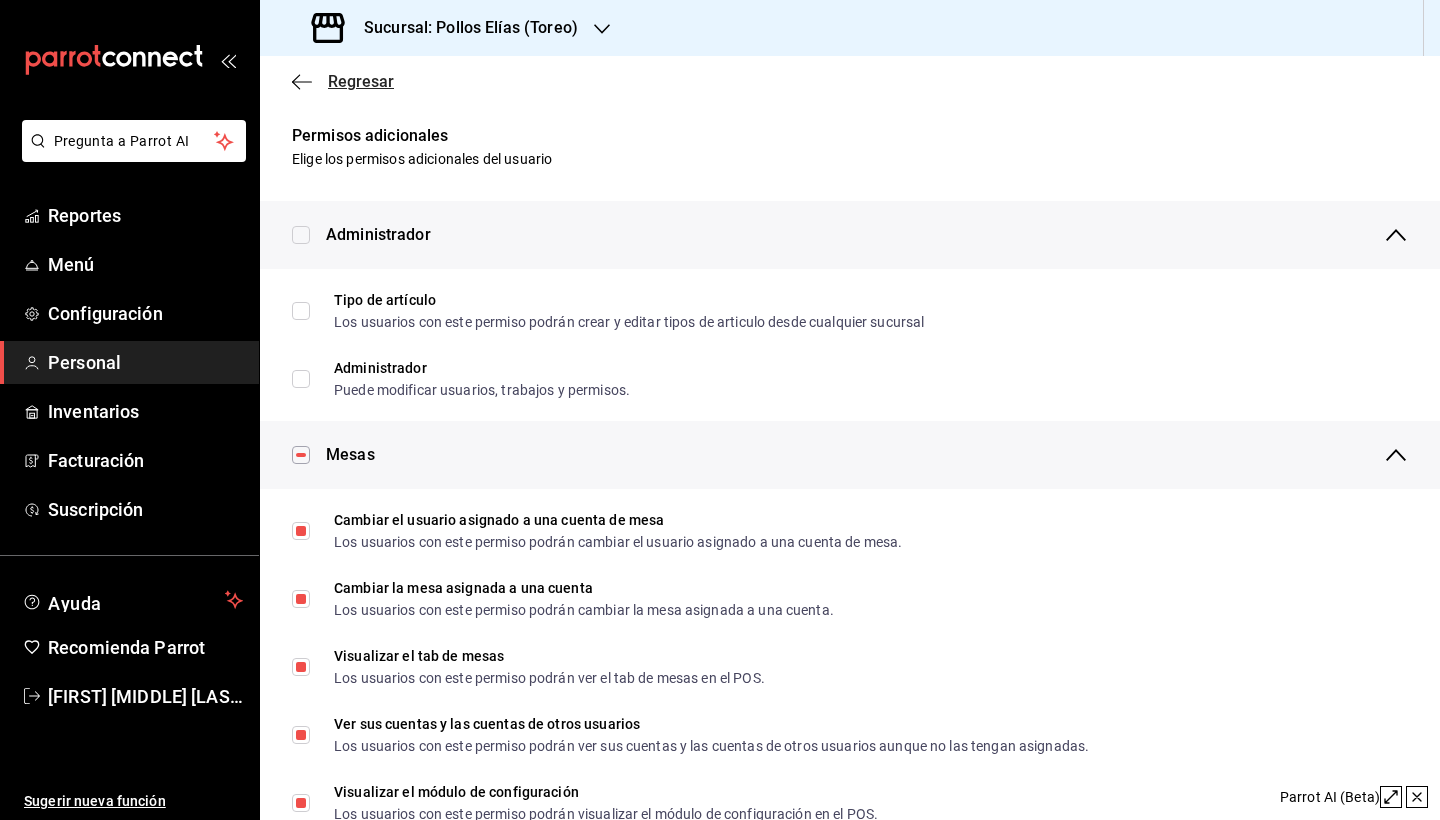 click 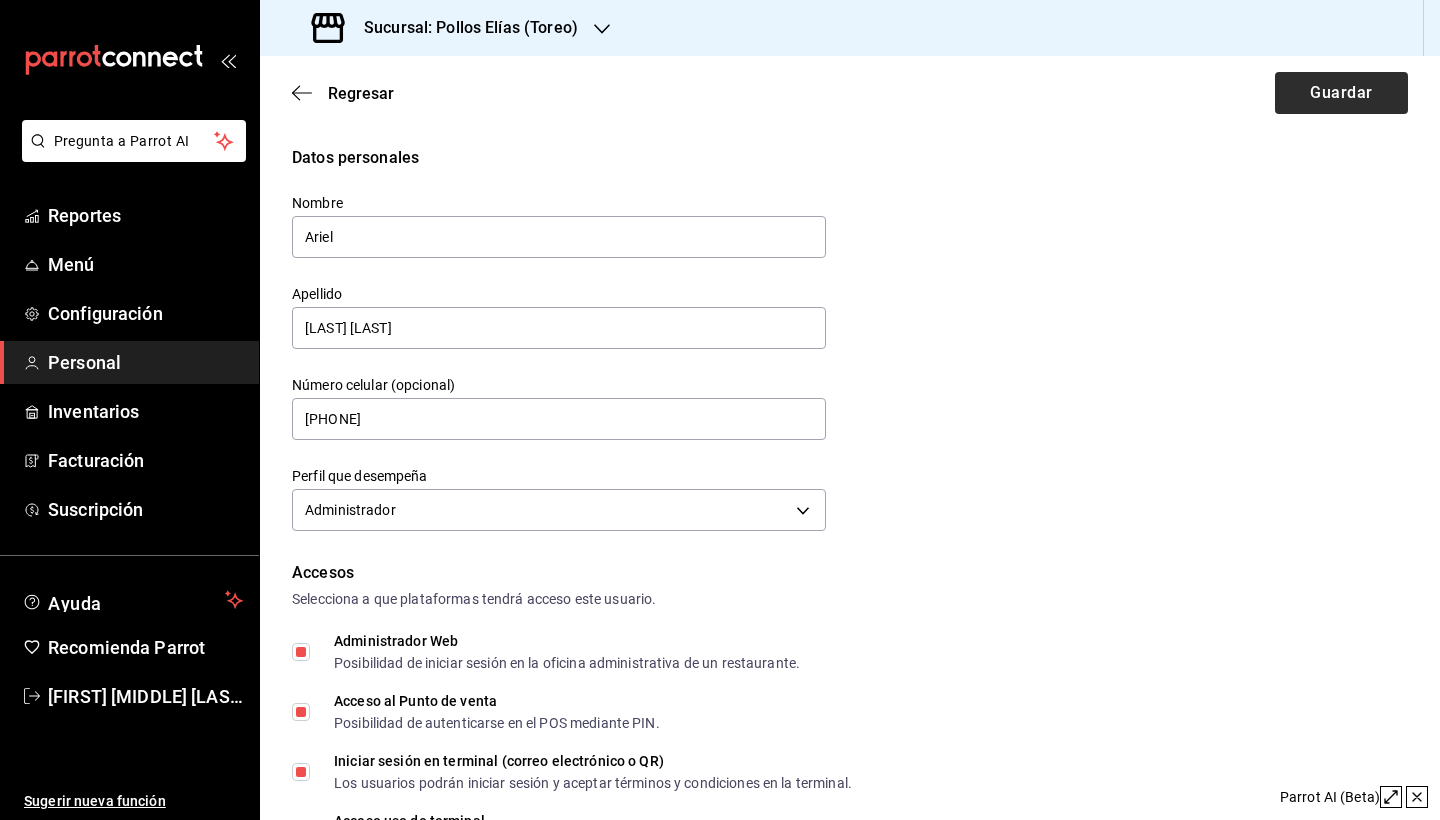 click on "Guardar" at bounding box center (1341, 93) 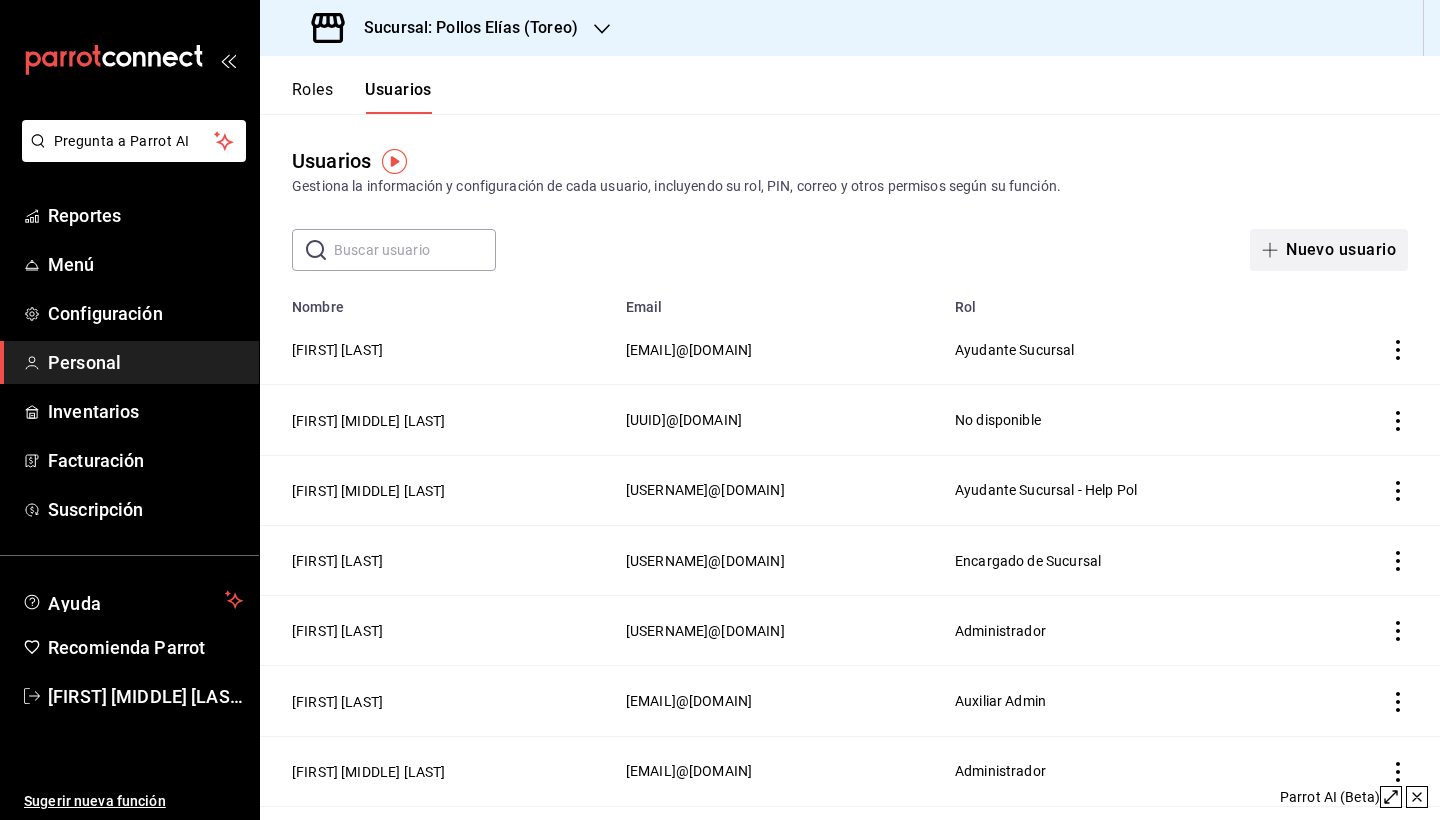 click on "Nuevo usuario" at bounding box center (1329, 250) 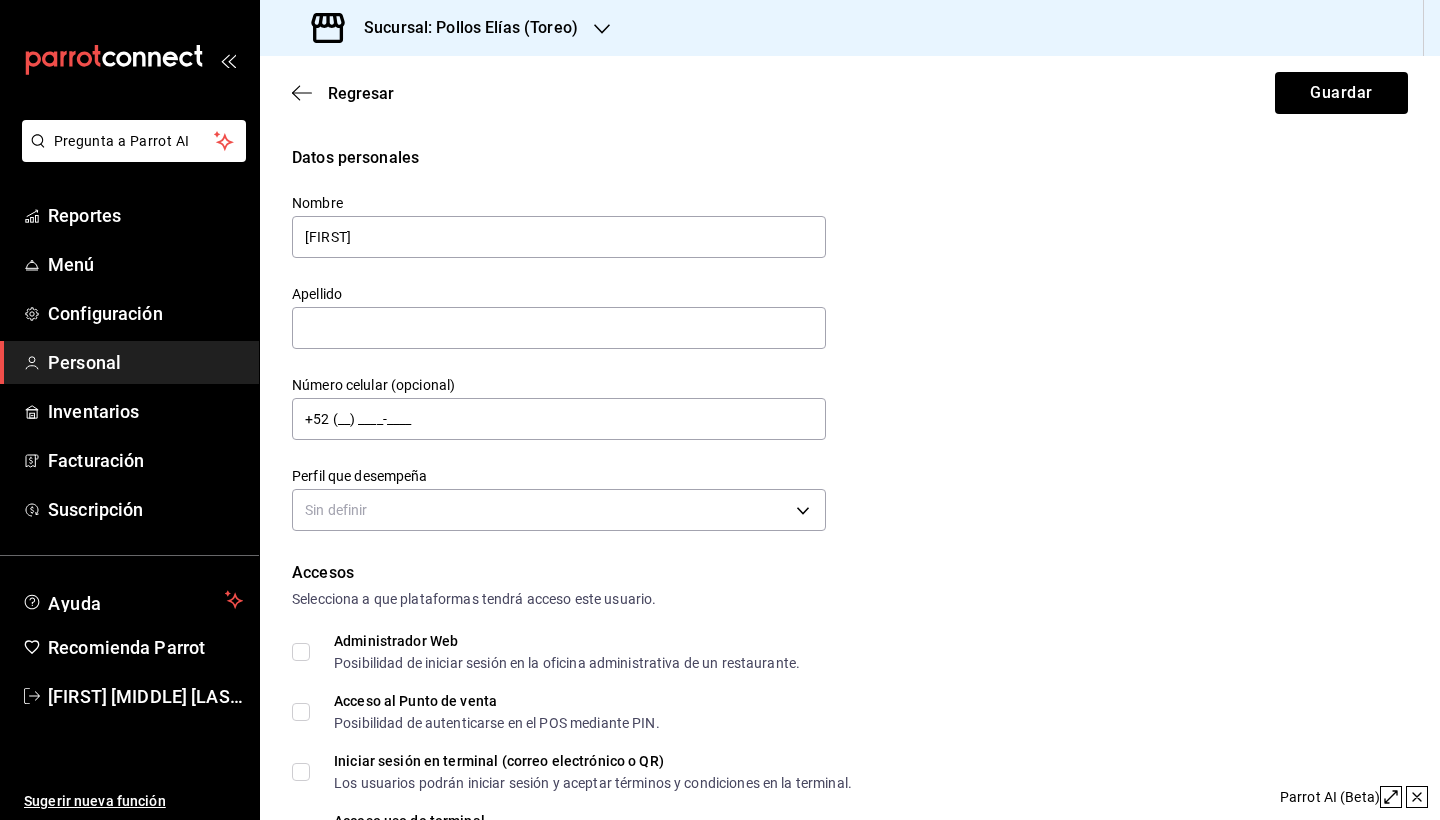 type on "[FIRST]" 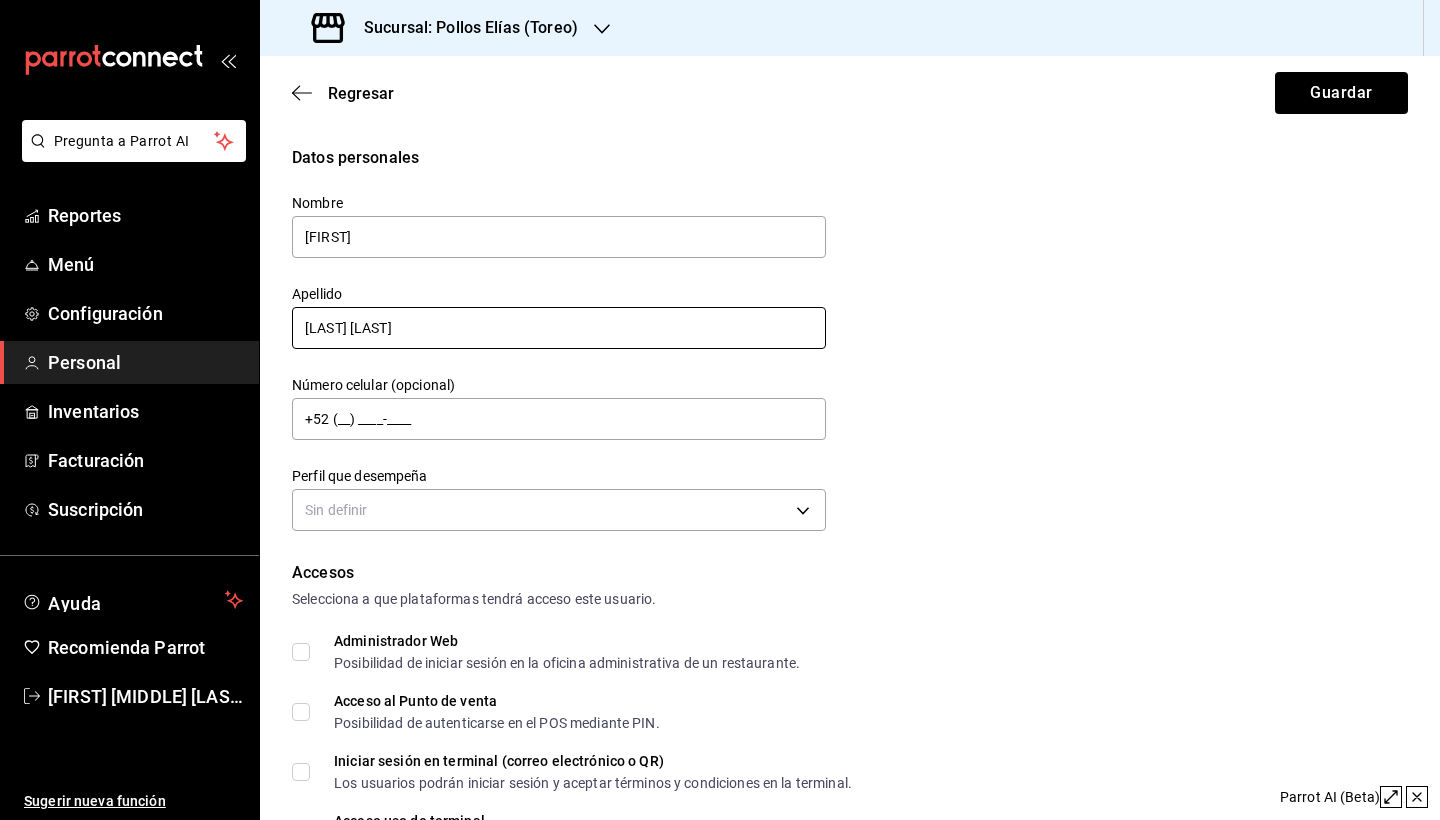 type on "[LAST] [LAST]" 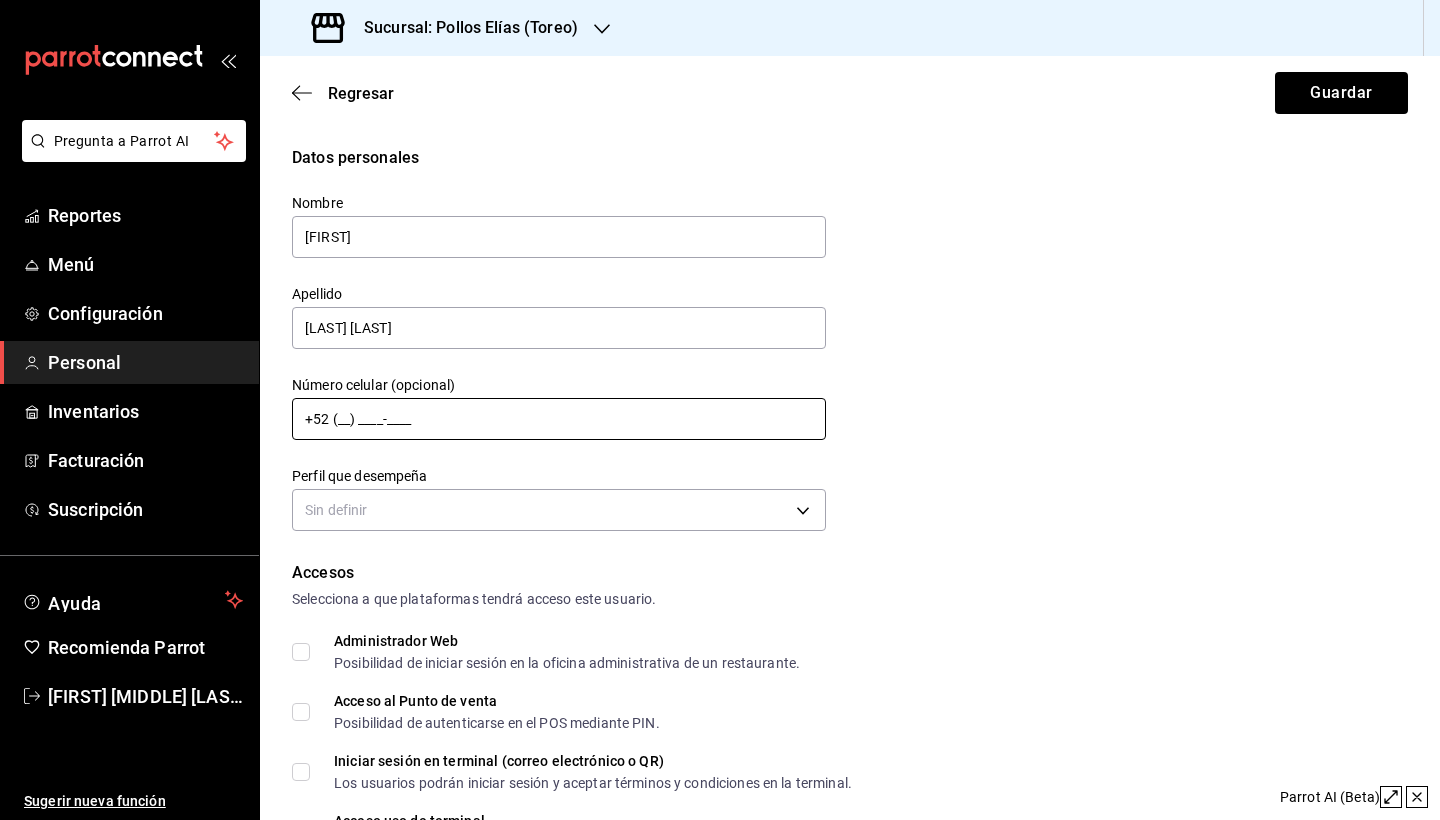 click on "+52 (__) ____-____" at bounding box center (559, 419) 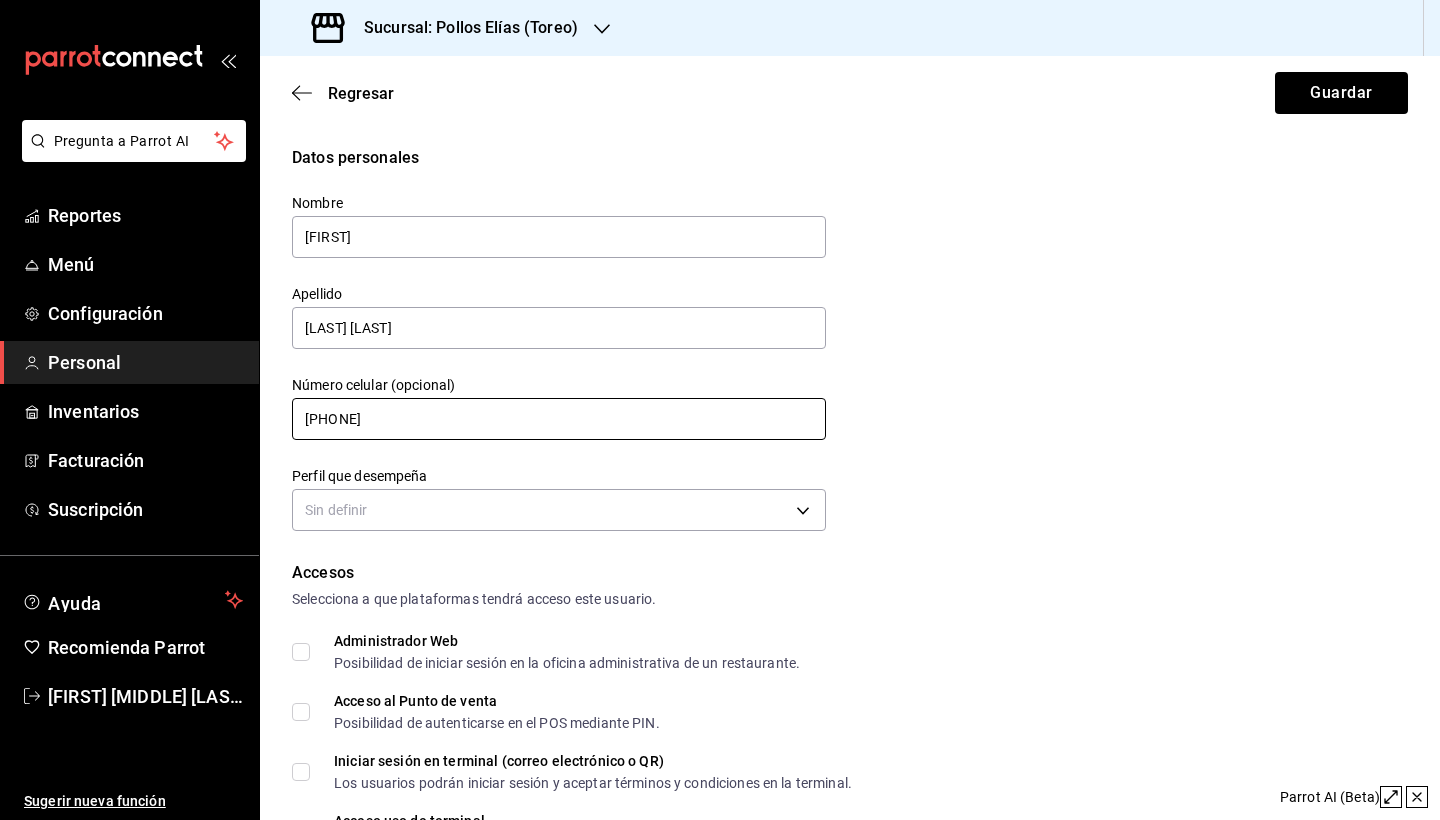 type on "[PHONE]" 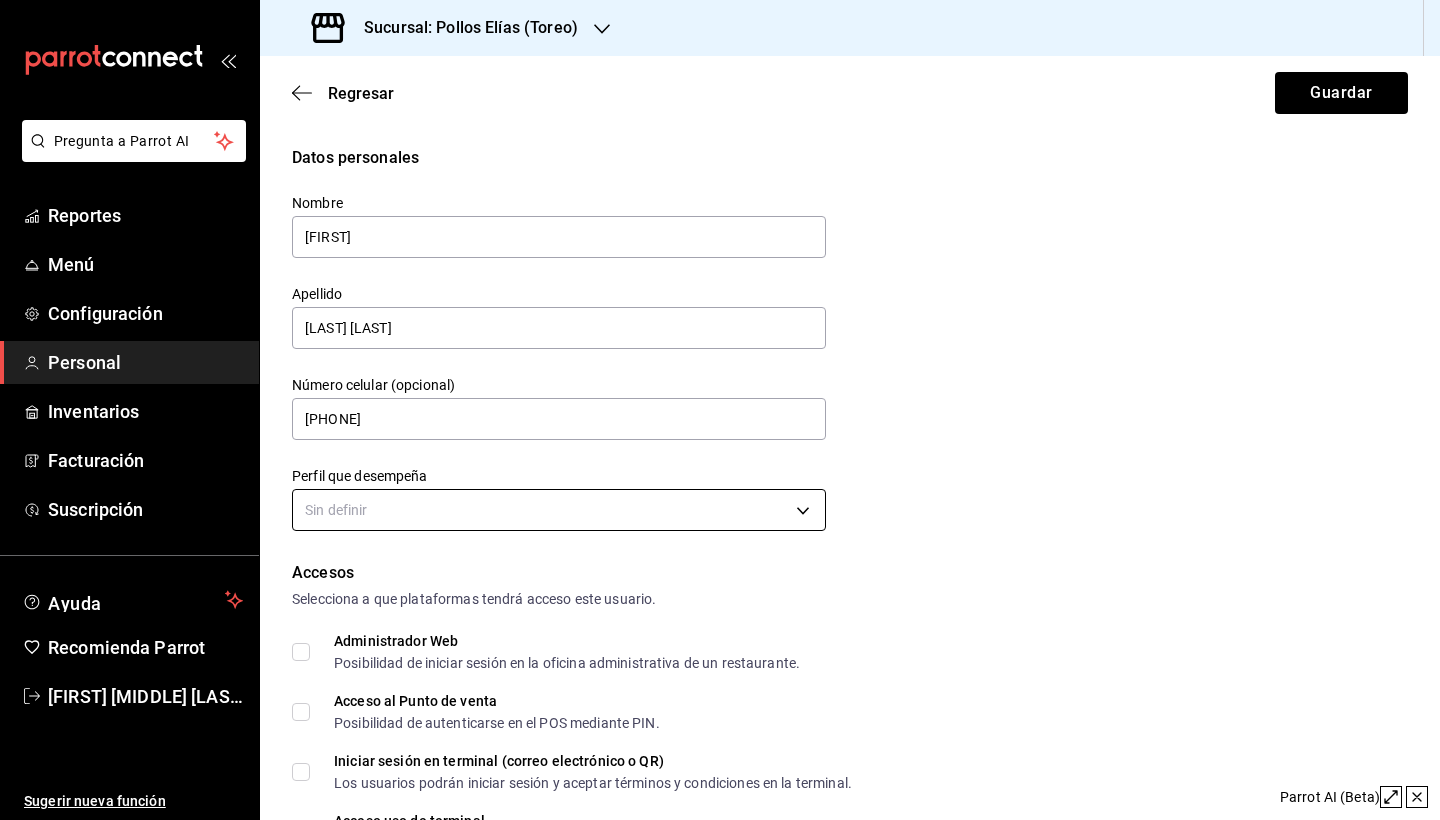 click on "Pregunta a Parrot AI Reportes   Menú   Configuración   Personal   Inventarios   Facturación   Suscripción   Ayuda Recomienda Parrot   [FIRST] [MIDDLE] [LAST]   Sugerir nueva función   Sucursal: Pollos Elías (Toreo) Regresar Guardar Datos personales Nombre [FIRST] Apellido [LAST] Número celular (opcional) [PHONE] Perfil que desempeña Sin definir Accesos Selecciona a que plataformas tendrá acceso este usuario. Administrador Web Posibilidad de iniciar sesión en la oficina administrativa de un restaurante.  Acceso al Punto de venta Posibilidad de autenticarse en el POS mediante PIN.  Iniciar sesión en terminal (correo electrónico o QR) Los usuarios podrán iniciar sesión y aceptar términos y condiciones en la terminal. Acceso uso de terminal Los usuarios podrán acceder y utilizar la terminal para visualizar y procesar pagos de sus órdenes. Correo electrónico Se volverá obligatorio al tener ciertos accesos activados. Contraseña Contraseña Repetir contraseña PIN Validar PIN" at bounding box center (720, 410) 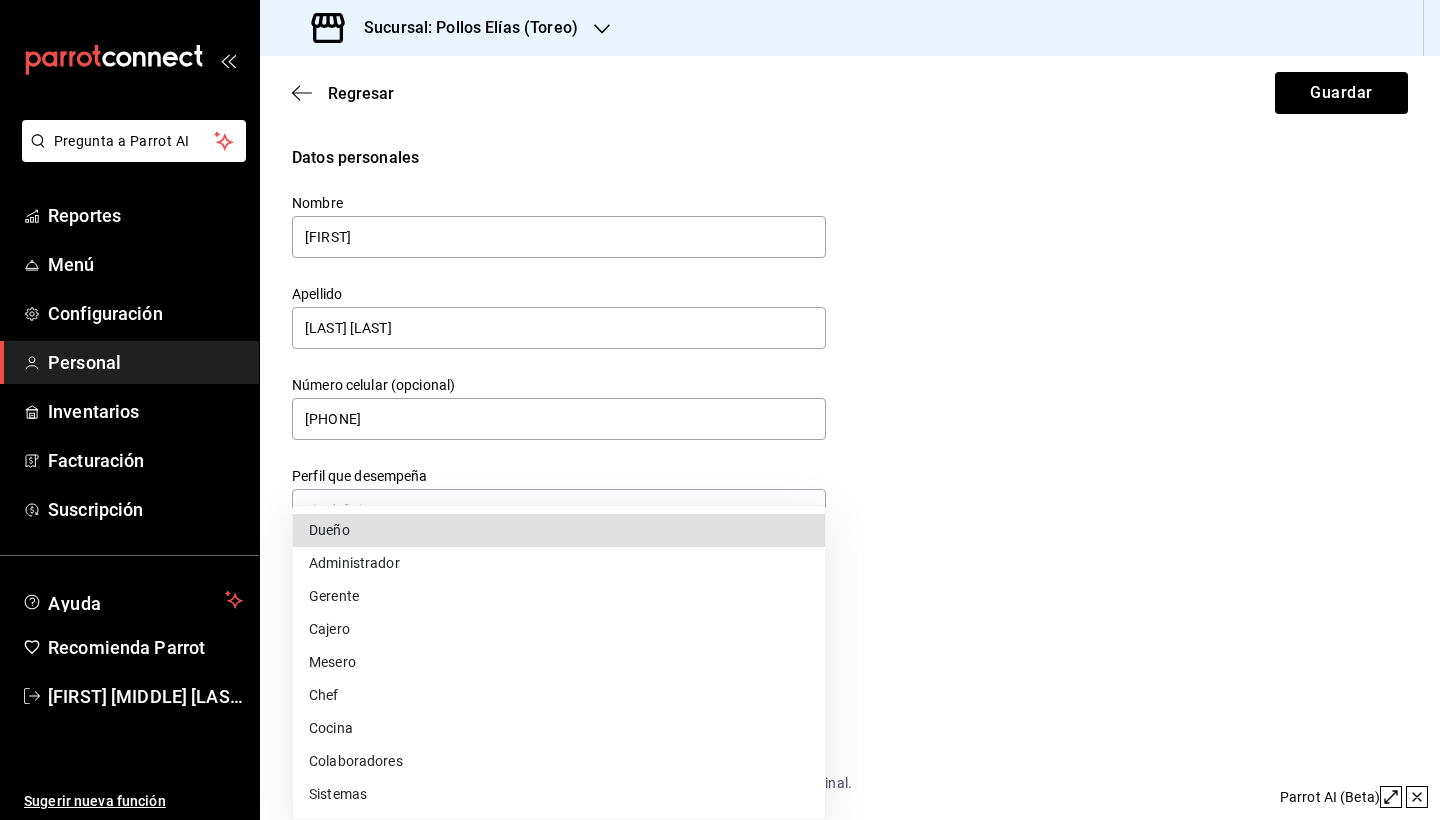 click on "Colaboradores" at bounding box center [559, 761] 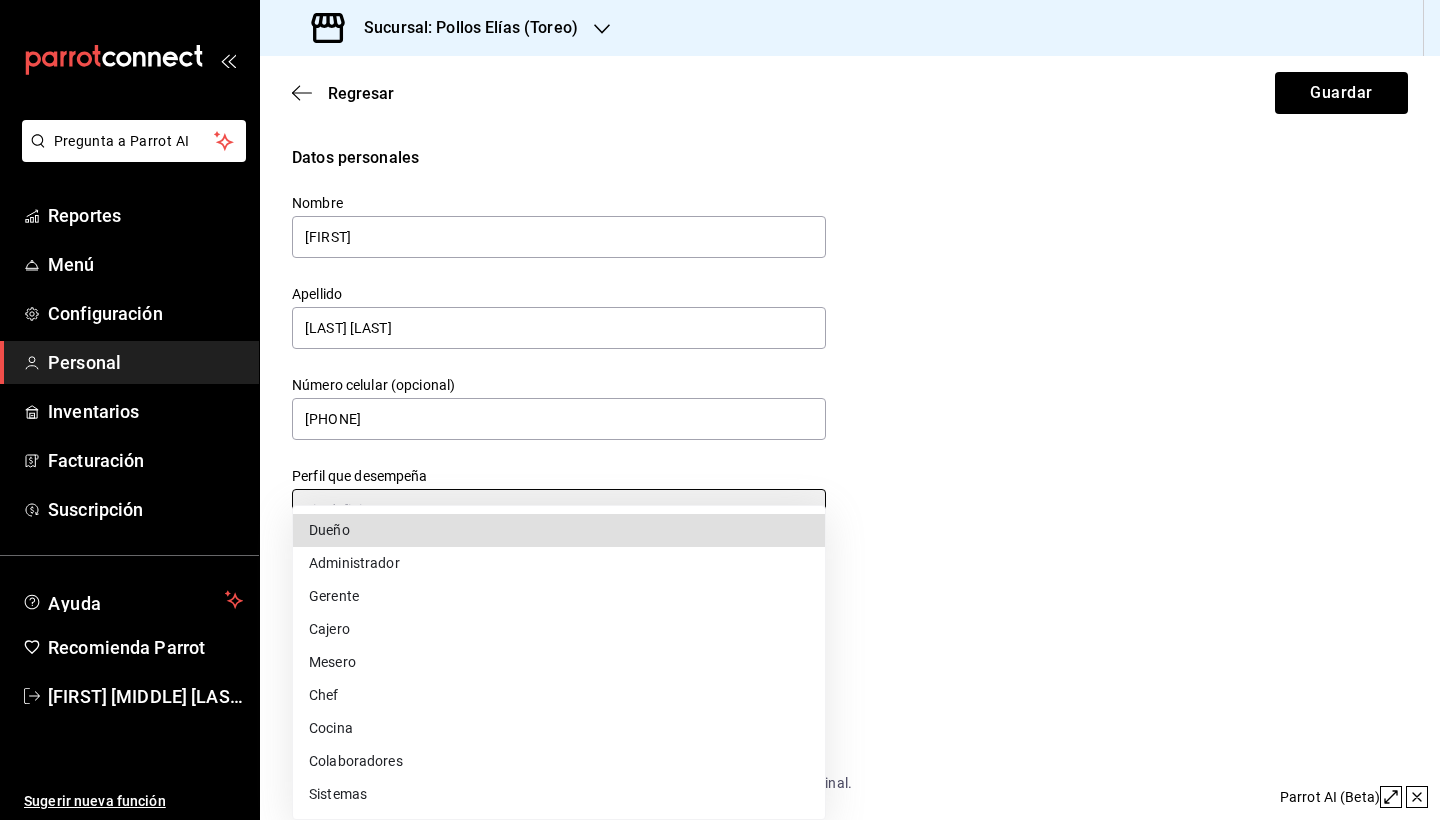 type on "STAFF" 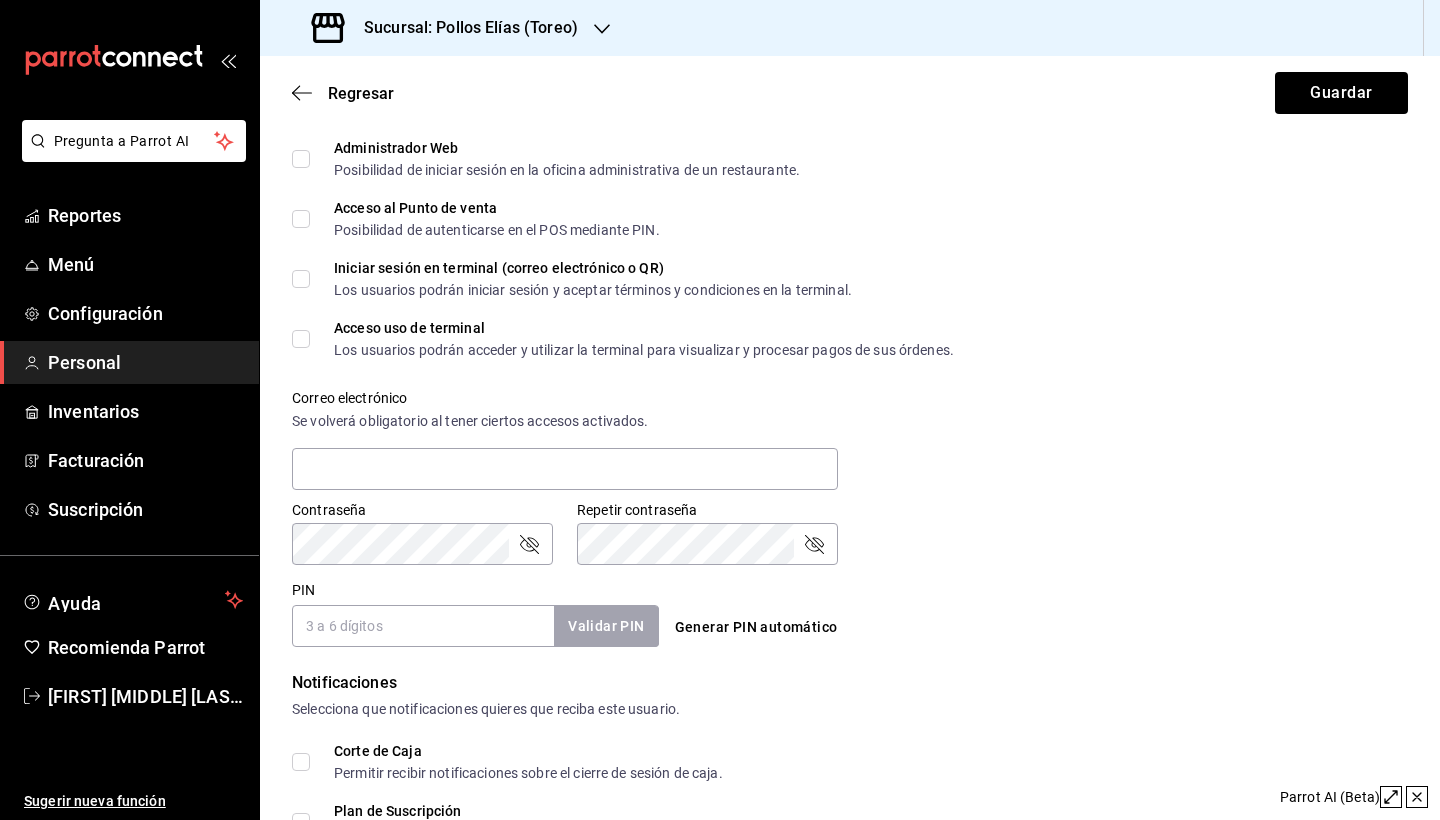 scroll, scrollTop: 506, scrollLeft: 0, axis: vertical 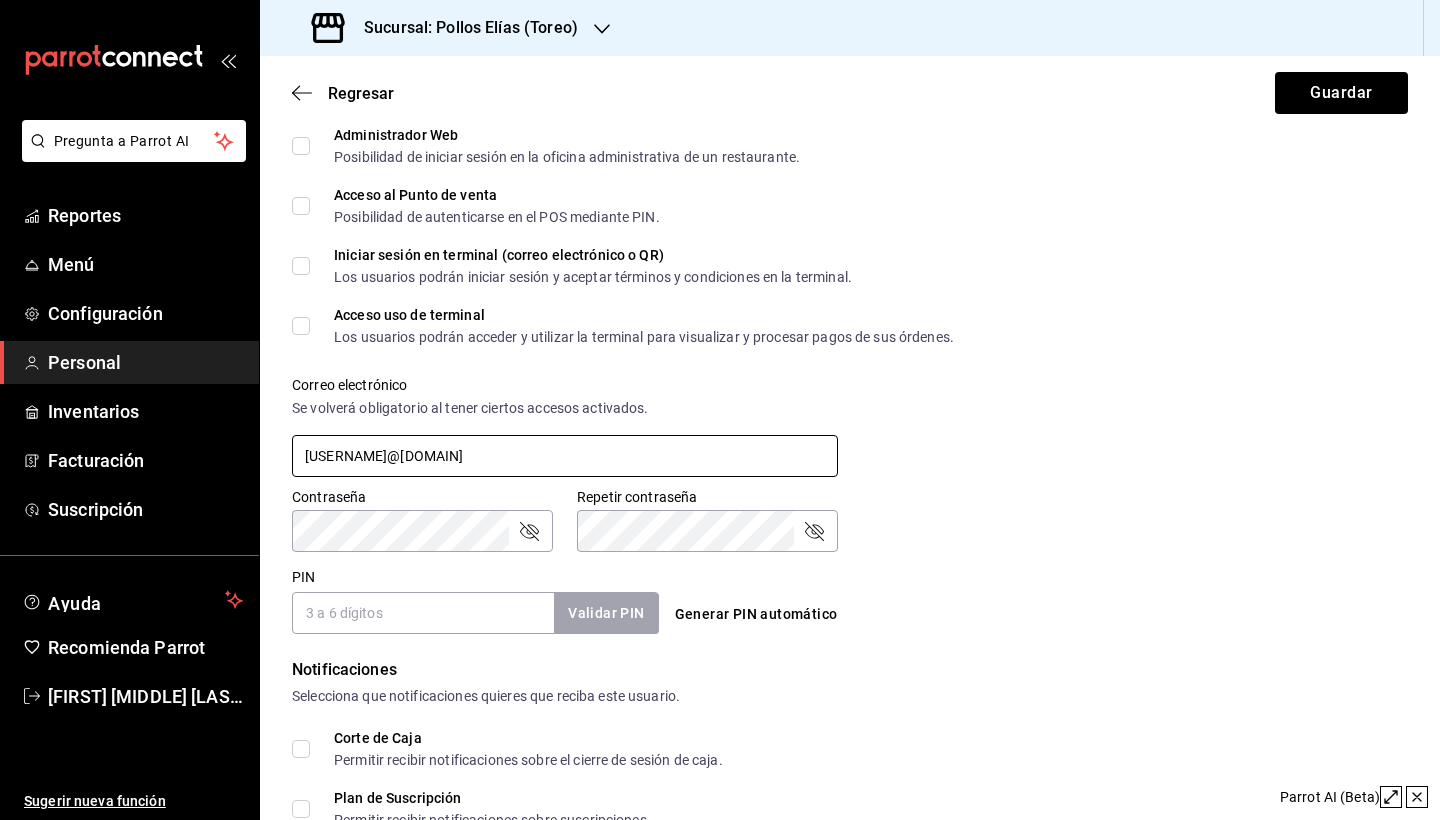 type on "[USERNAME]@[DOMAIN]" 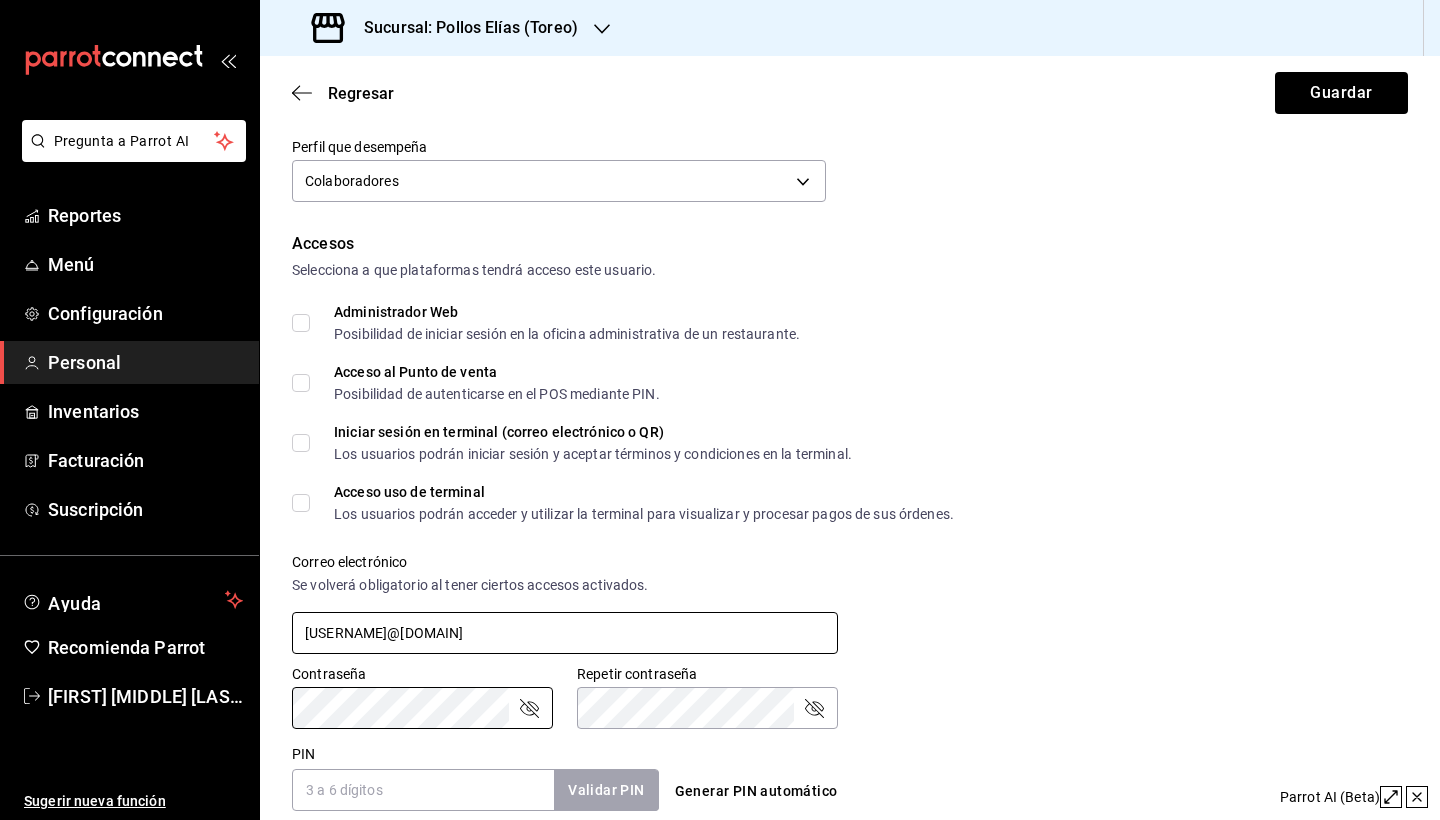 scroll, scrollTop: 464, scrollLeft: 0, axis: vertical 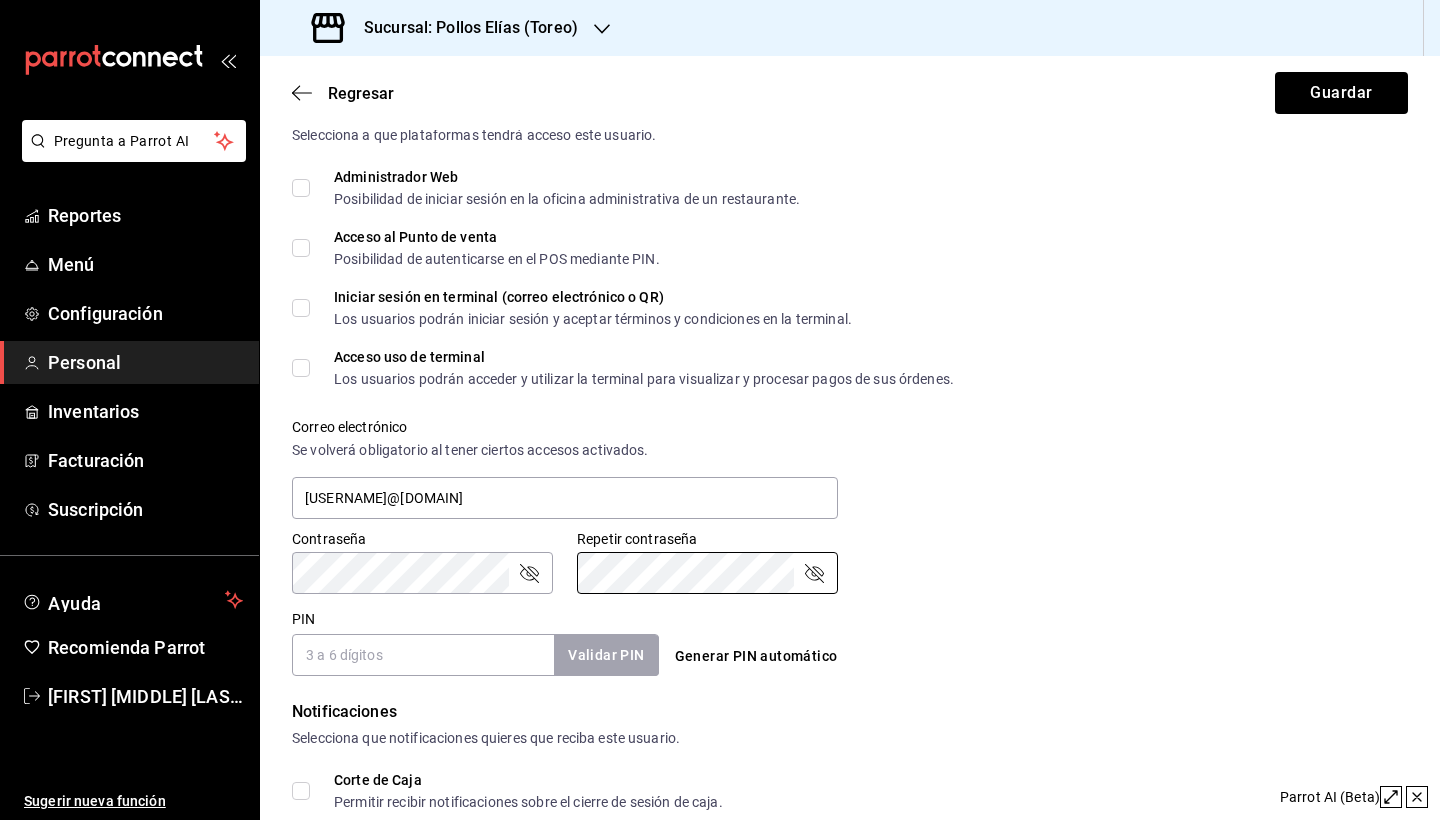 click on "PIN" at bounding box center (423, 655) 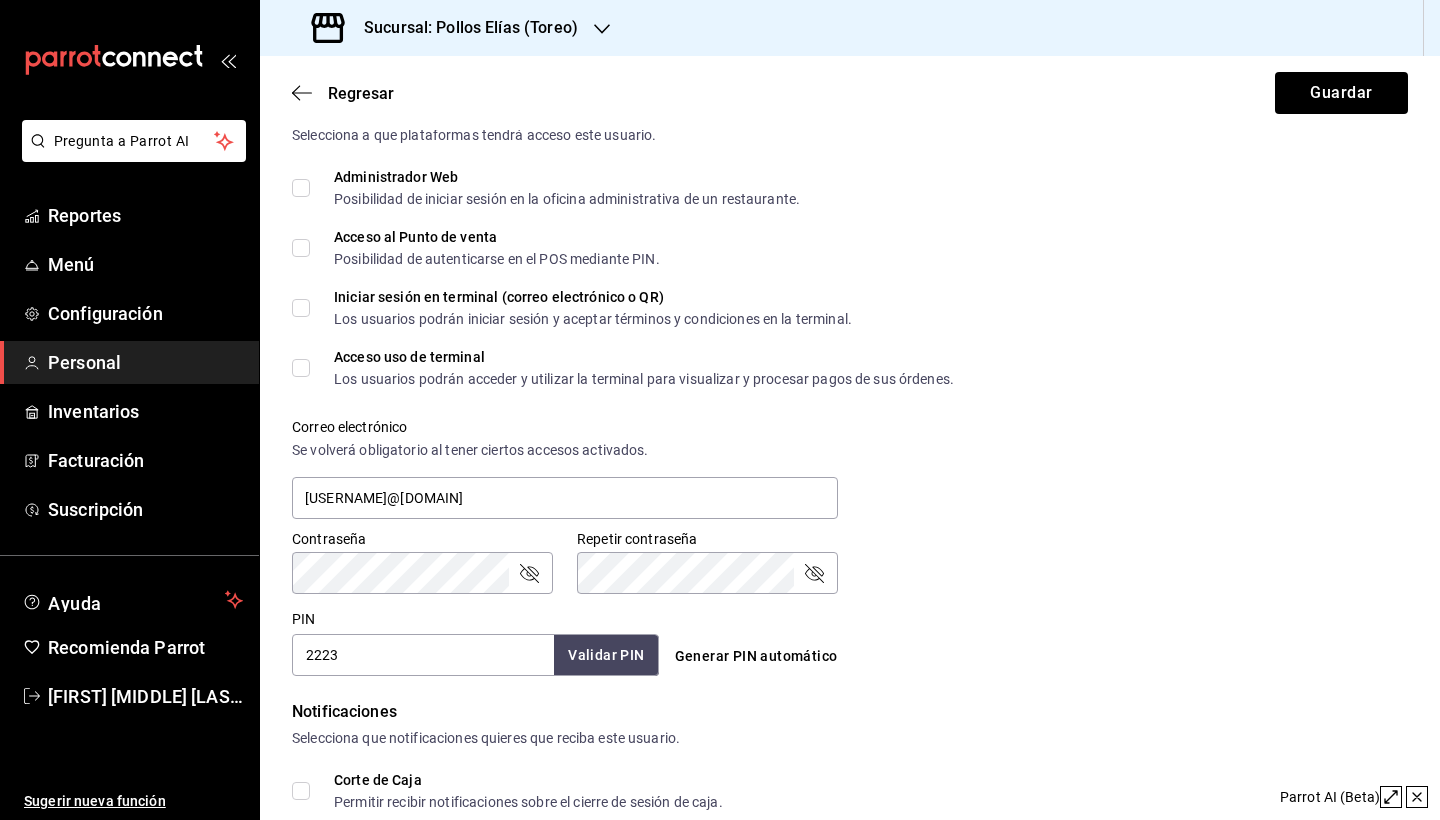 type on "2223" 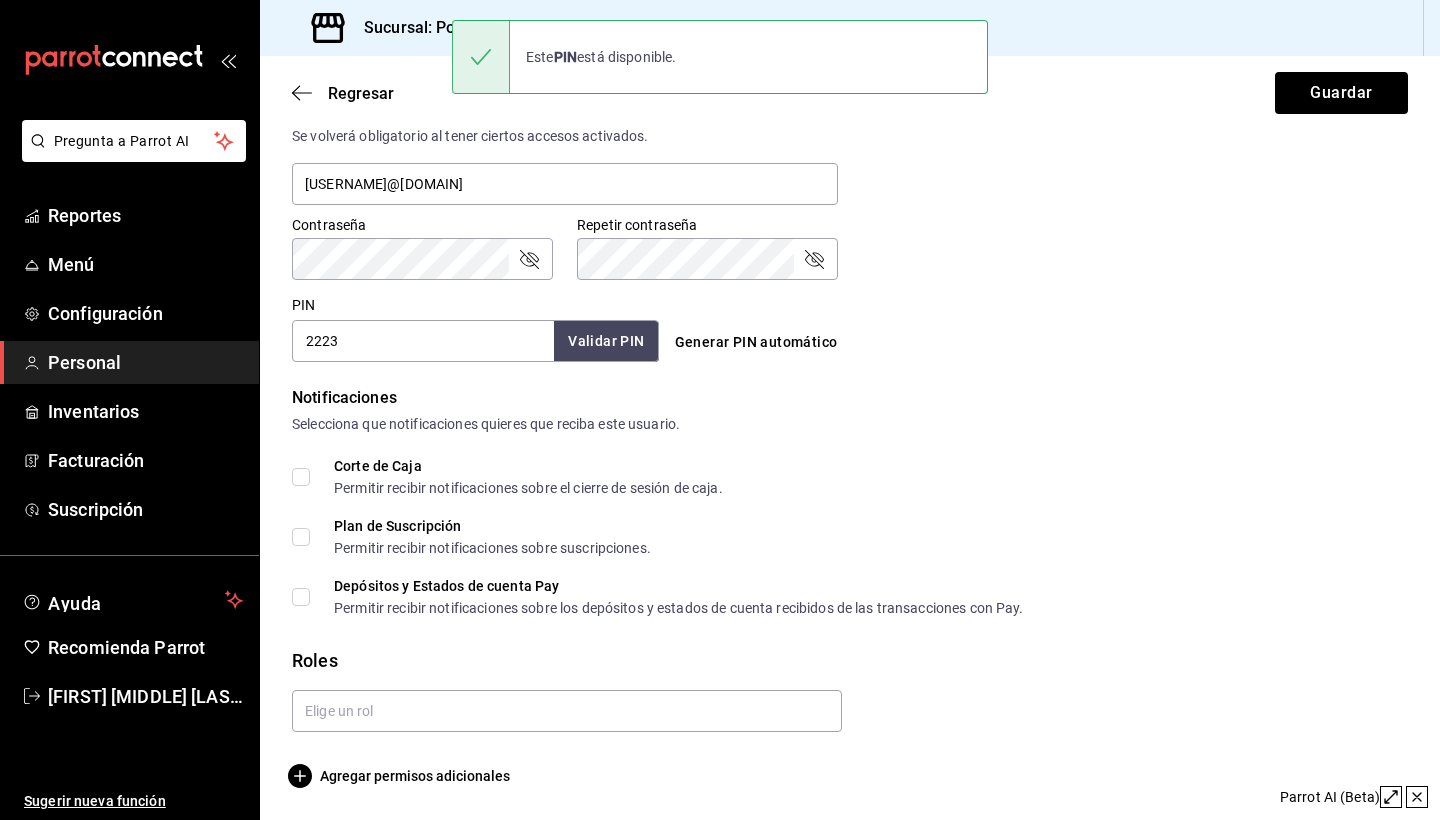 scroll, scrollTop: 778, scrollLeft: 0, axis: vertical 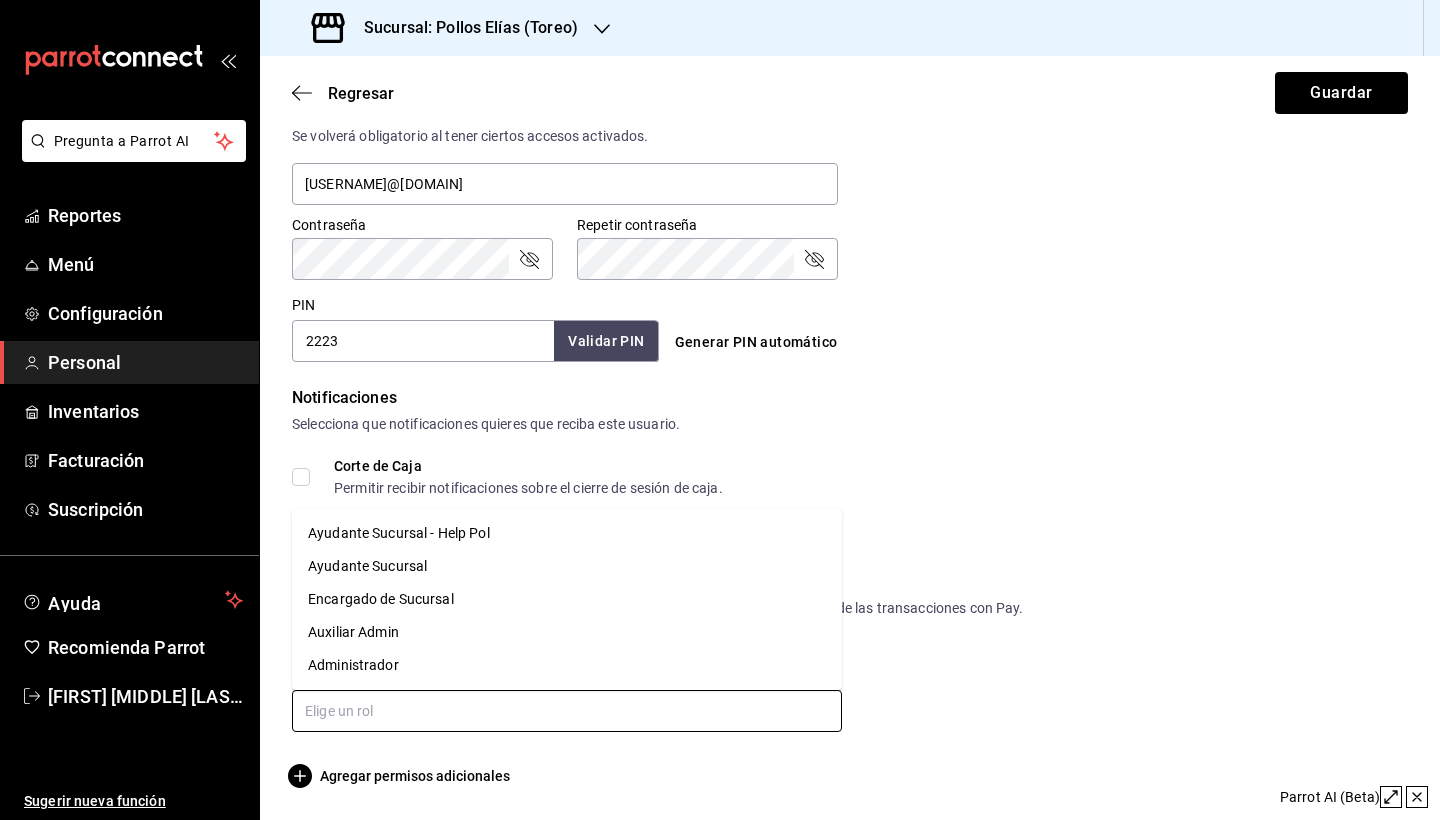 click at bounding box center (567, 711) 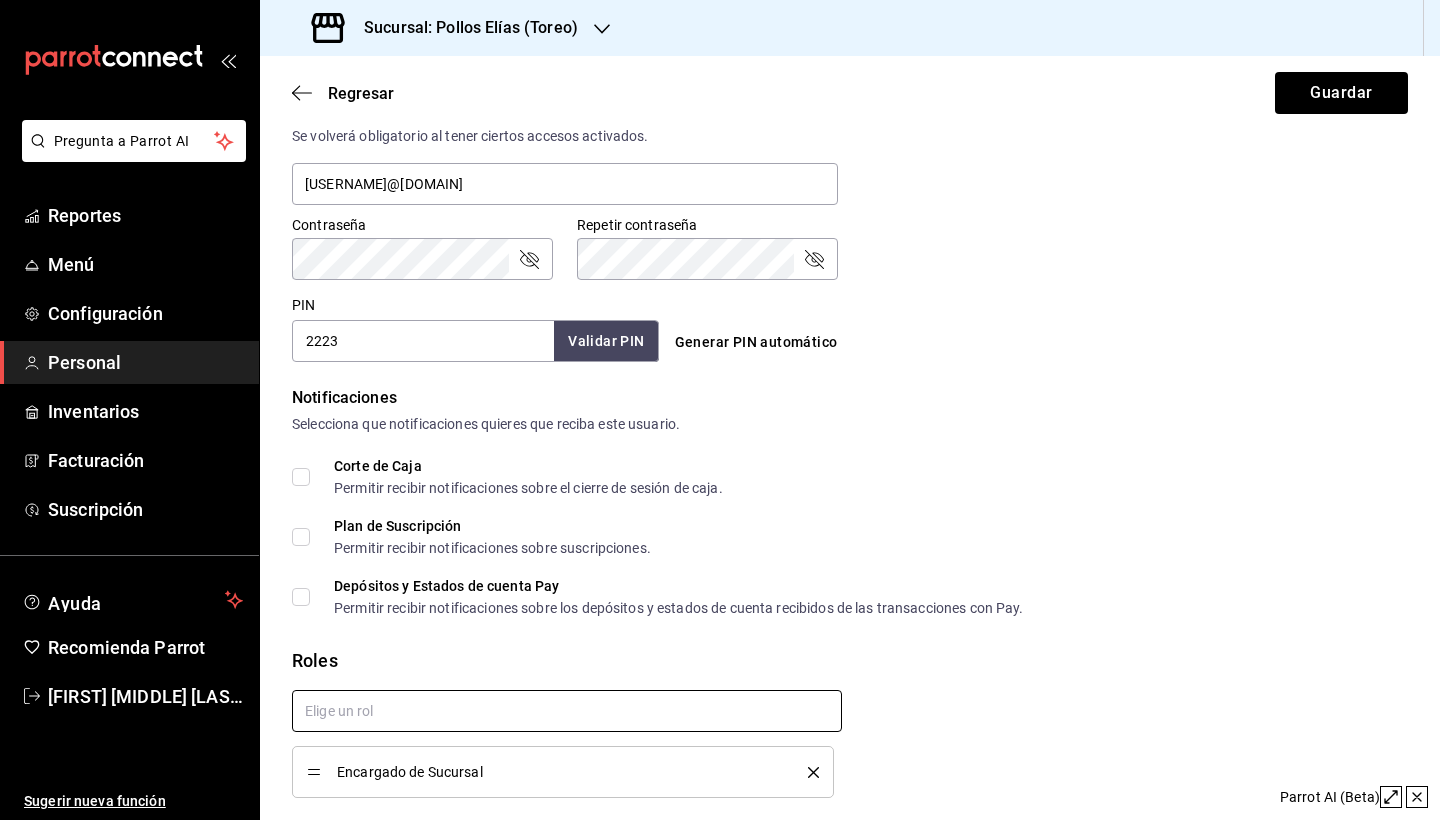checkbox on "true" 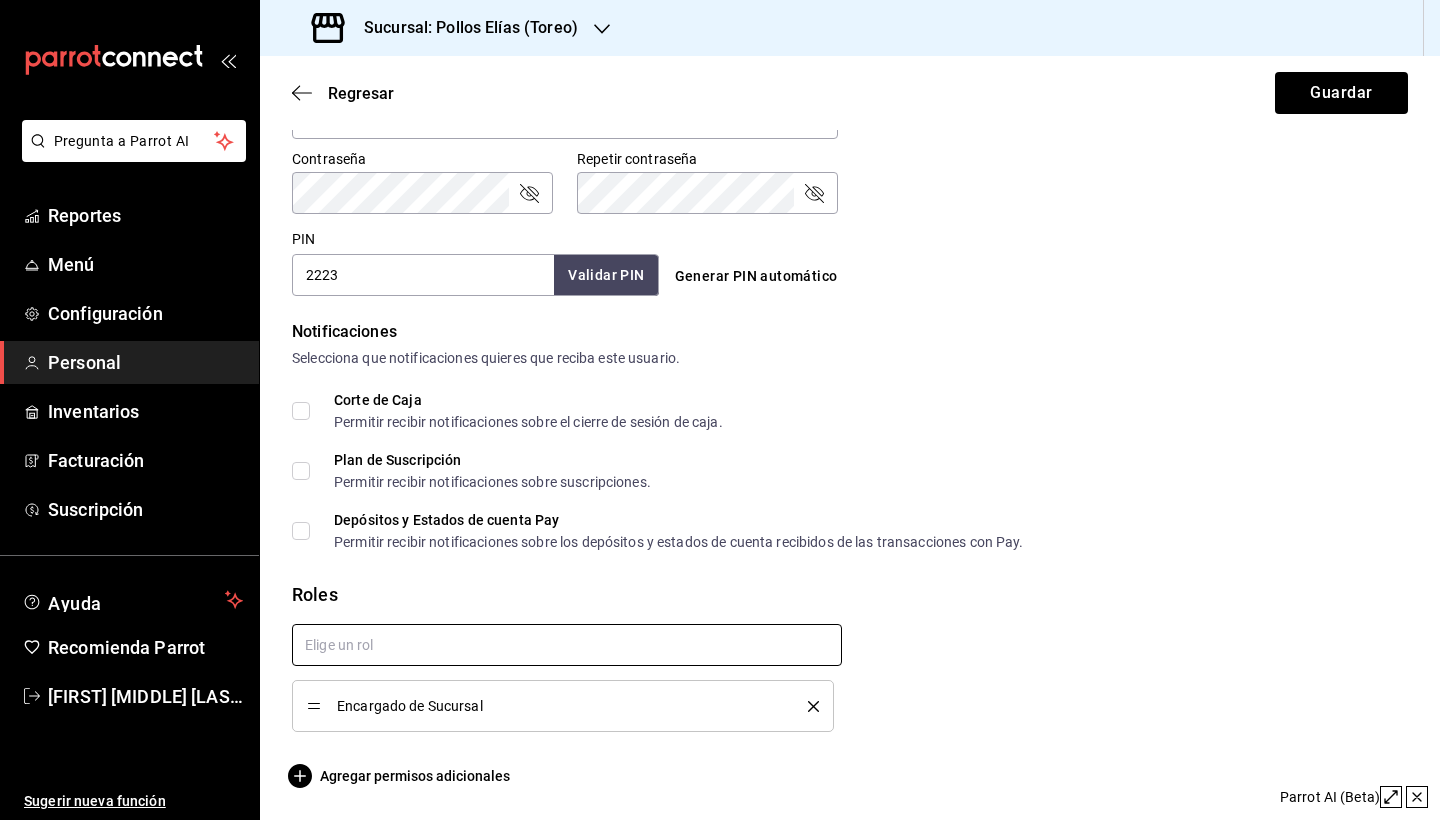 scroll, scrollTop: 844, scrollLeft: 0, axis: vertical 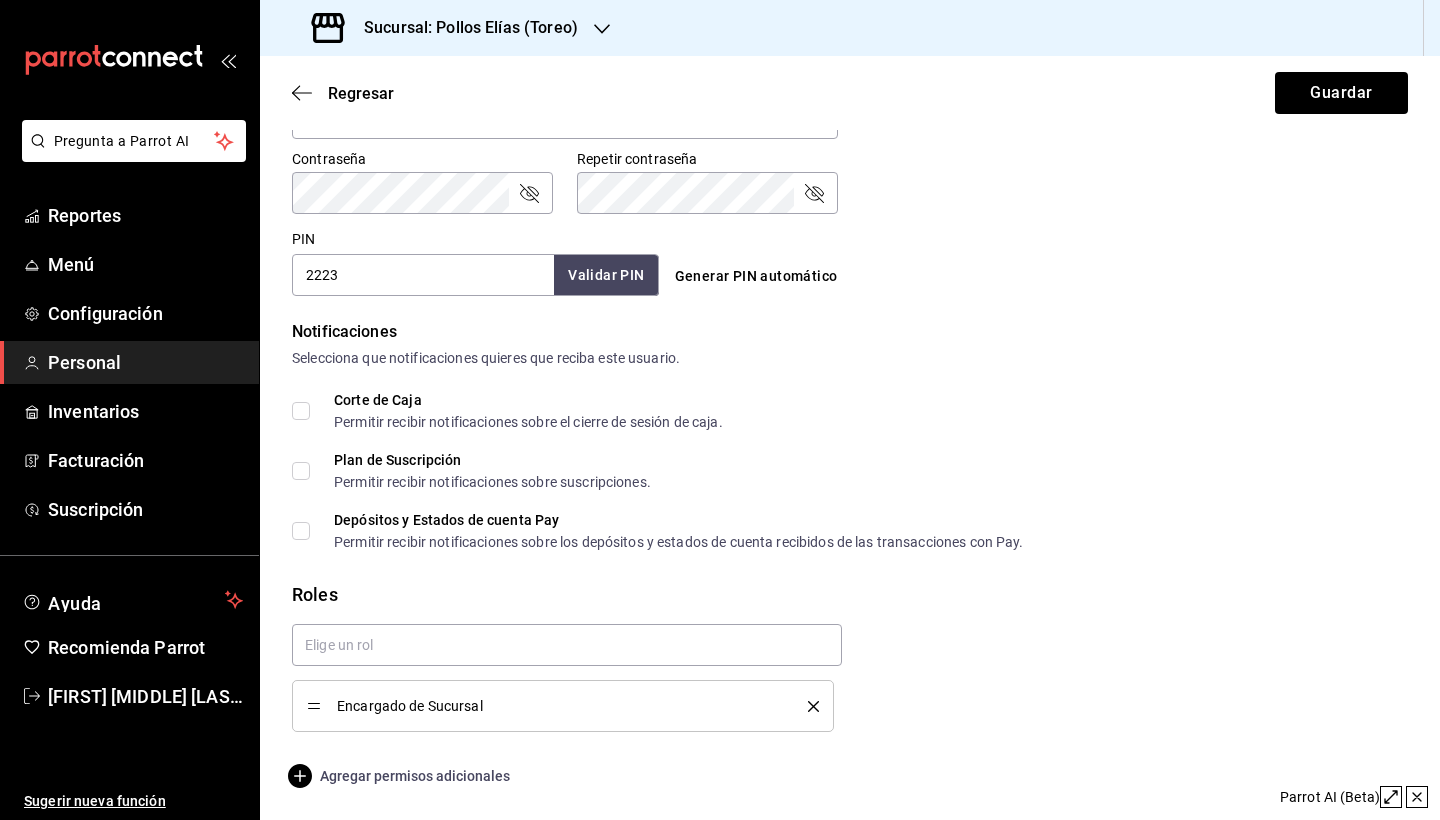 click on "Agregar permisos adicionales" at bounding box center [401, 776] 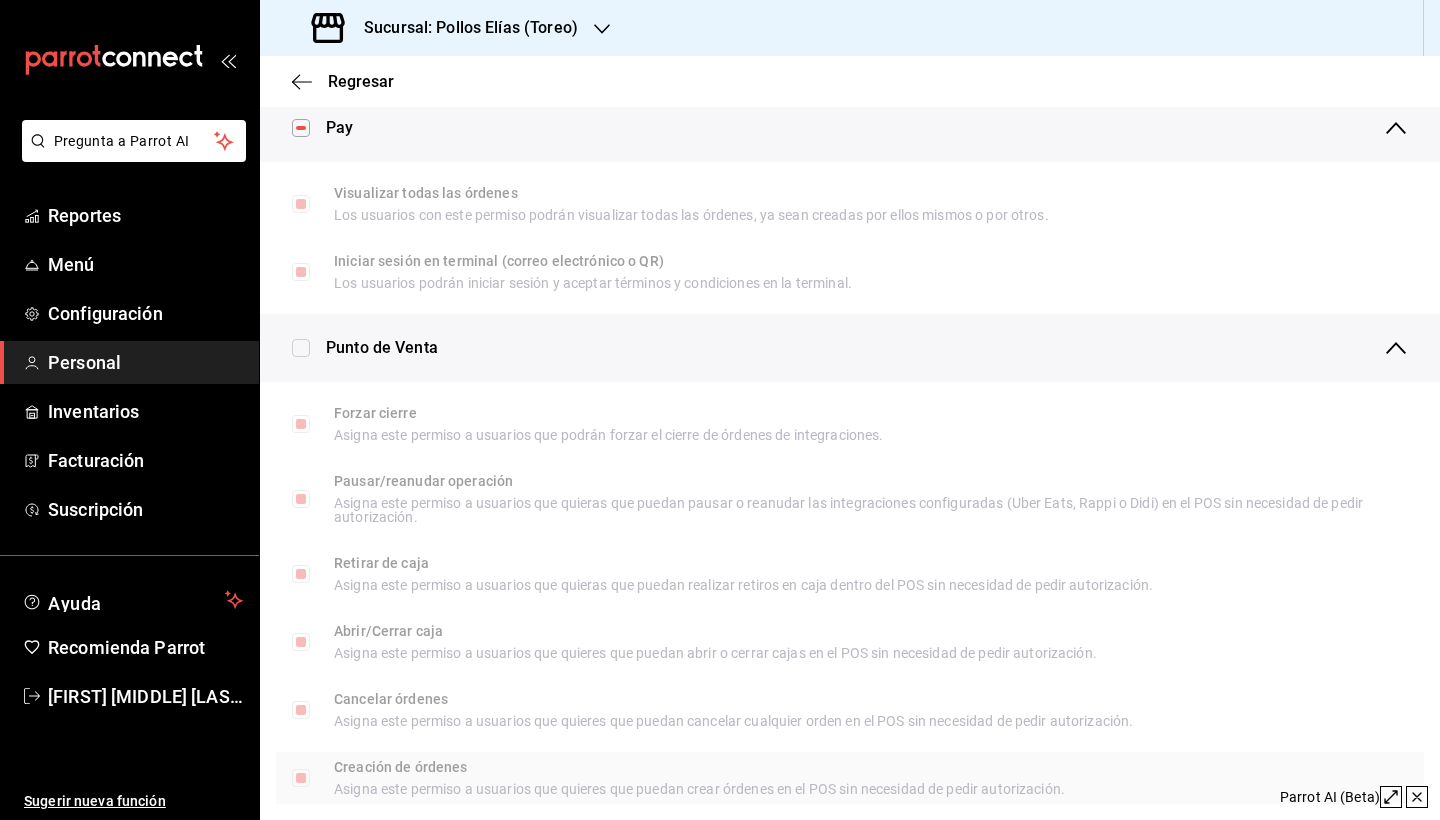 scroll, scrollTop: 1419, scrollLeft: 0, axis: vertical 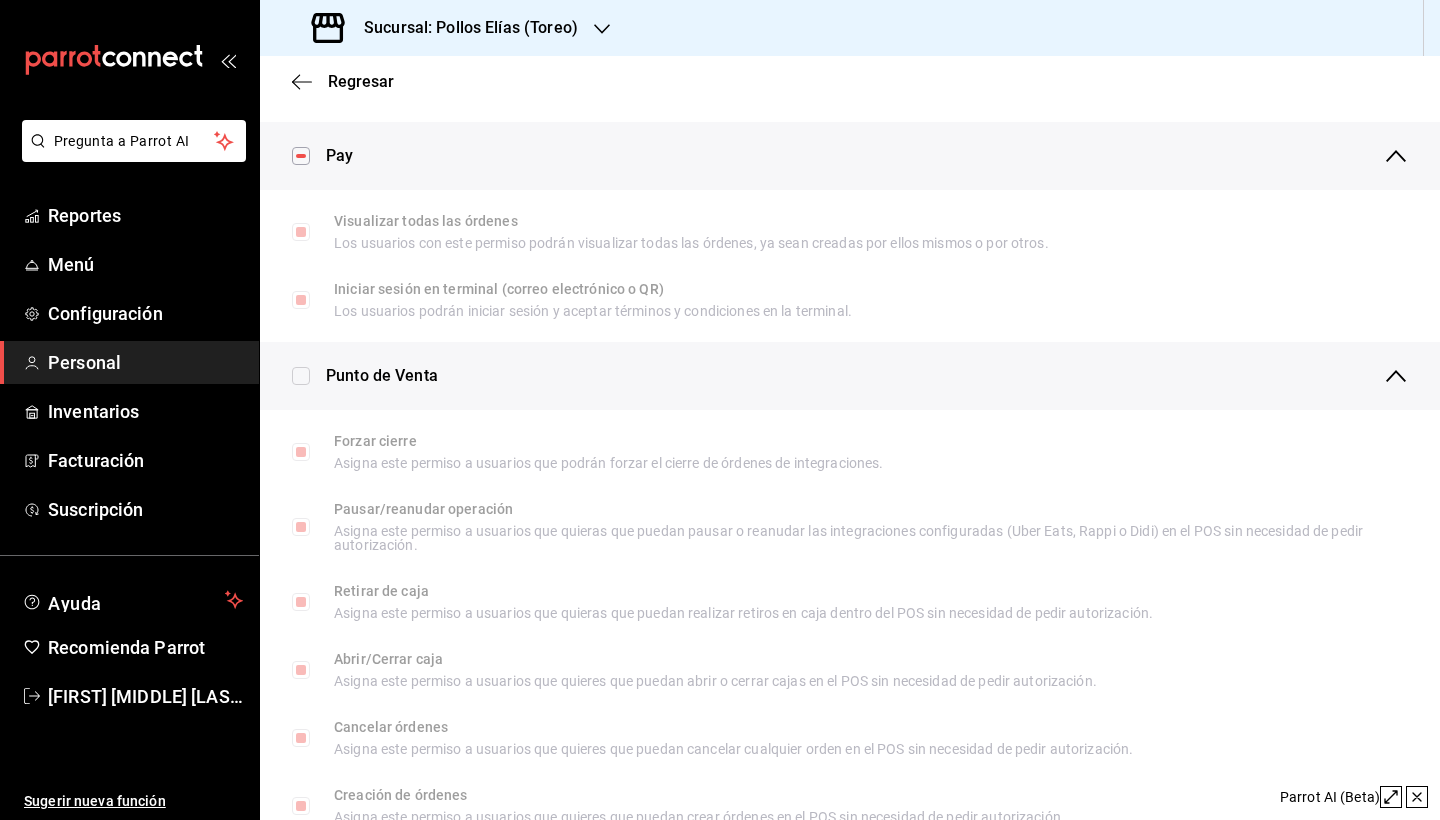 click at bounding box center (301, 156) 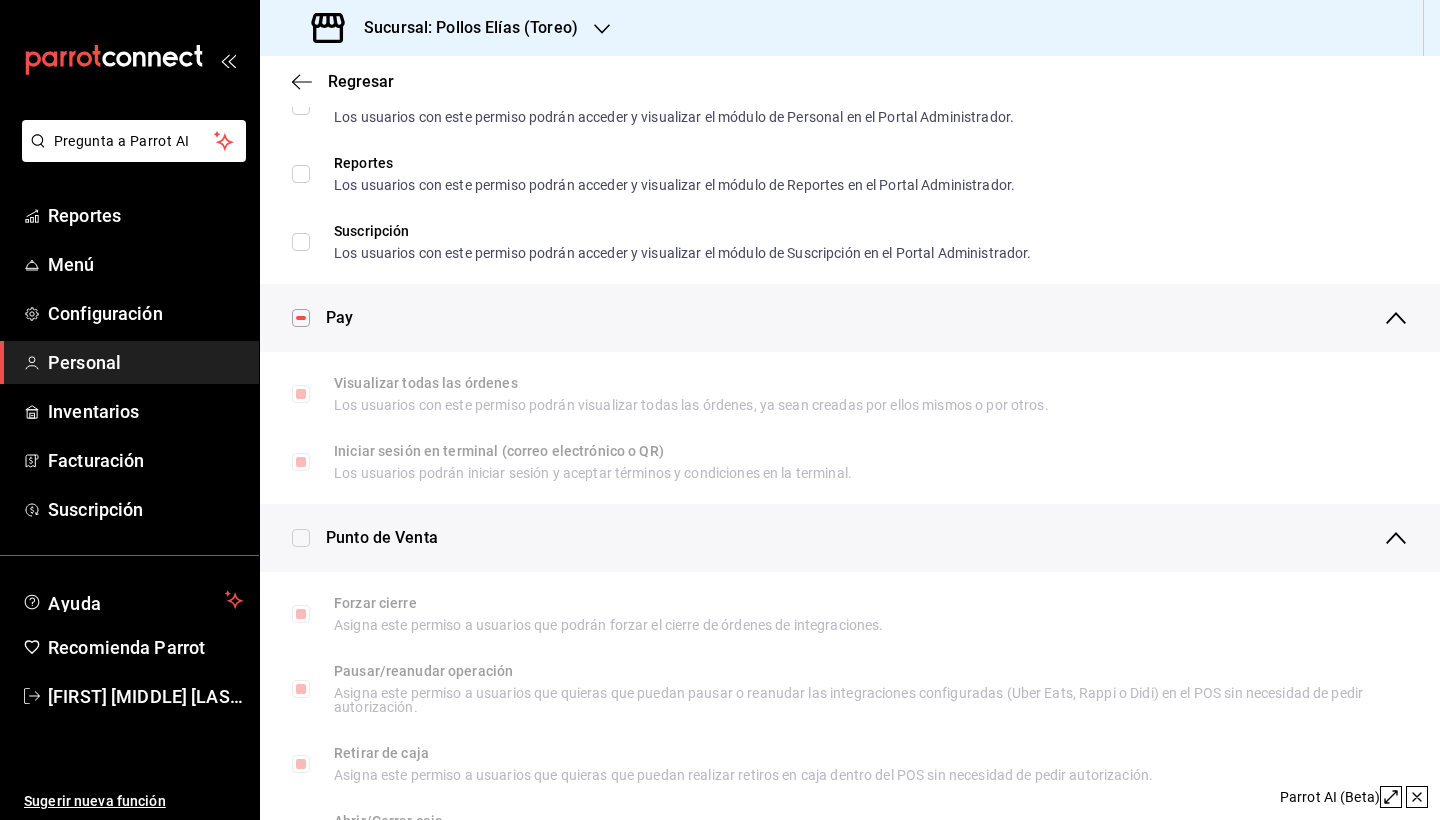 scroll, scrollTop: 1256, scrollLeft: 0, axis: vertical 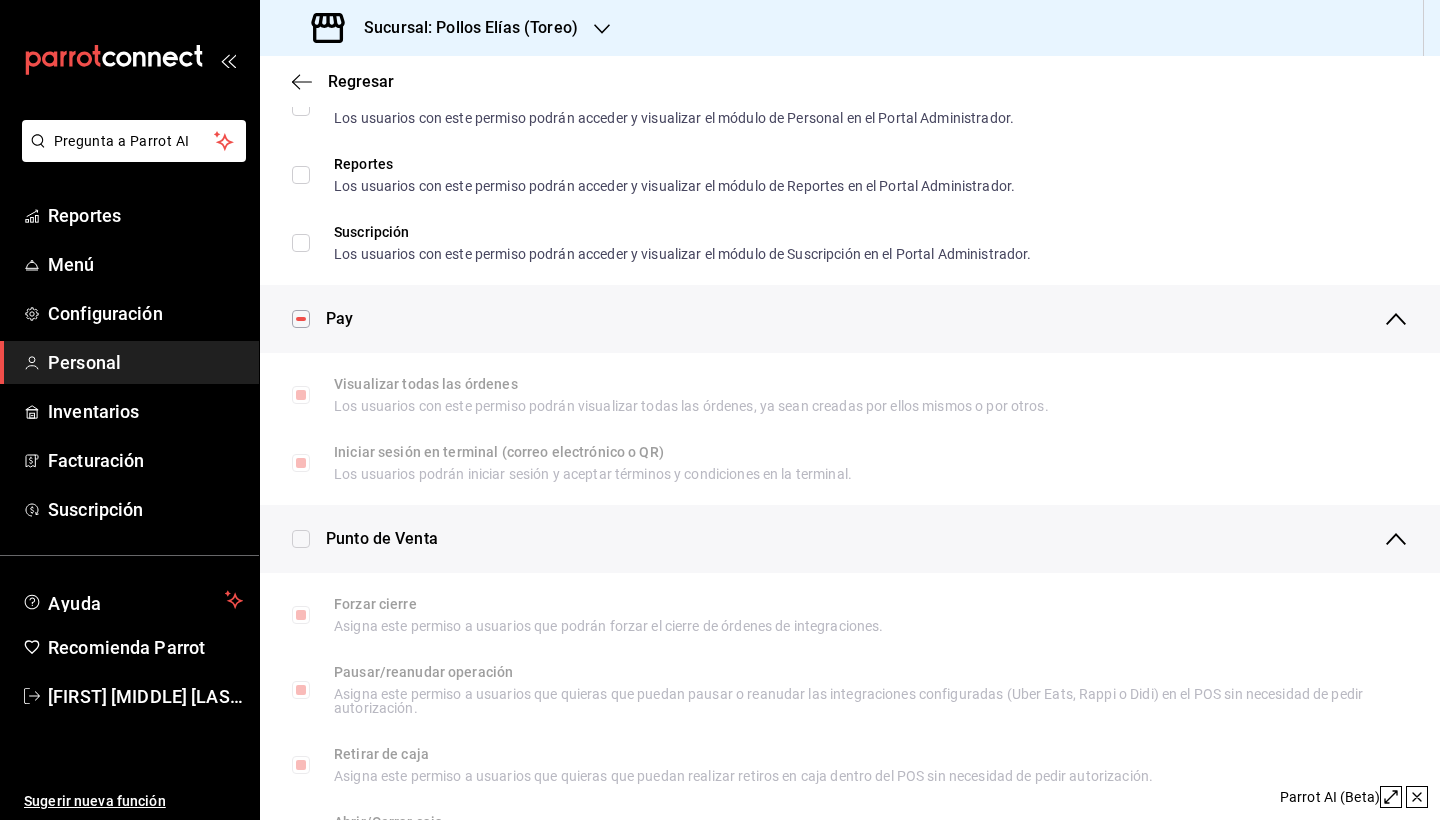 click at bounding box center [301, 539] 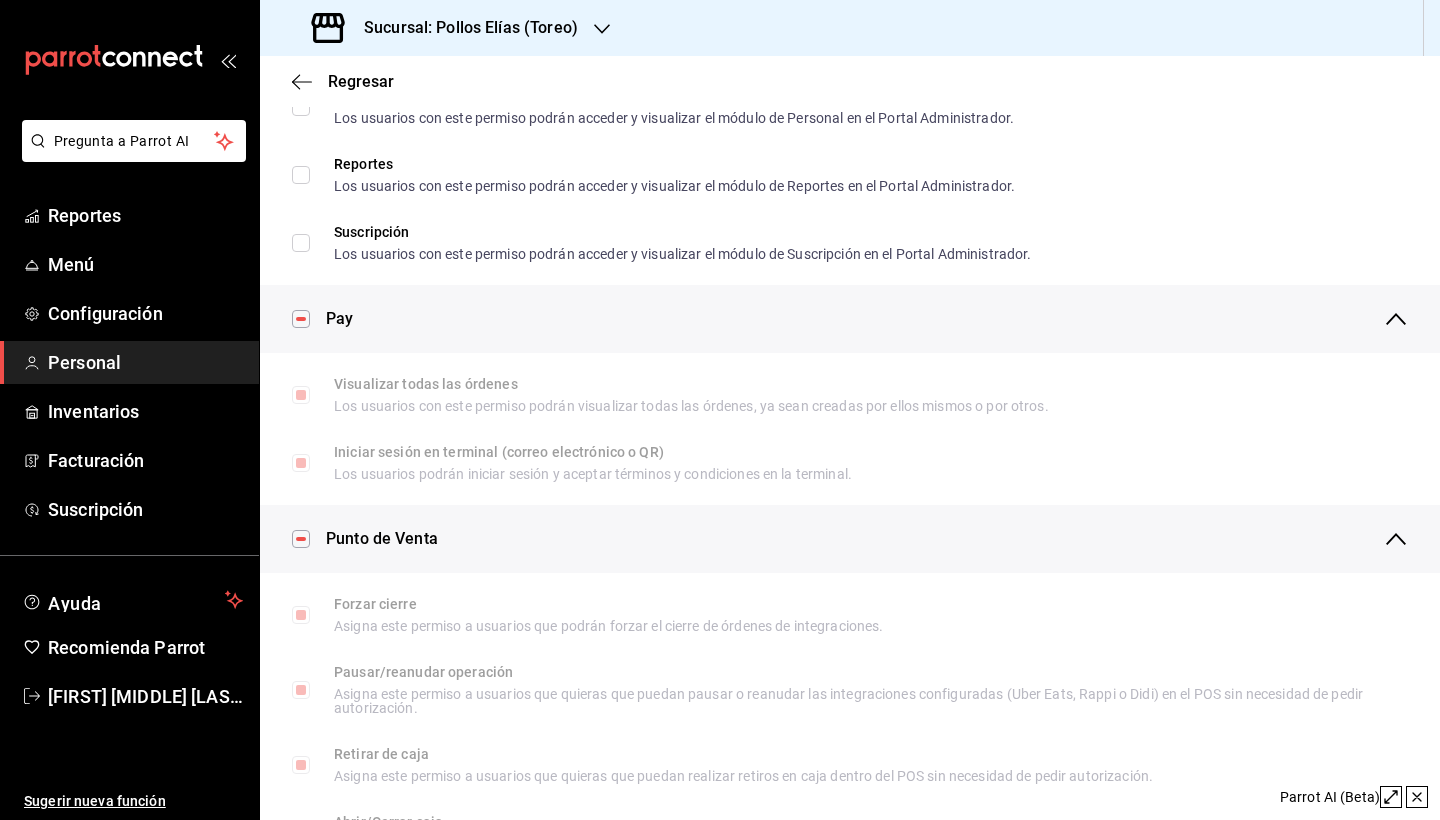 click at bounding box center [301, 539] 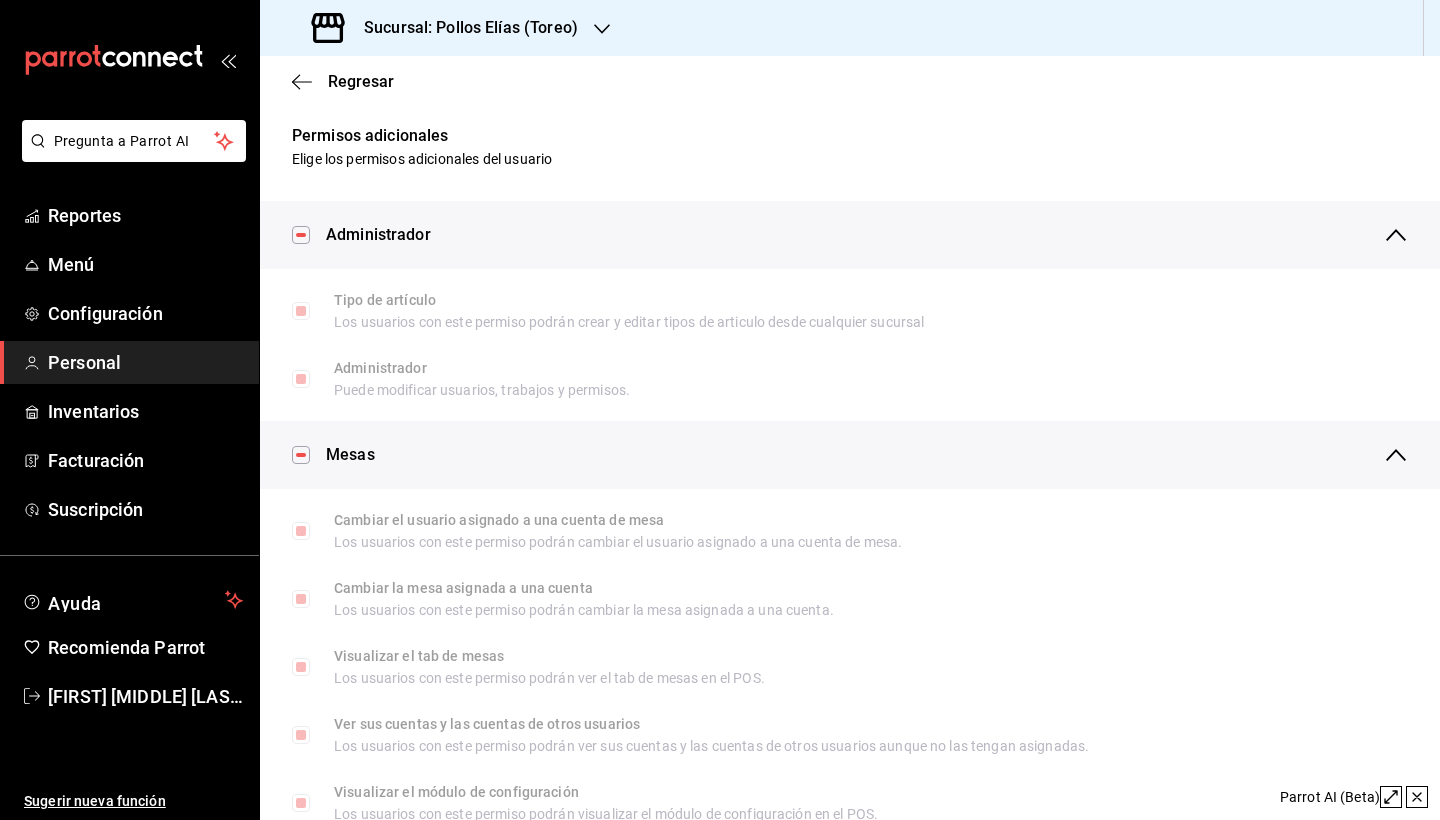scroll, scrollTop: 0, scrollLeft: 0, axis: both 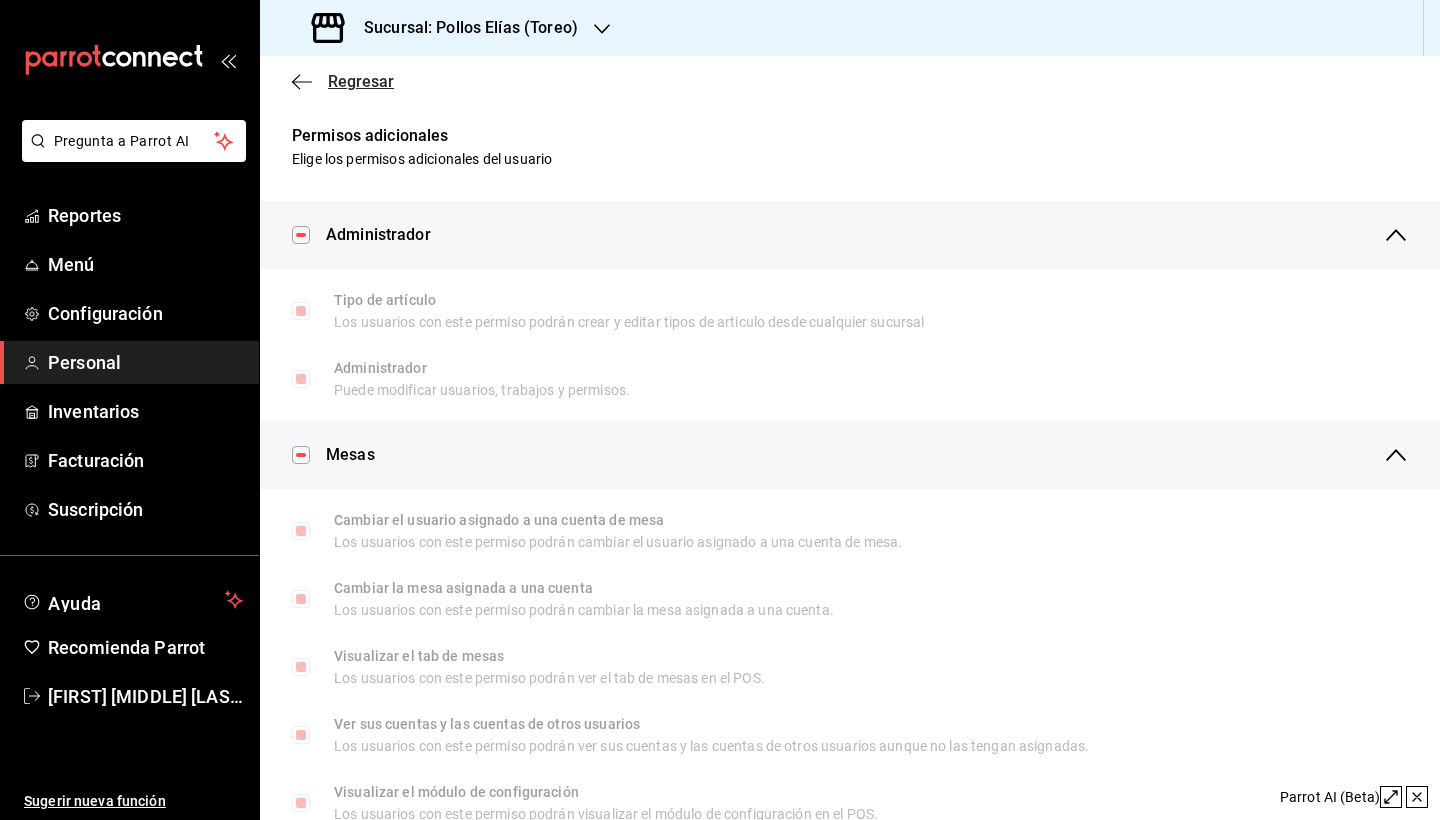 click 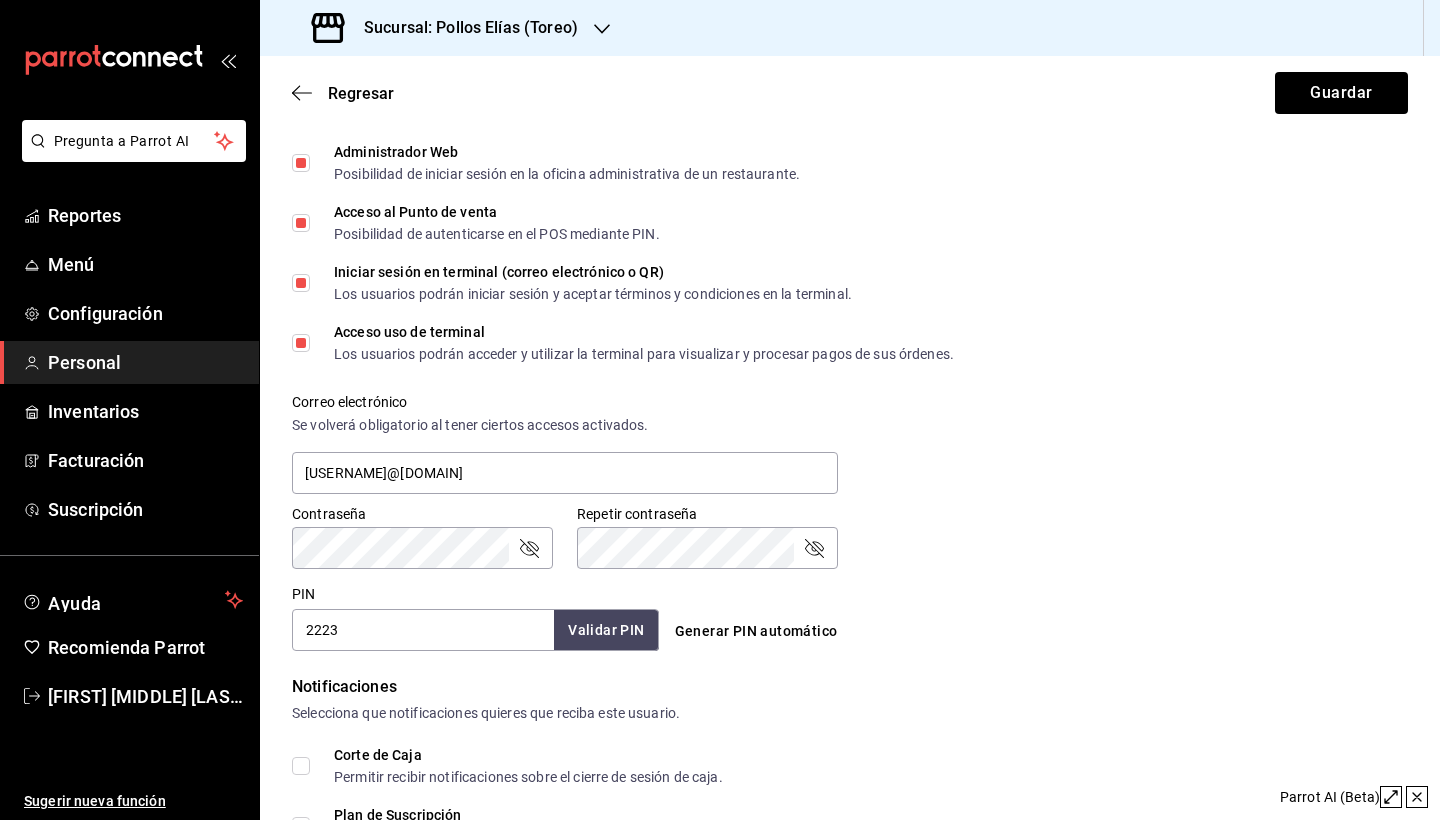 scroll, scrollTop: 491, scrollLeft: 0, axis: vertical 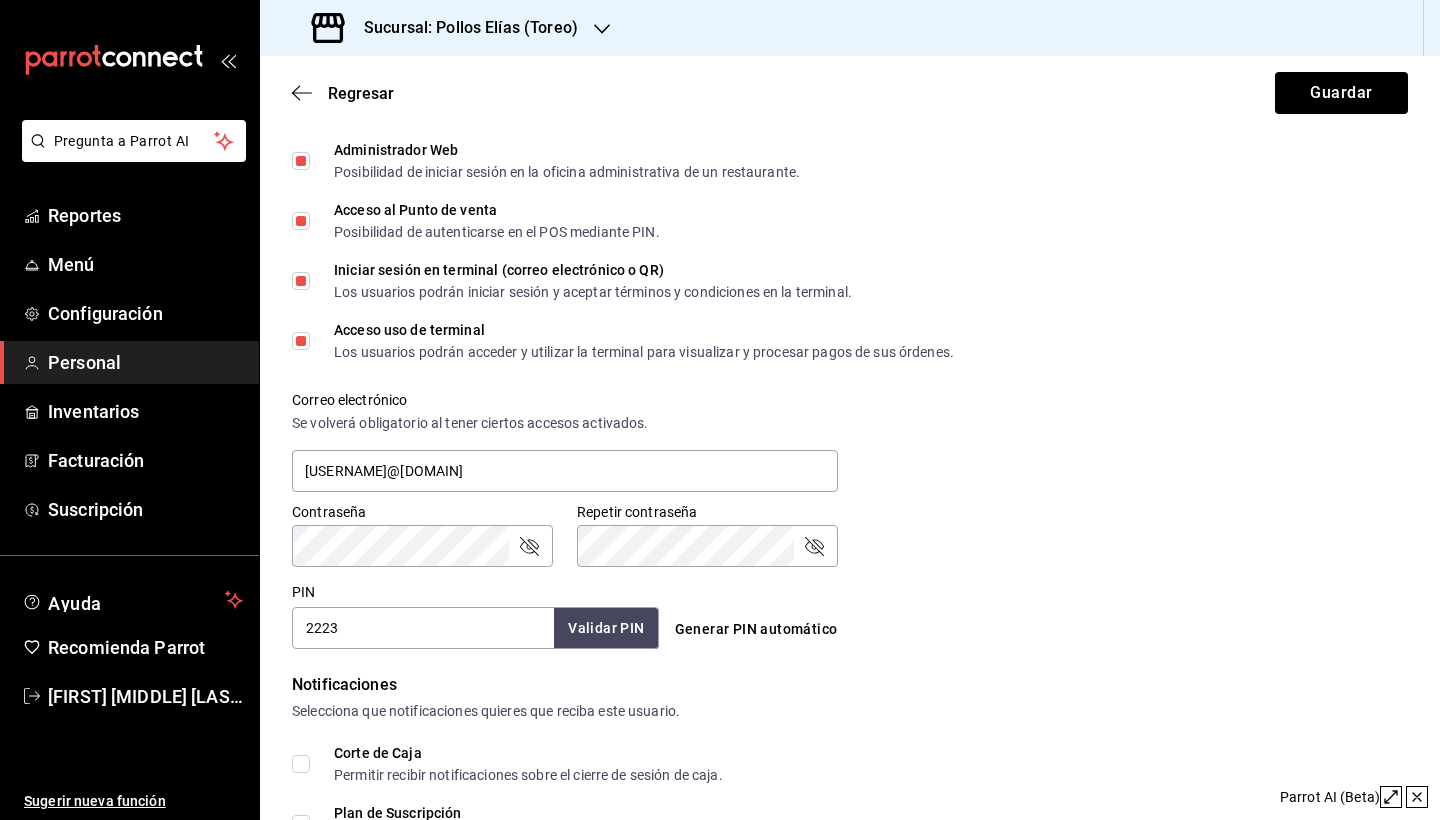 click on "Acceso uso de terminal Los usuarios podrán acceder y utilizar la terminal para visualizar y procesar pagos de sus órdenes." at bounding box center (301, 341) 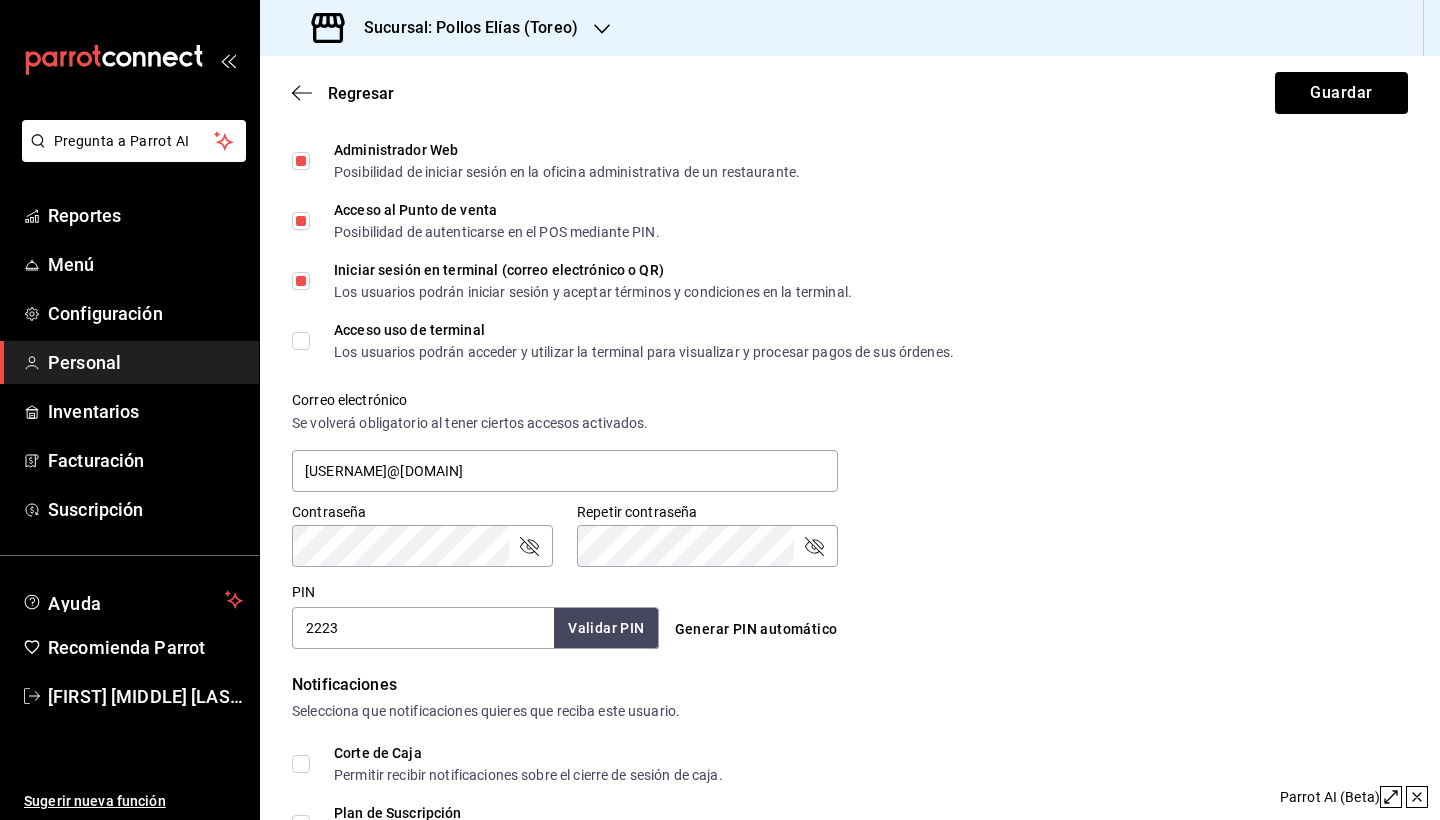 click on "Iniciar sesión en terminal (correo electrónico o QR) Los usuarios podrán iniciar sesión y aceptar términos y condiciones en la terminal." at bounding box center (572, 281) 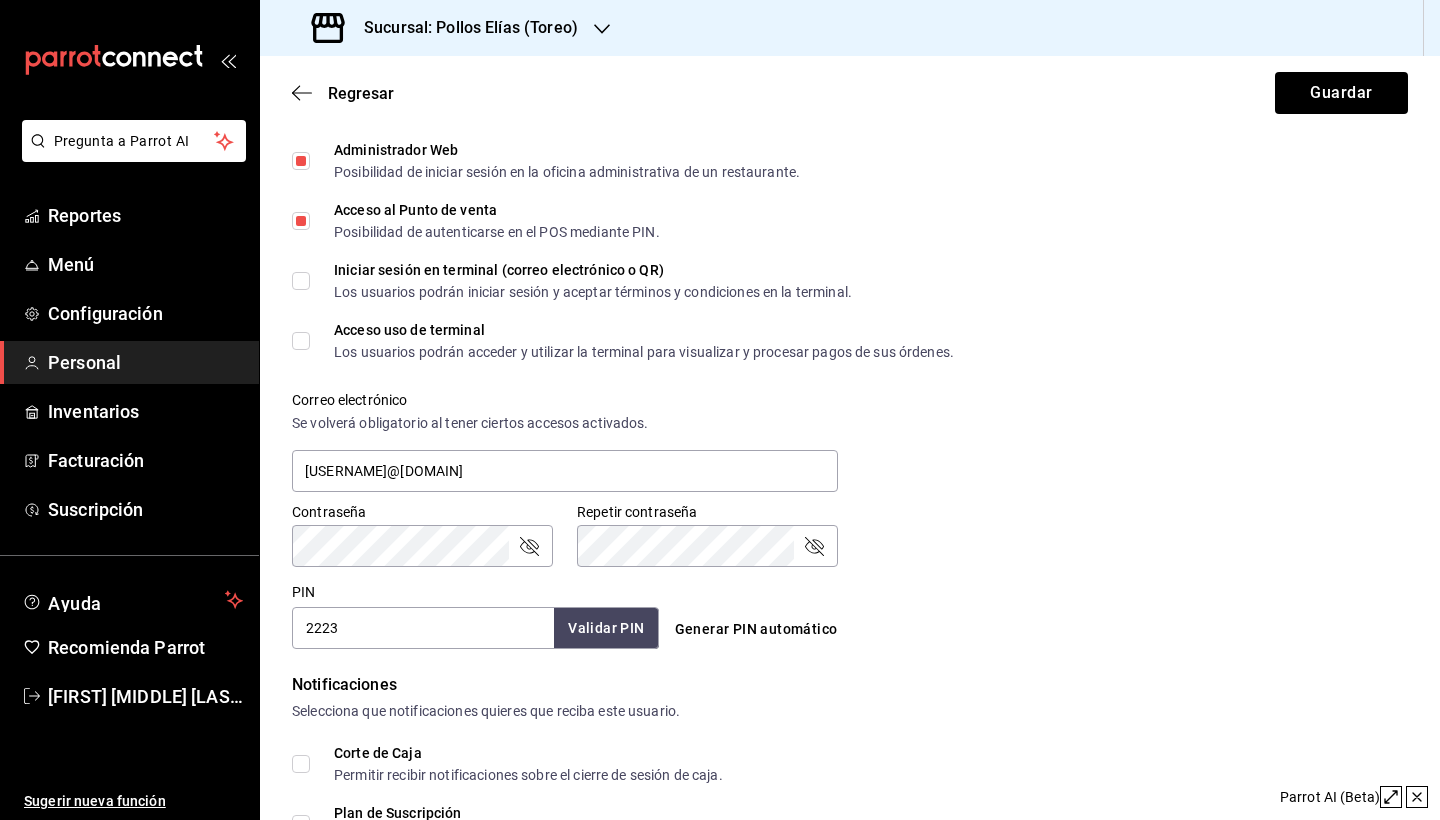 click on "Acceso al Punto de venta Posibilidad de autenticarse en el POS mediante PIN." at bounding box center (301, 221) 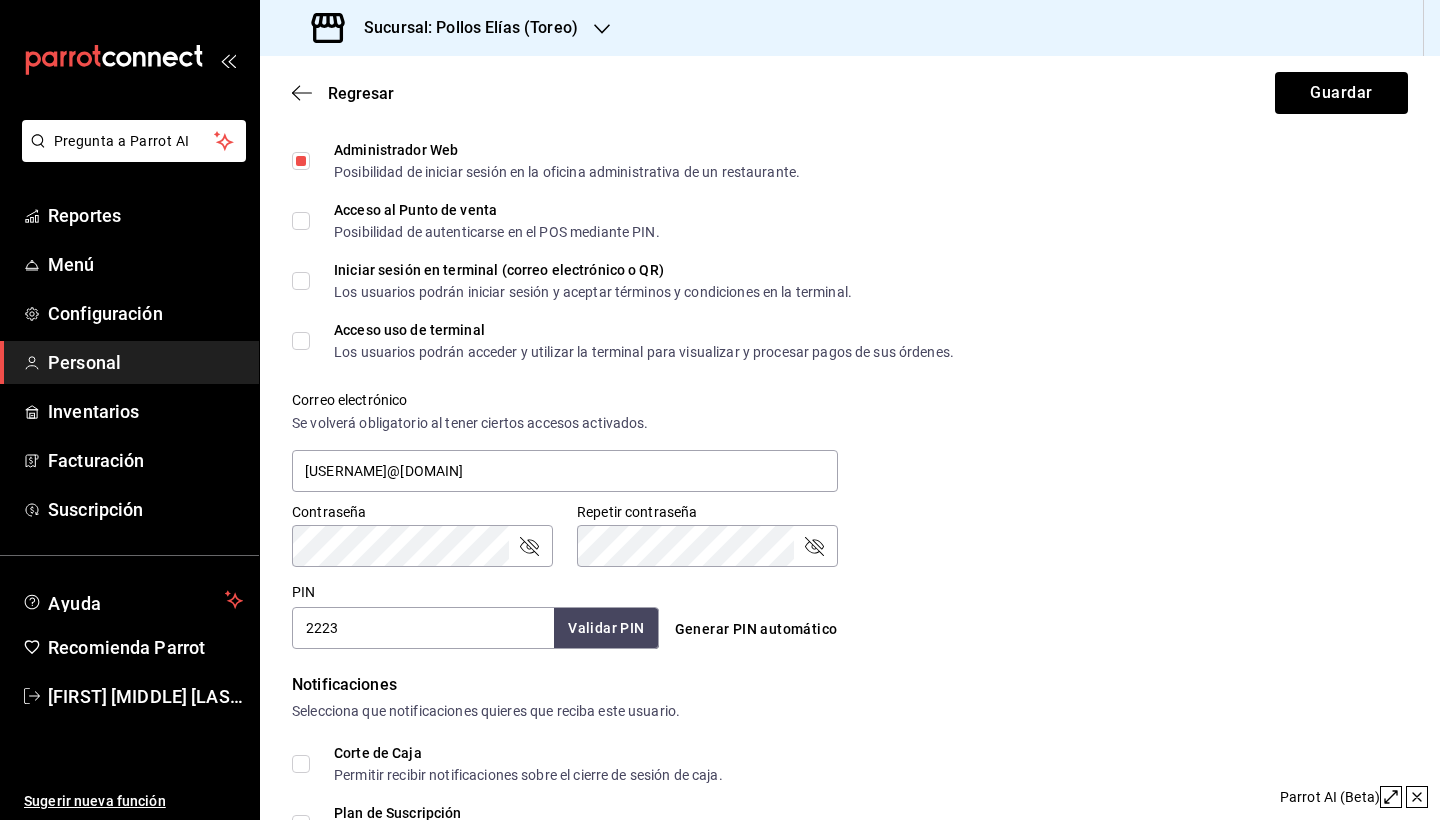 click on "Iniciar sesión en terminal (correo electrónico o QR) Los usuarios podrán iniciar sesión y aceptar términos y condiciones en la terminal." at bounding box center [301, 281] 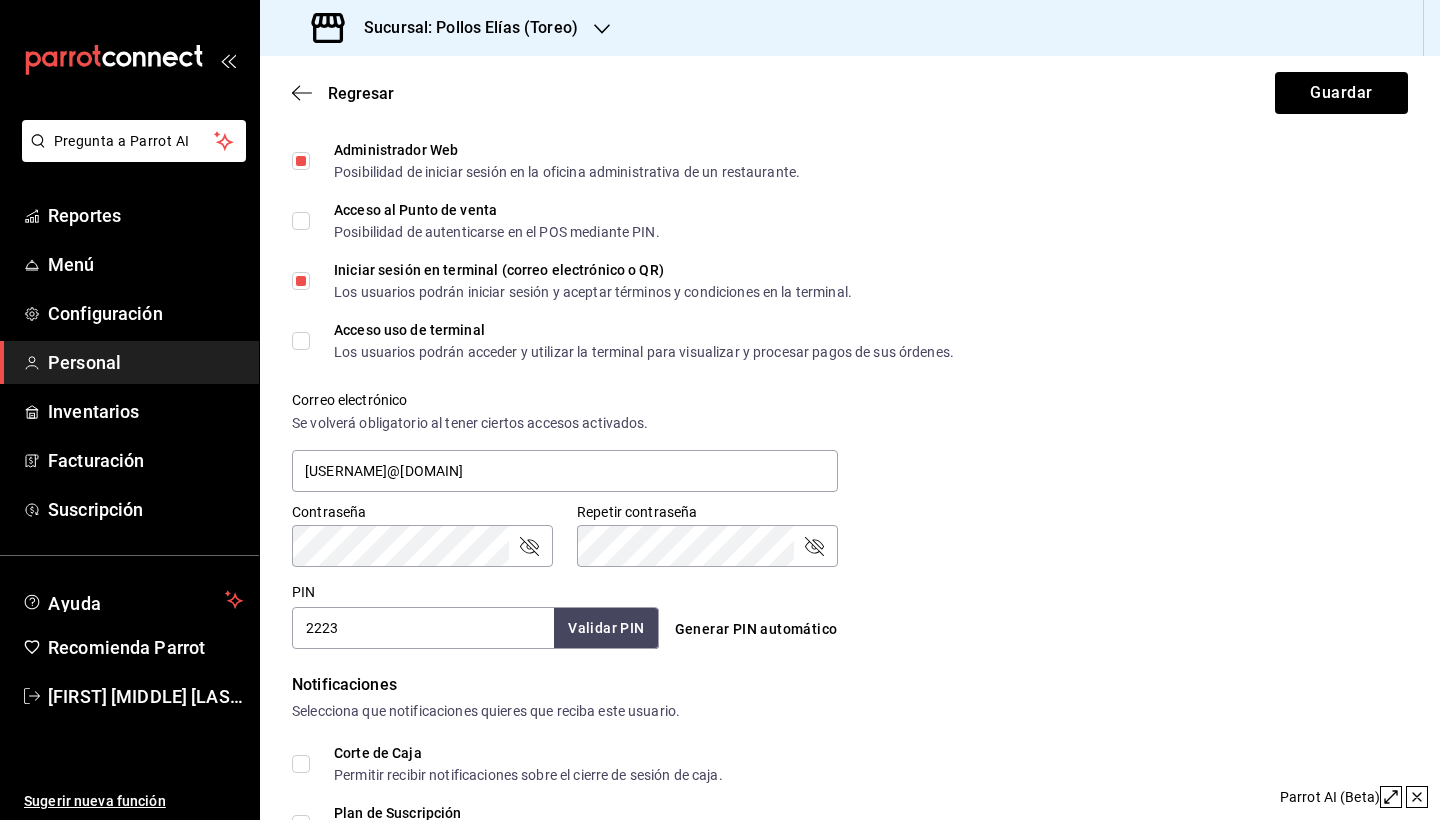 click on "Acceso al Punto de venta Posibilidad de autenticarse en el POS mediante PIN." at bounding box center (301, 221) 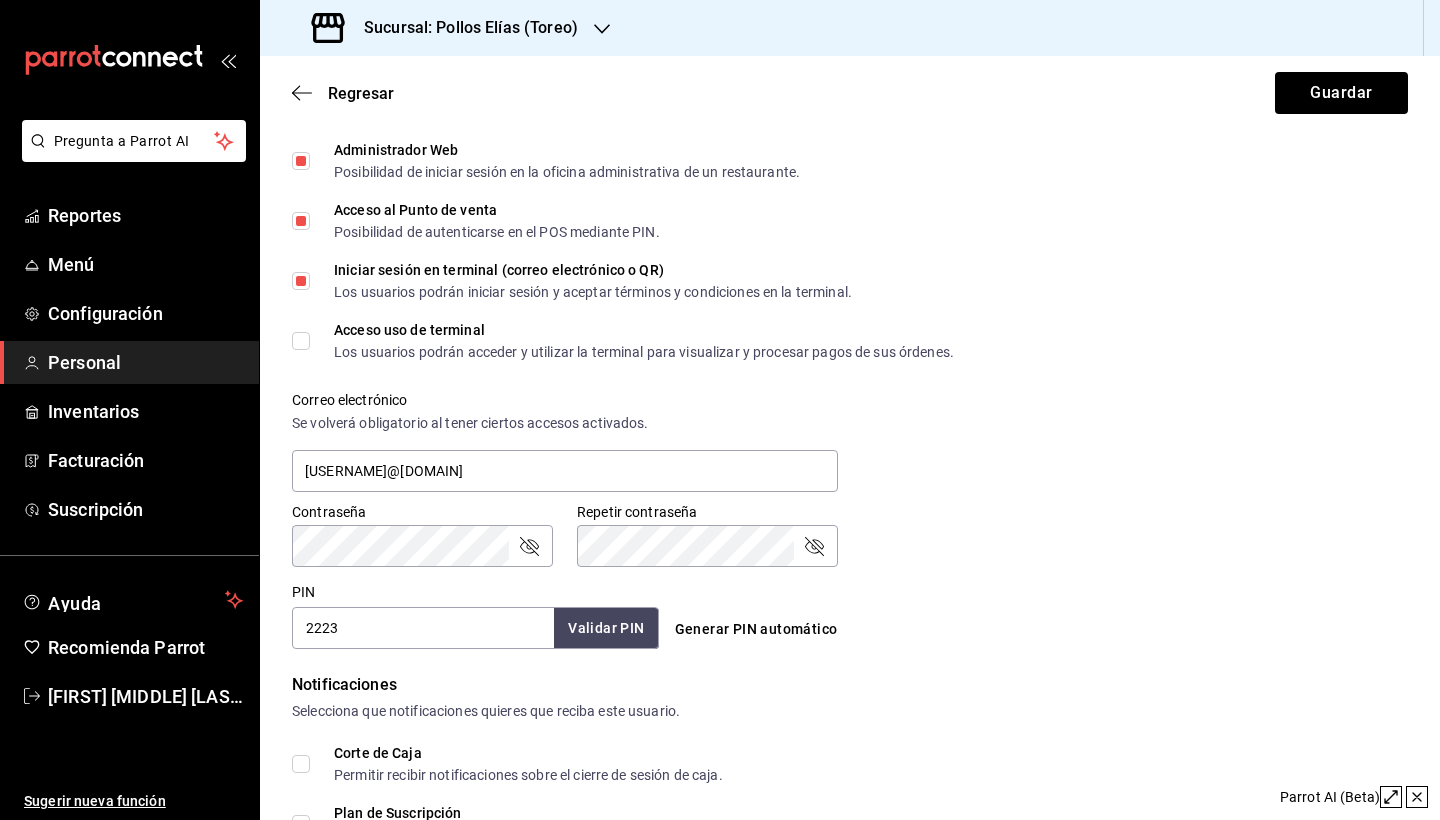 click on "Administrador Web Posibilidad de iniciar sesión en la oficina administrativa de un restaurante." at bounding box center [301, 161] 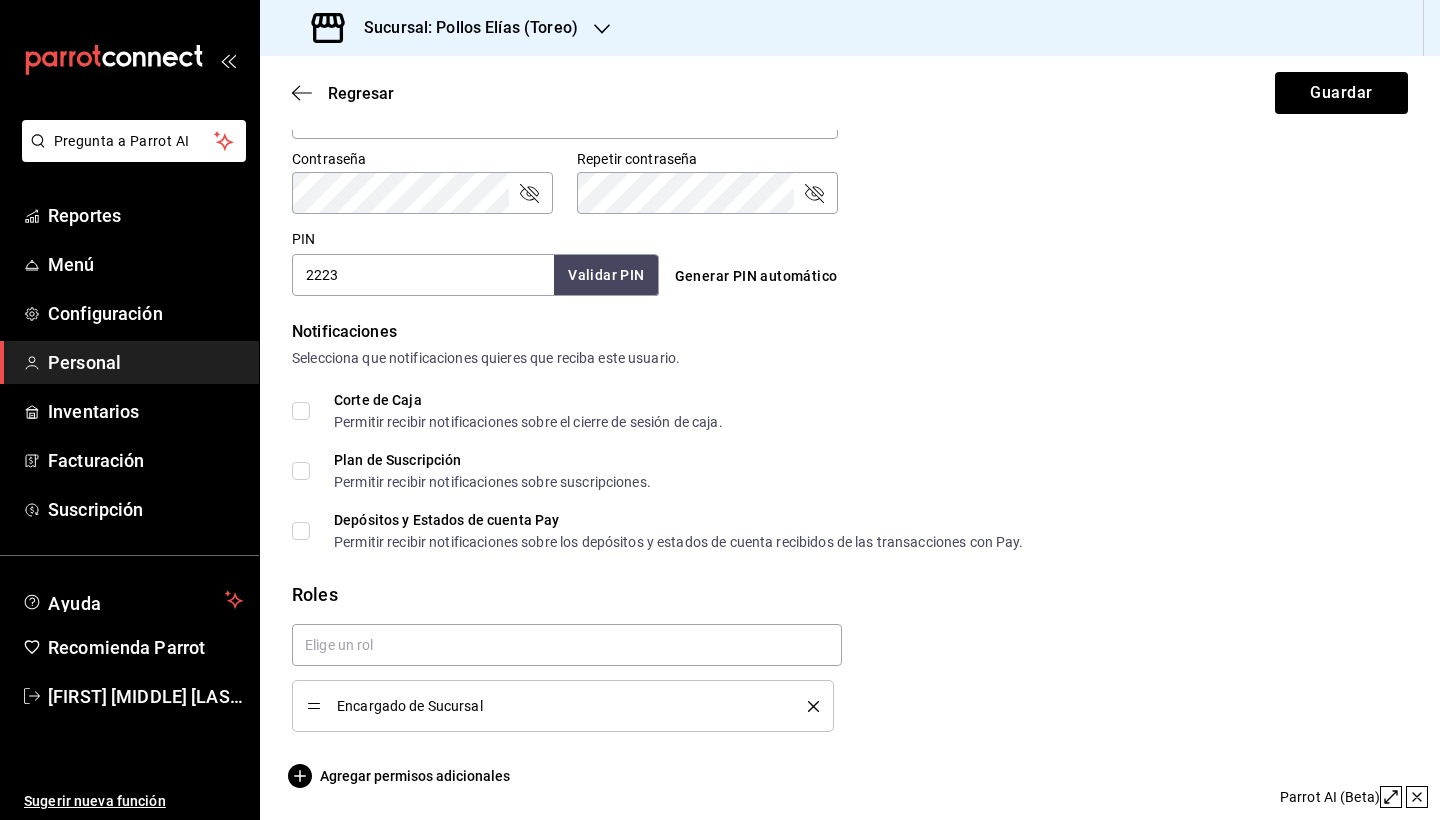 scroll, scrollTop: 844, scrollLeft: 0, axis: vertical 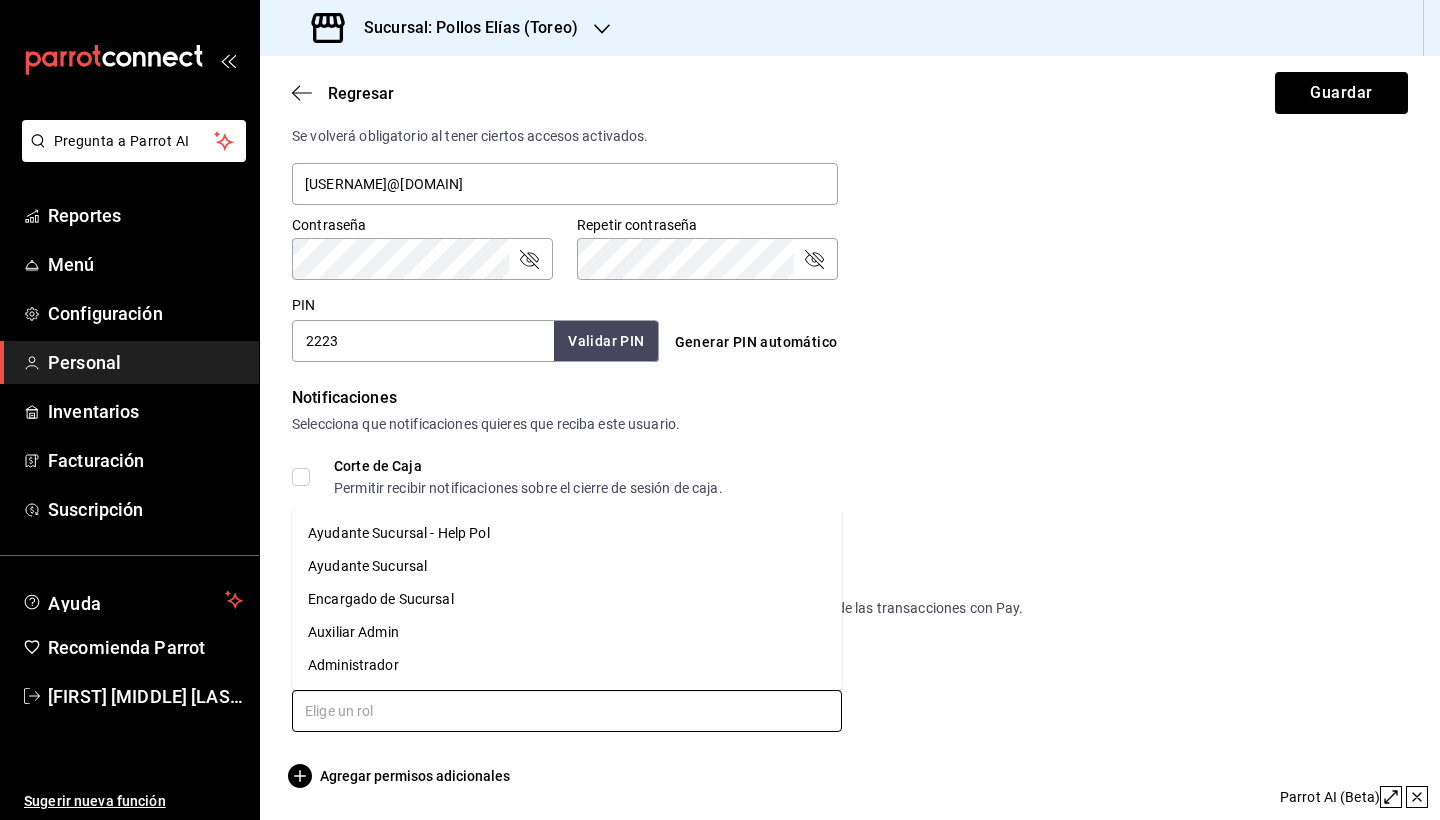 click at bounding box center [567, 711] 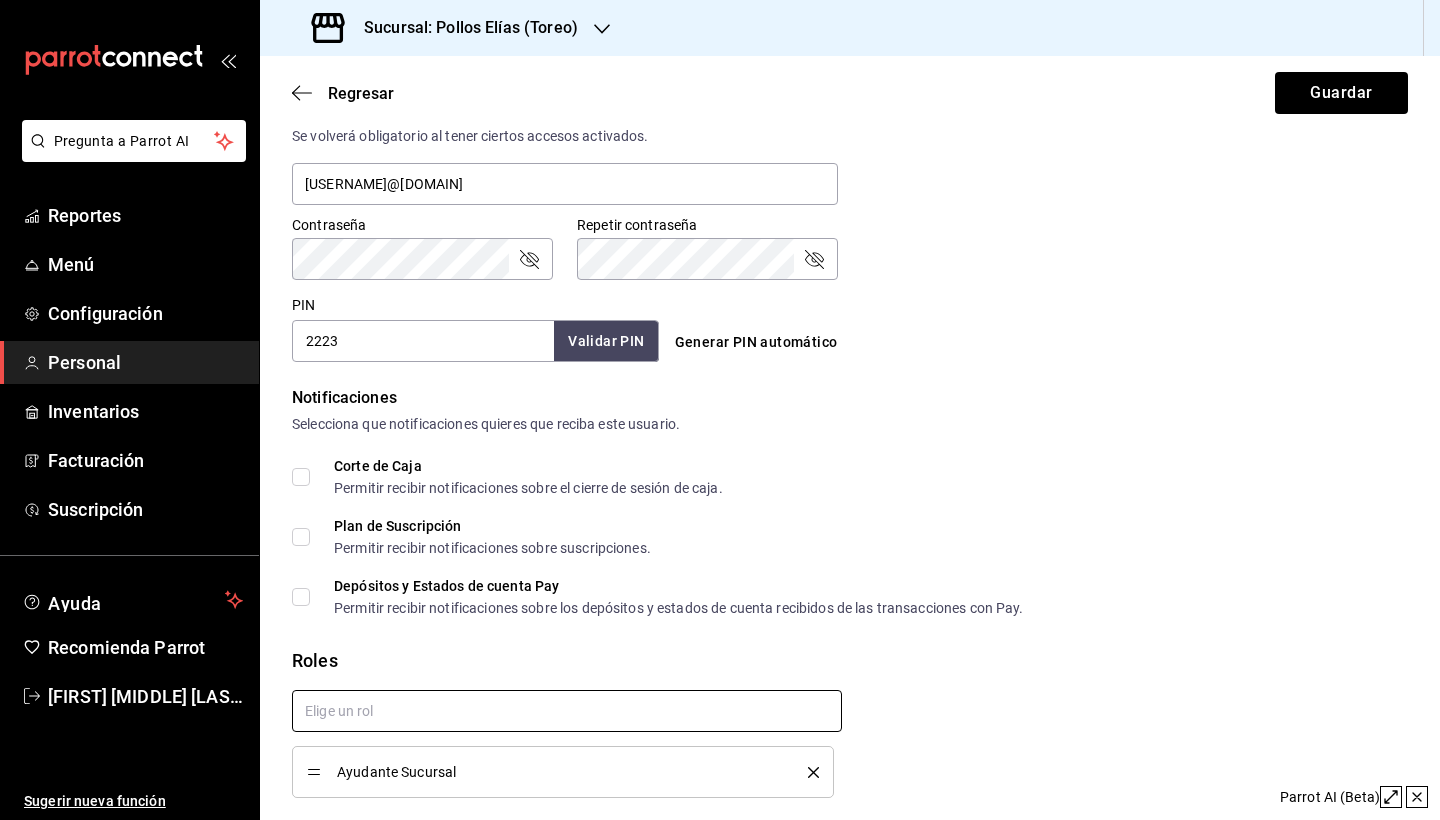 checkbox on "true" 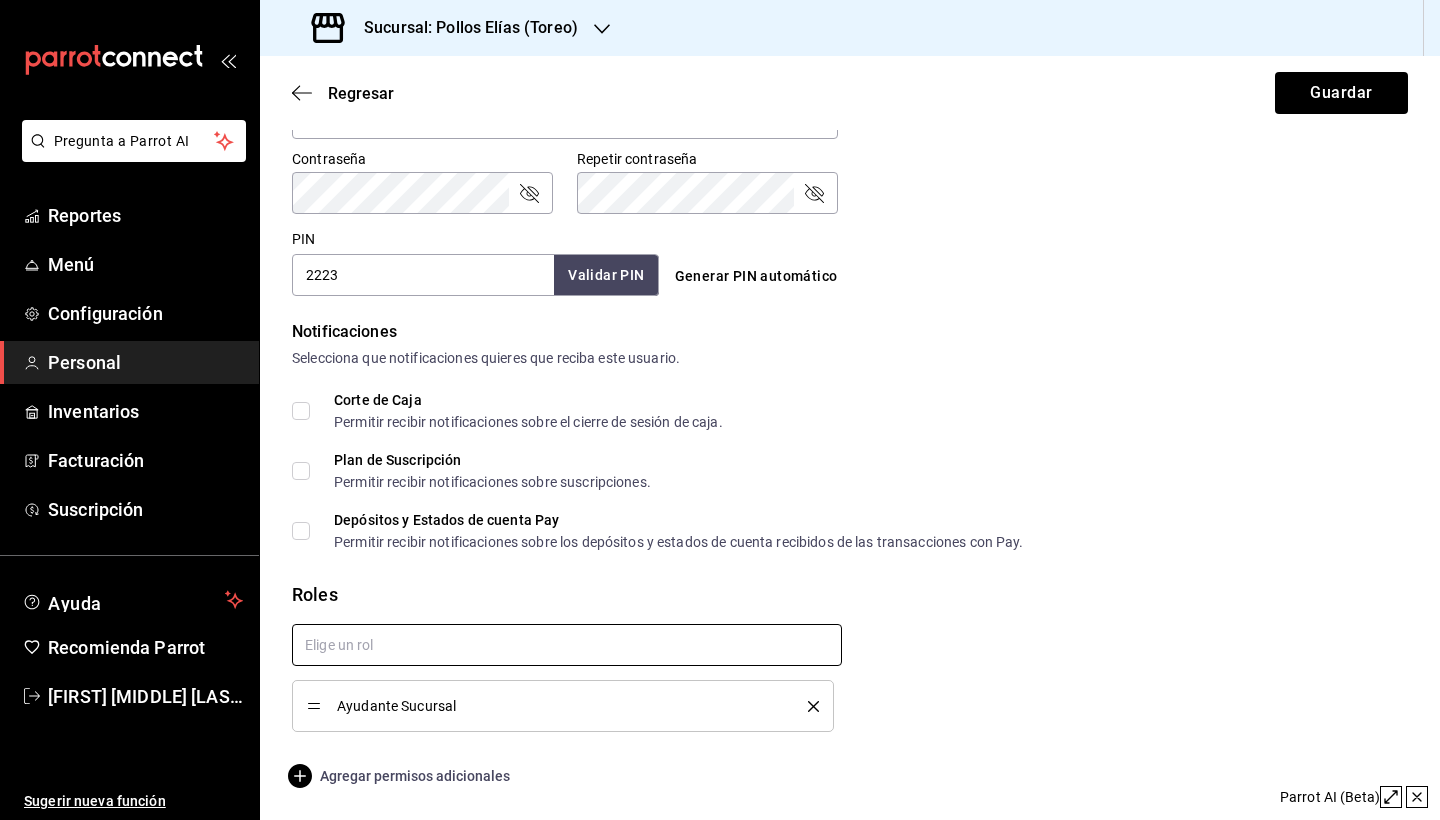 scroll, scrollTop: 844, scrollLeft: 0, axis: vertical 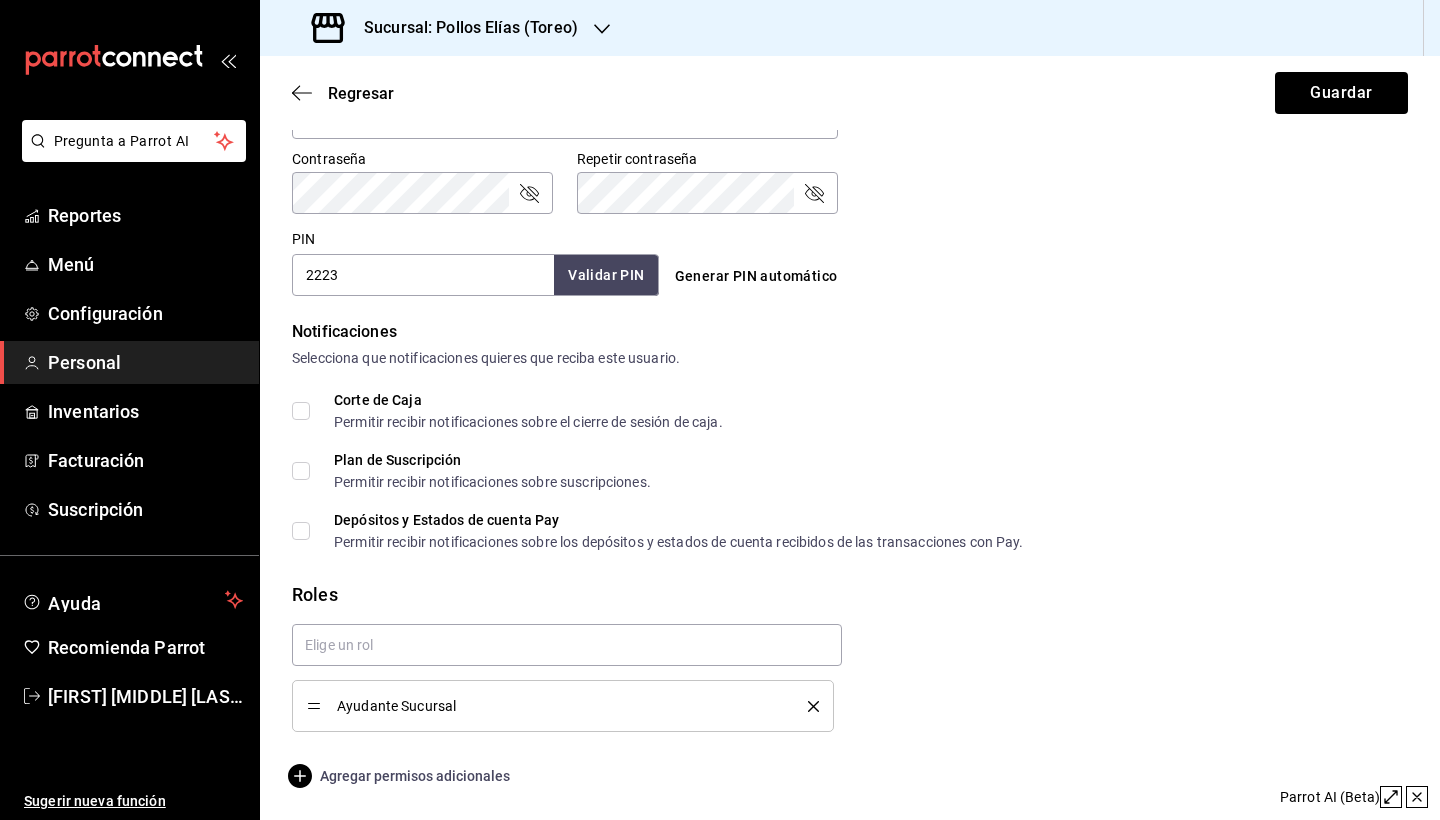 click on "Agregar permisos adicionales" at bounding box center [401, 776] 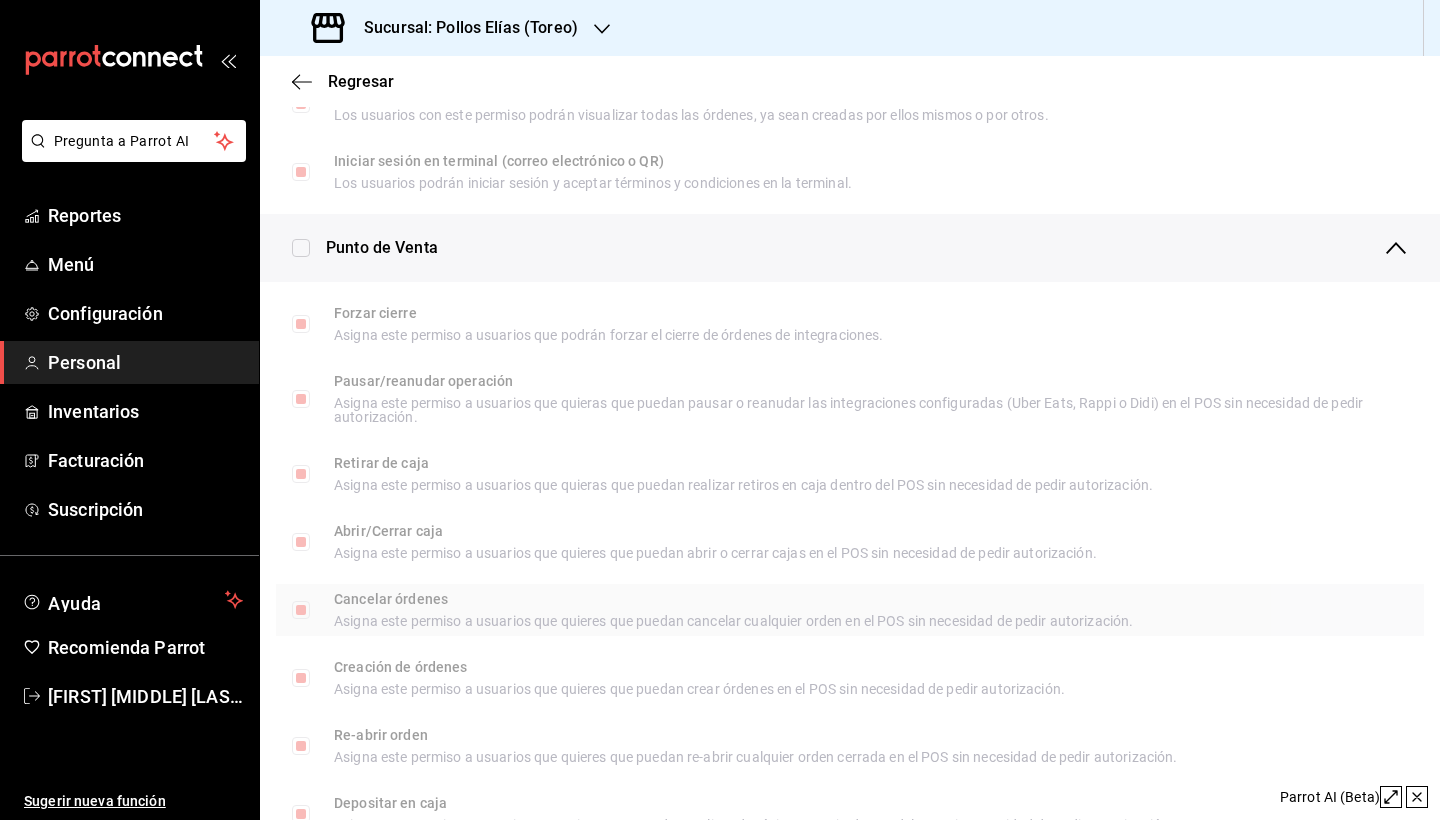 scroll, scrollTop: 1549, scrollLeft: 0, axis: vertical 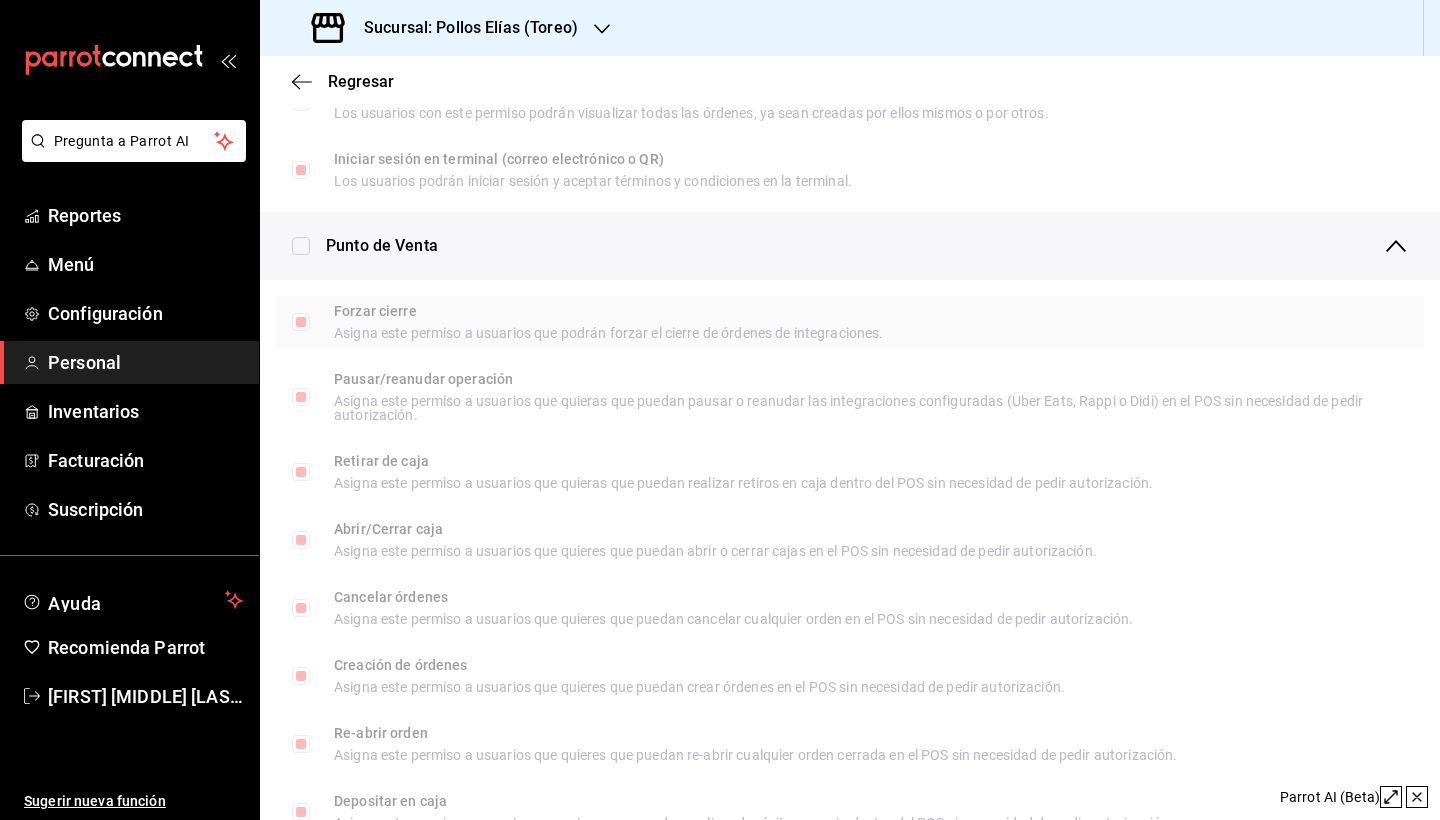 click on "Forzar cierre Asigna este permiso a usuarios que podrán forzar el cierre de órdenes de integraciones." at bounding box center [301, 322] 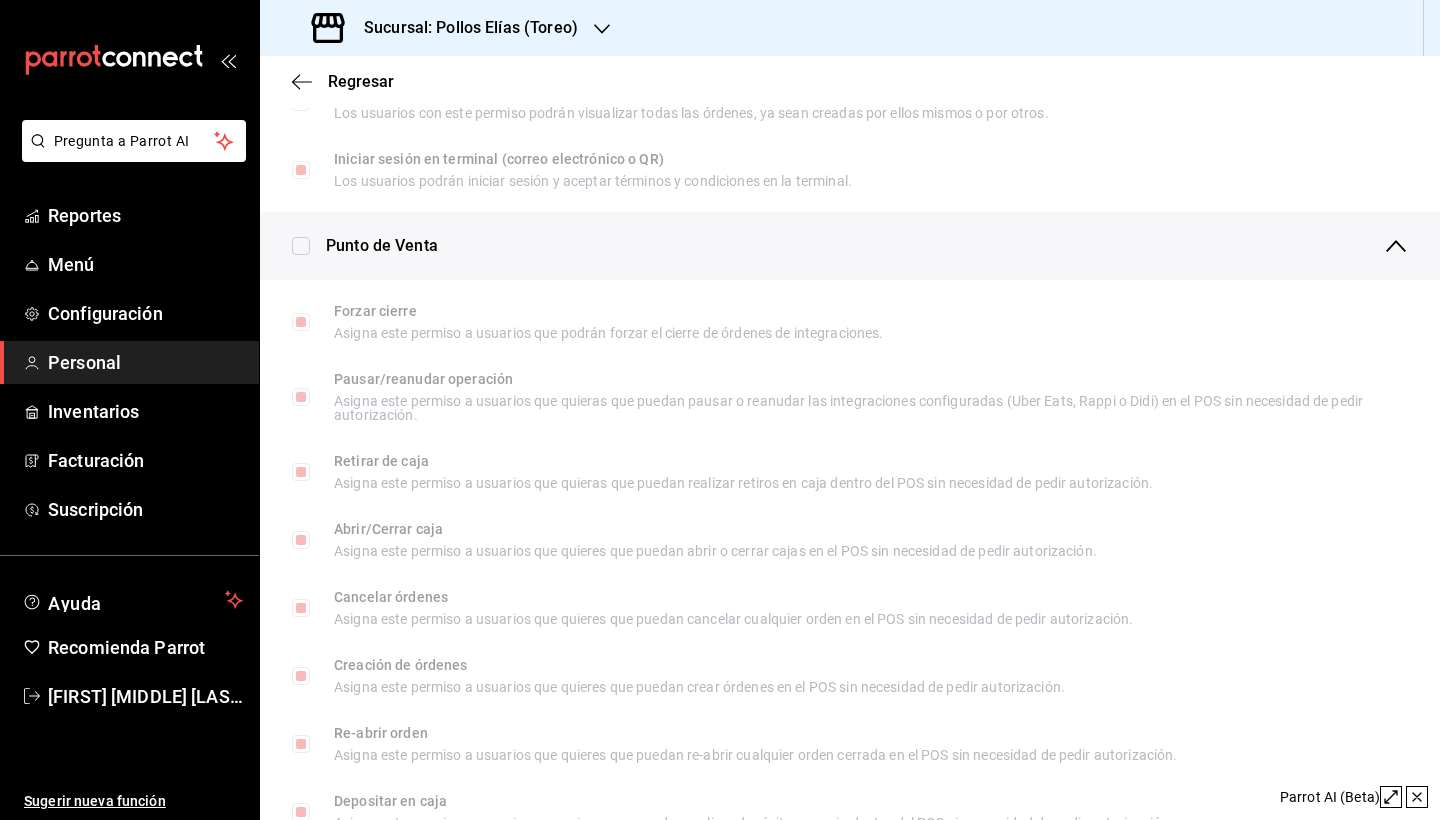 click at bounding box center [301, 246] 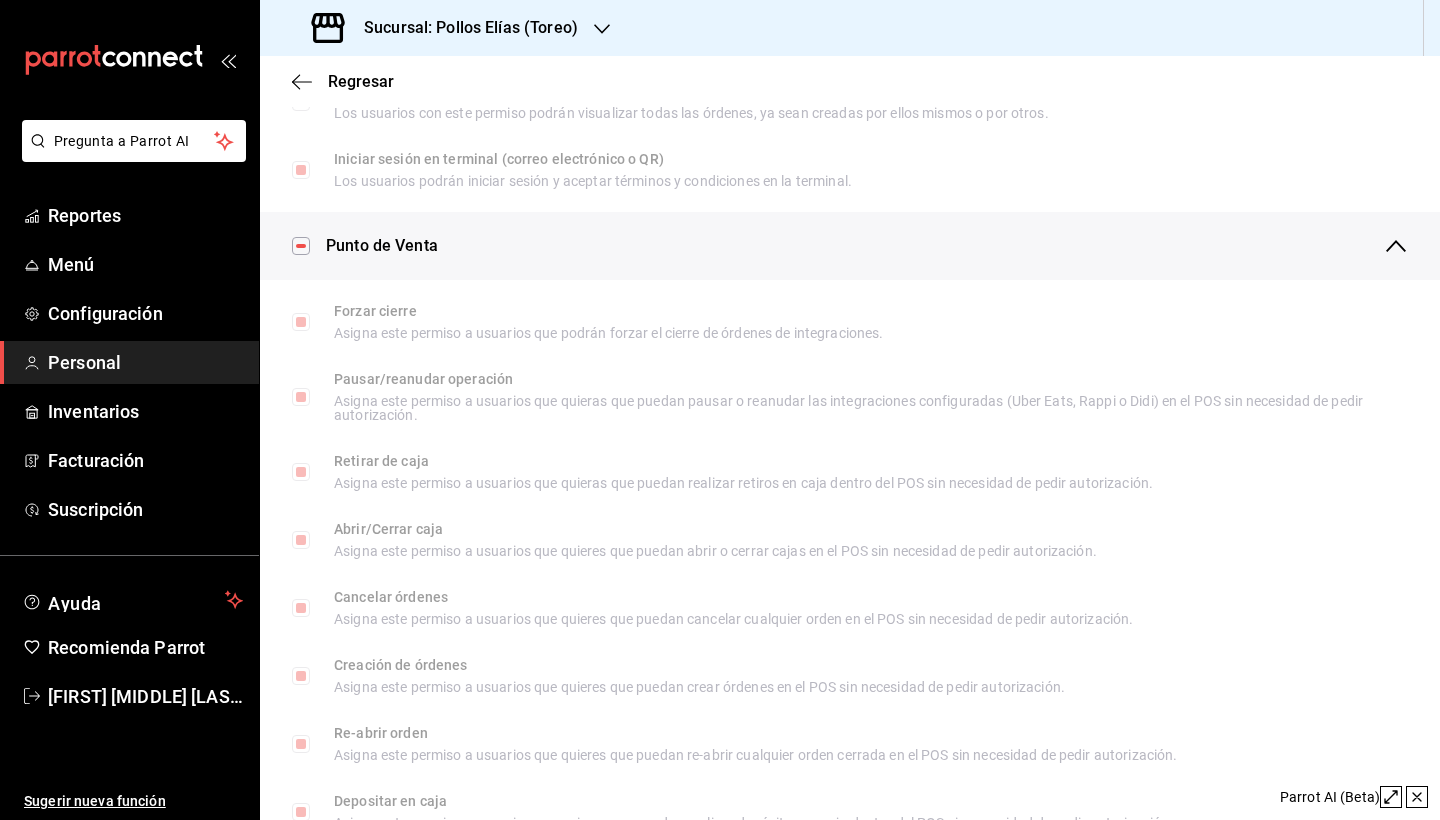 click at bounding box center [301, 246] 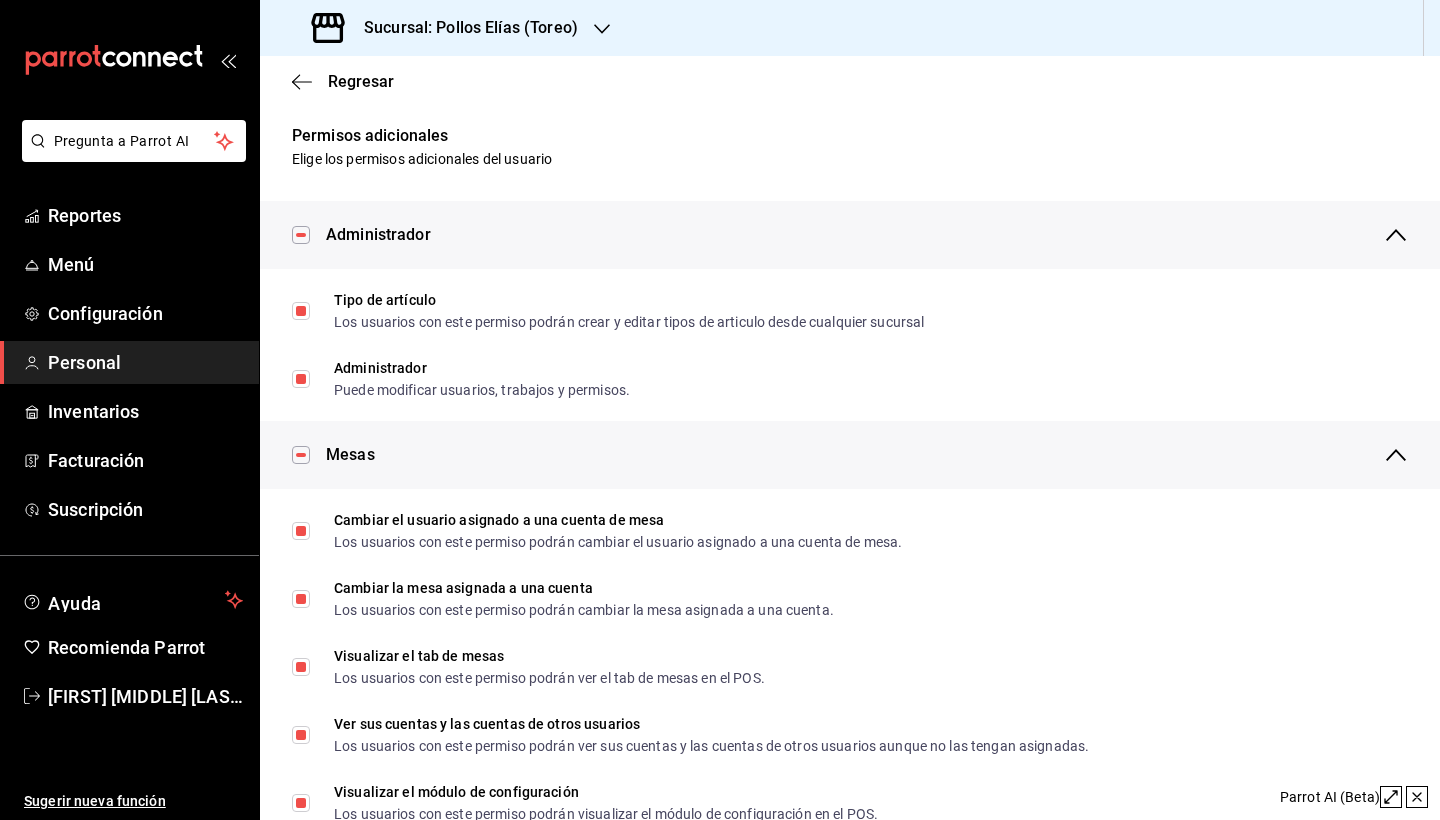 scroll, scrollTop: 0, scrollLeft: 0, axis: both 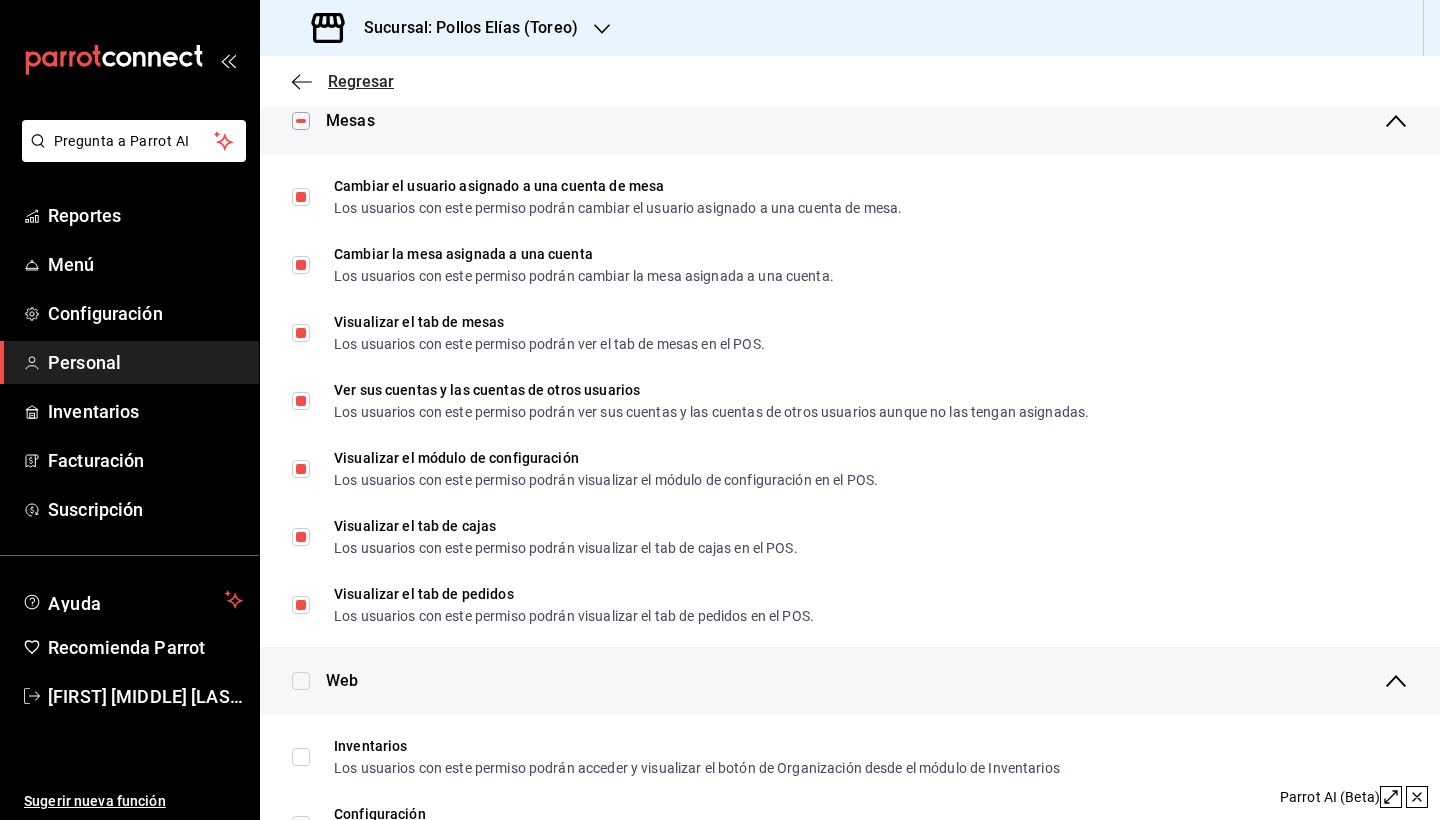 click 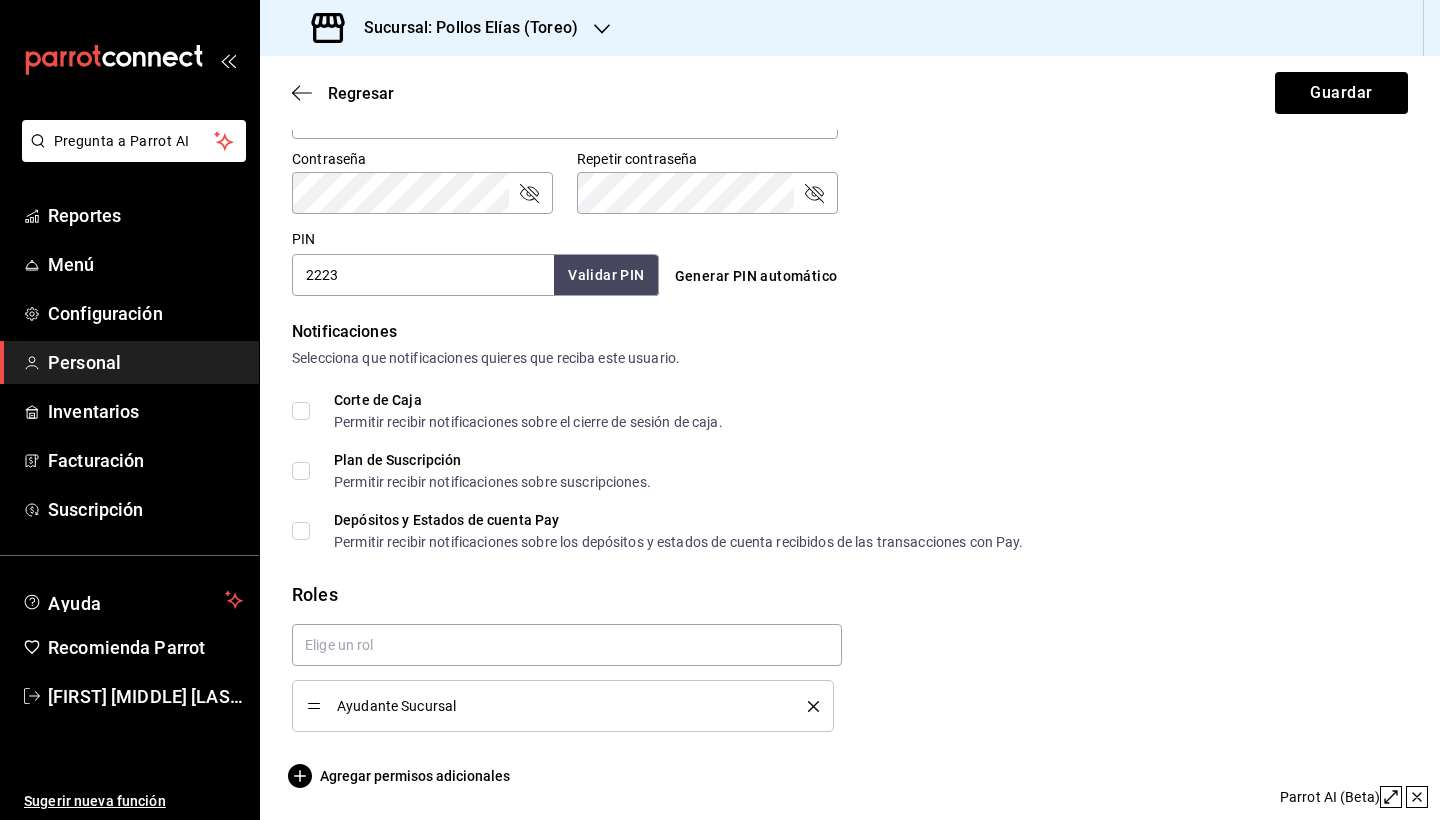 scroll, scrollTop: 844, scrollLeft: 0, axis: vertical 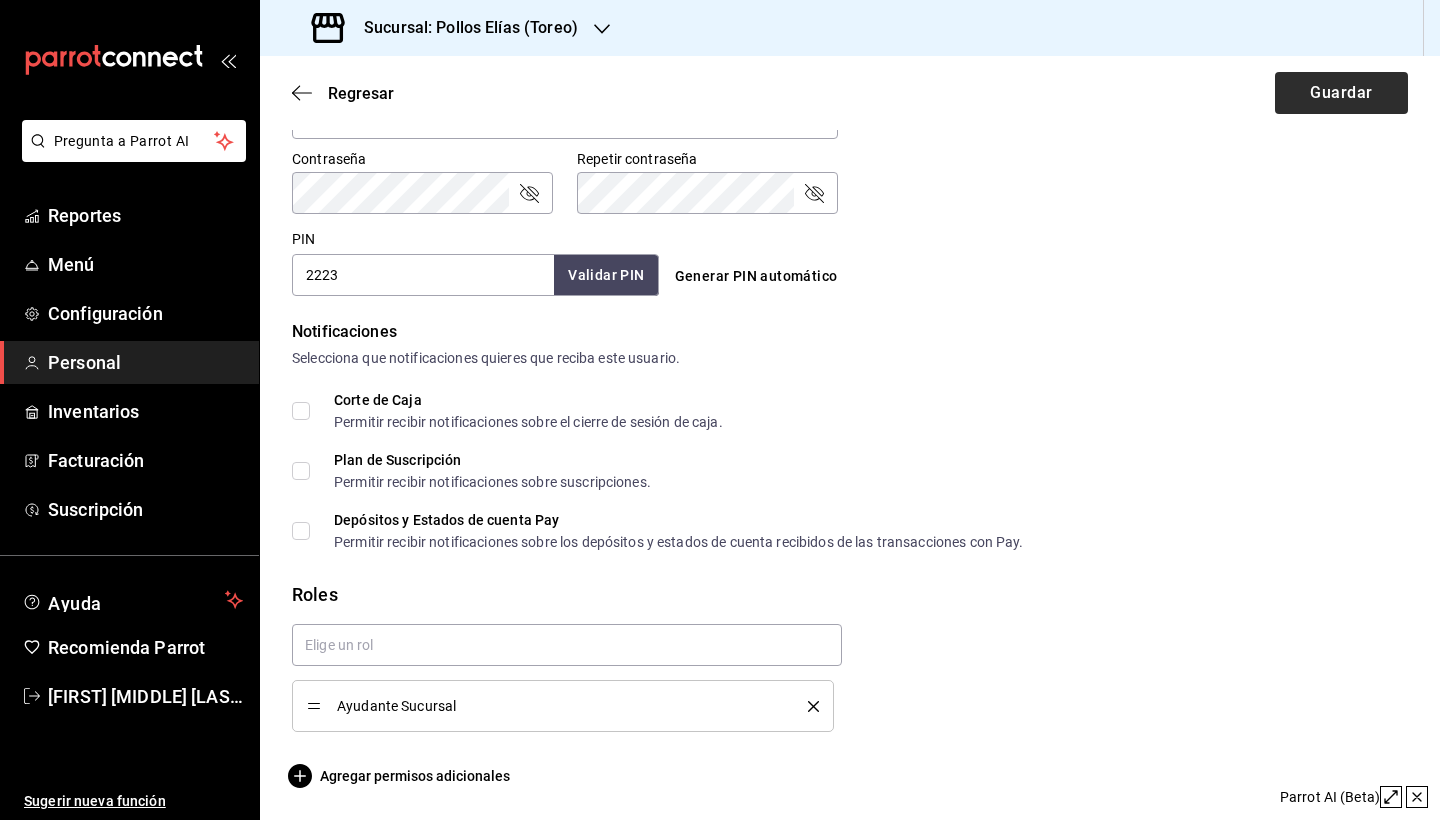 click on "Guardar" at bounding box center (1341, 93) 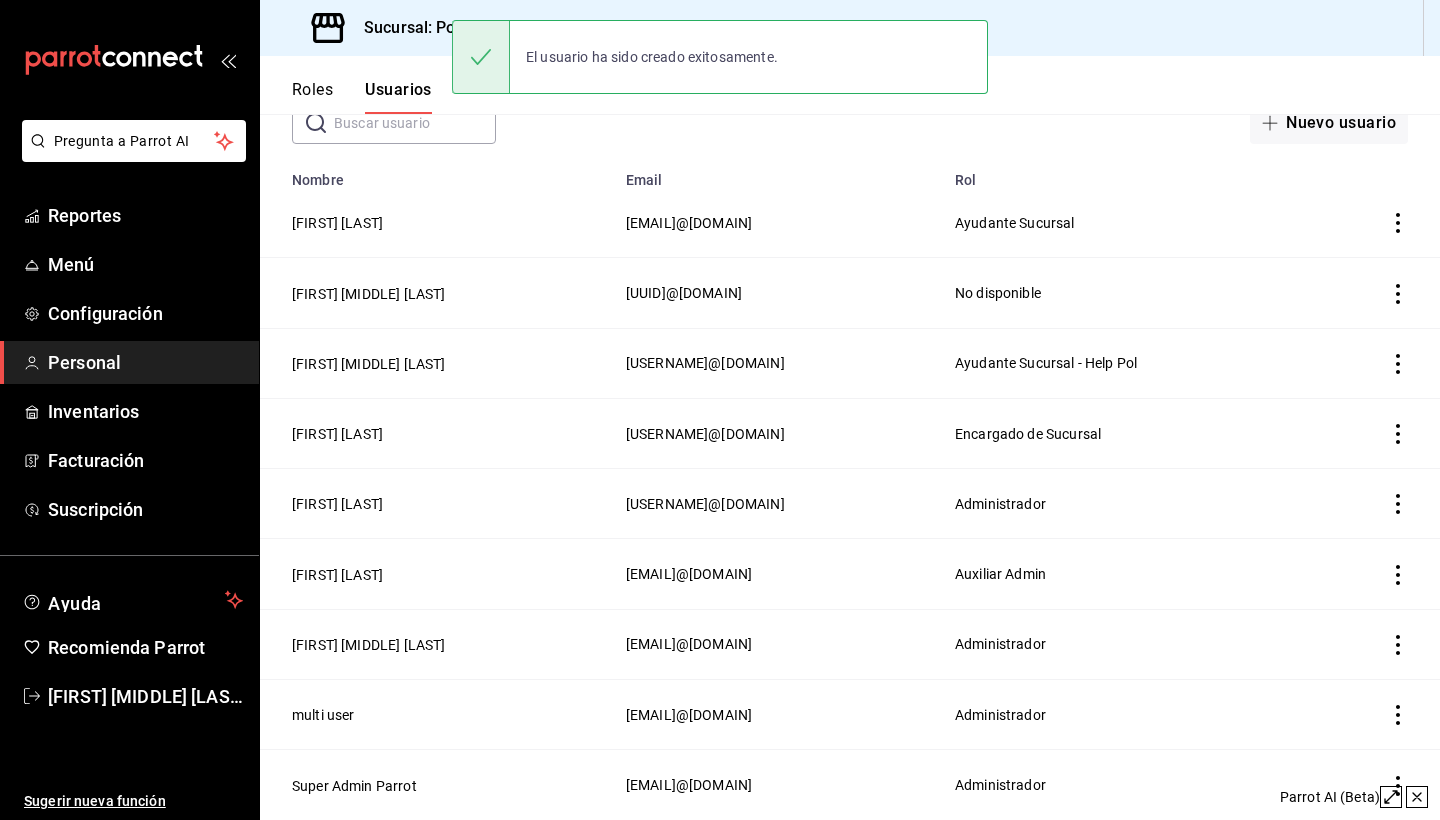 scroll, scrollTop: 127, scrollLeft: 0, axis: vertical 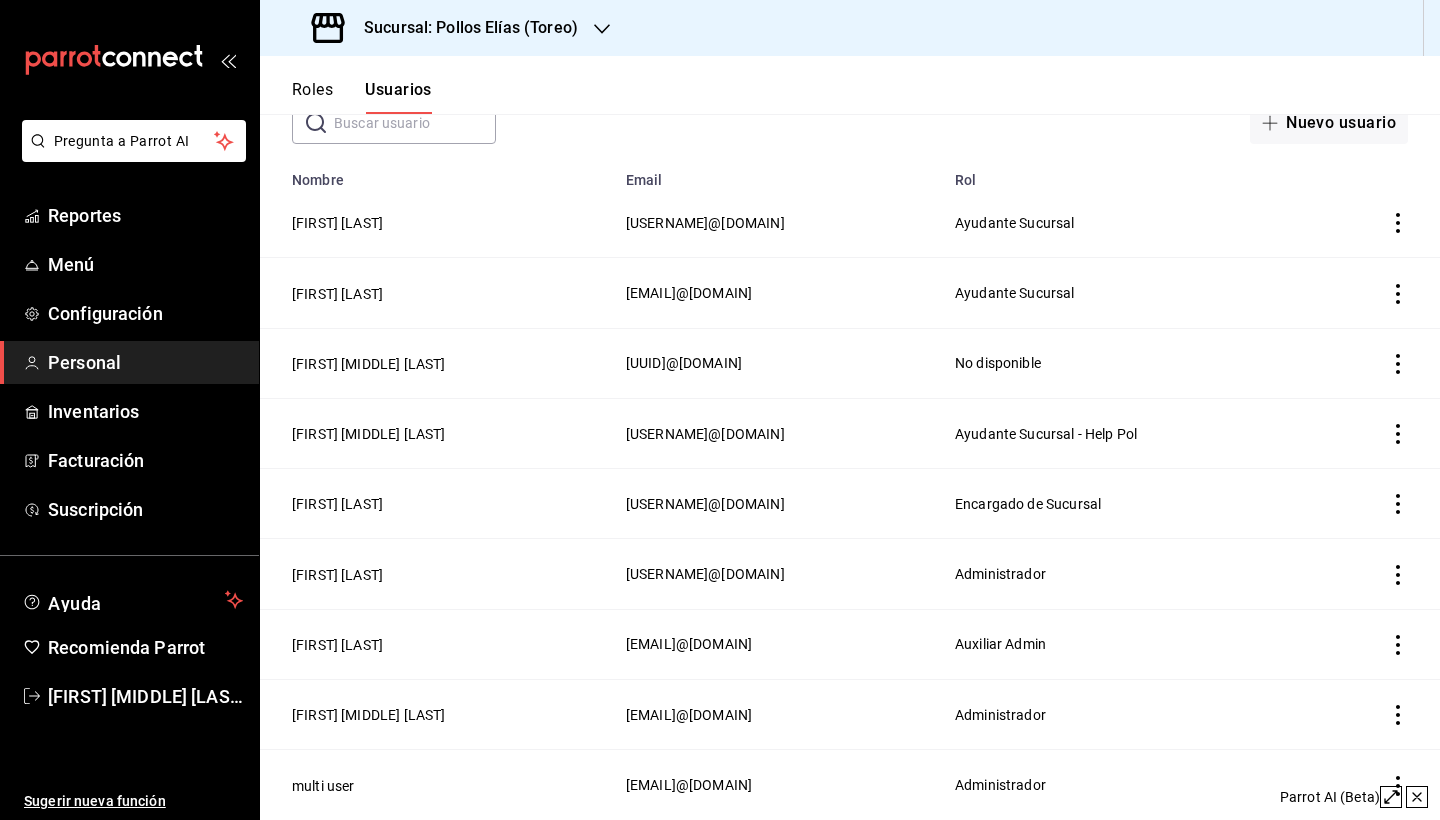 click 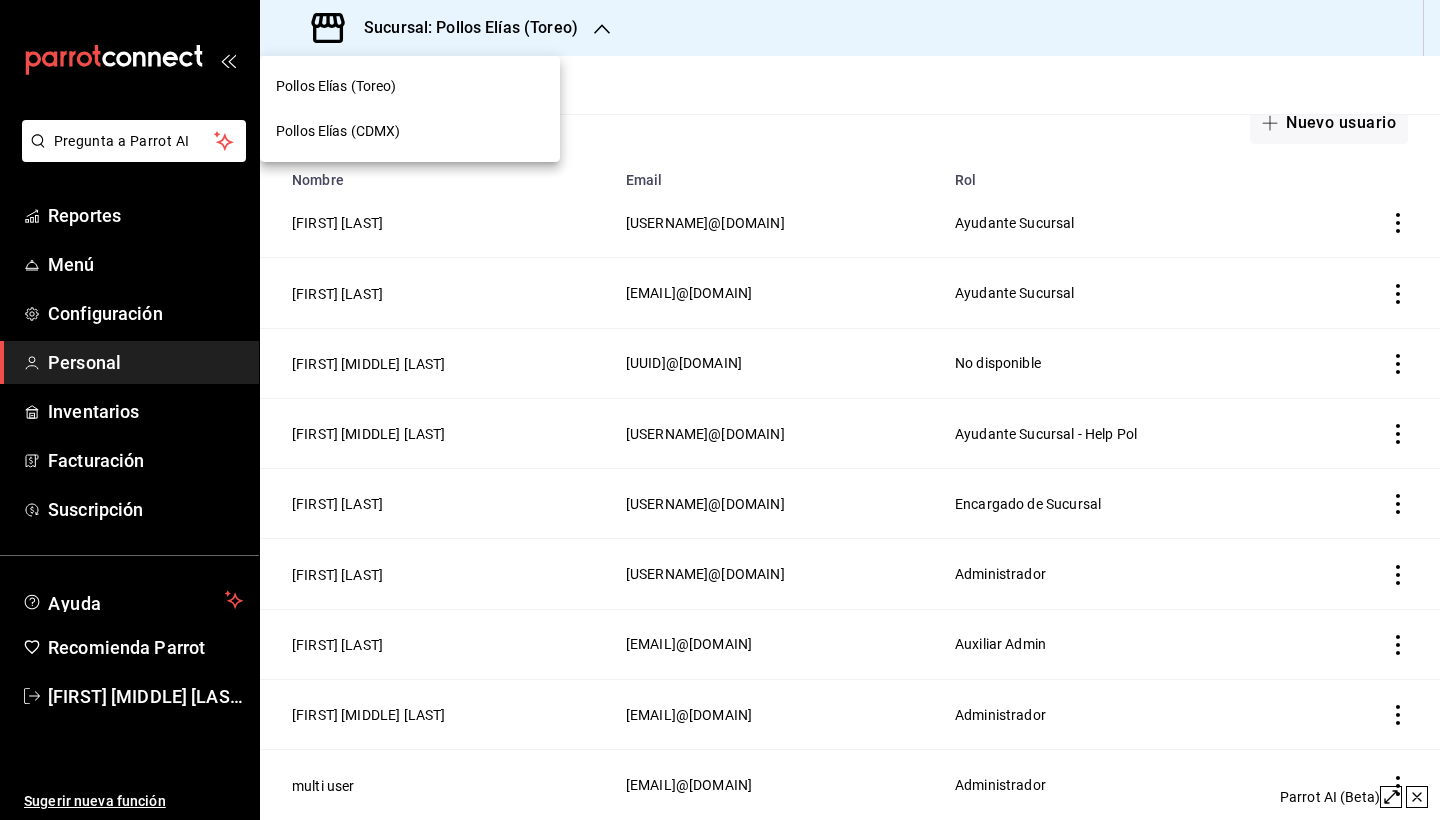 click on "Pollos Elías (Toreo)" at bounding box center [410, 86] 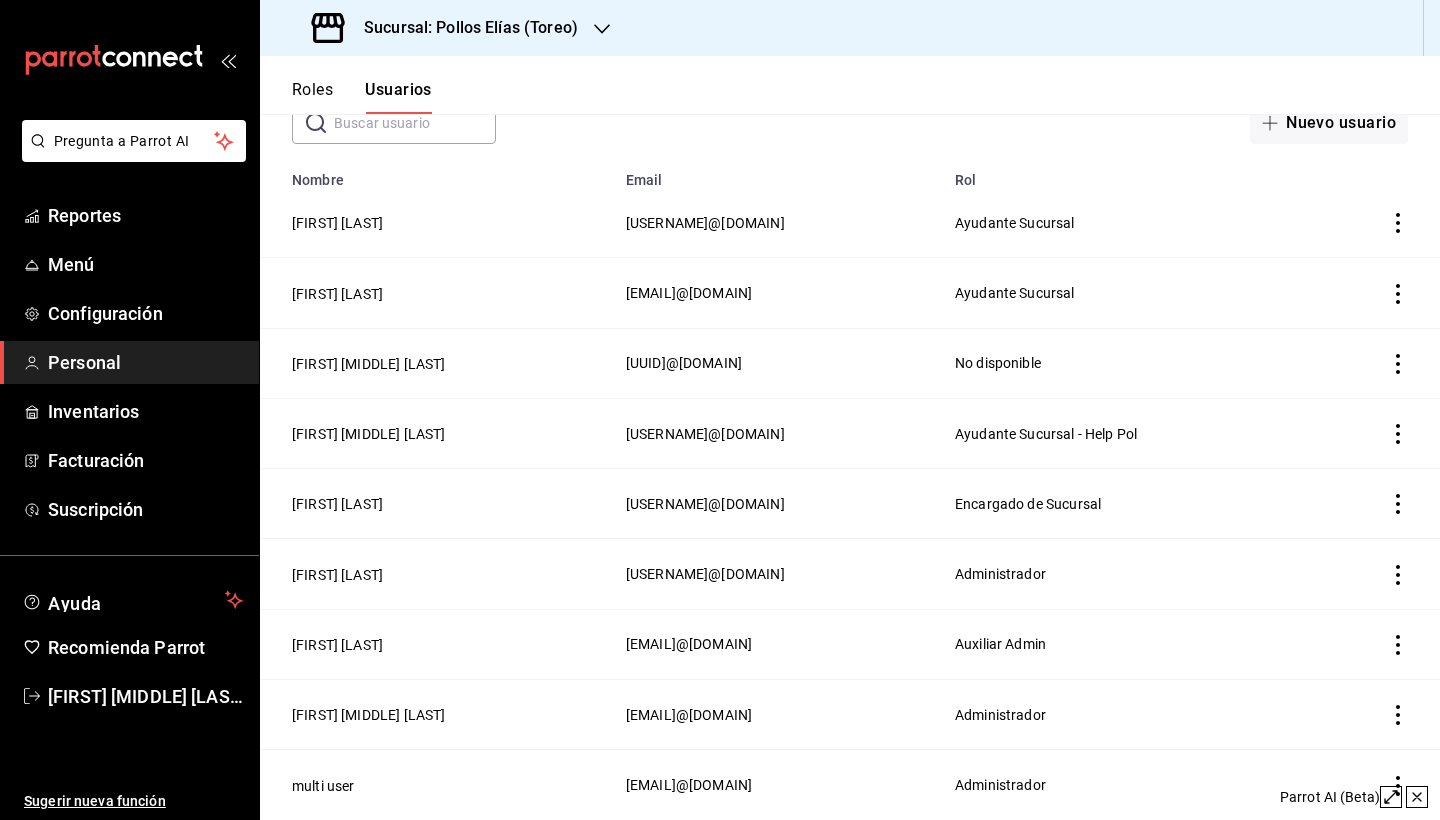 click 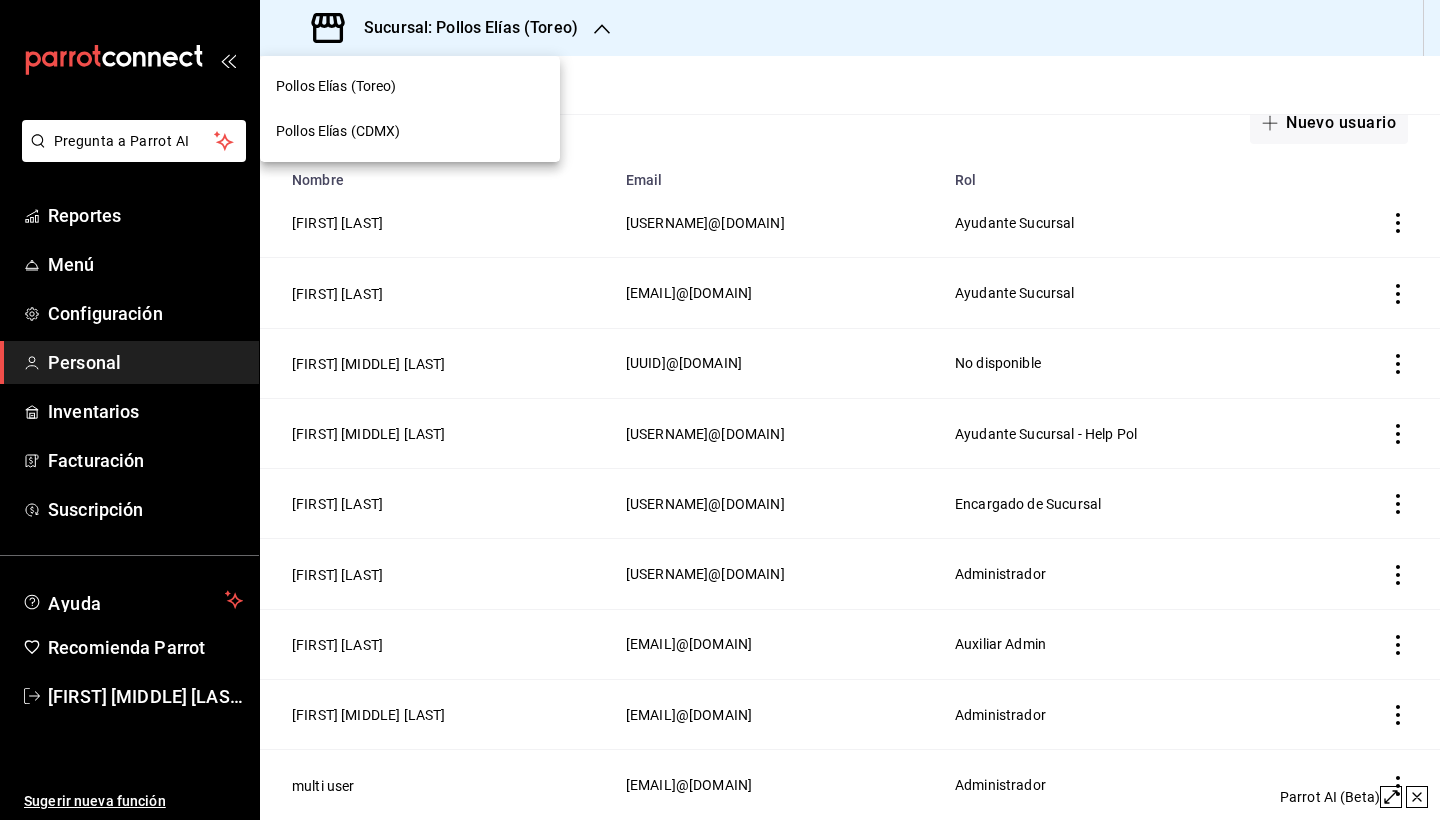 click on "Pollos Elías (CDMX)" at bounding box center [410, 131] 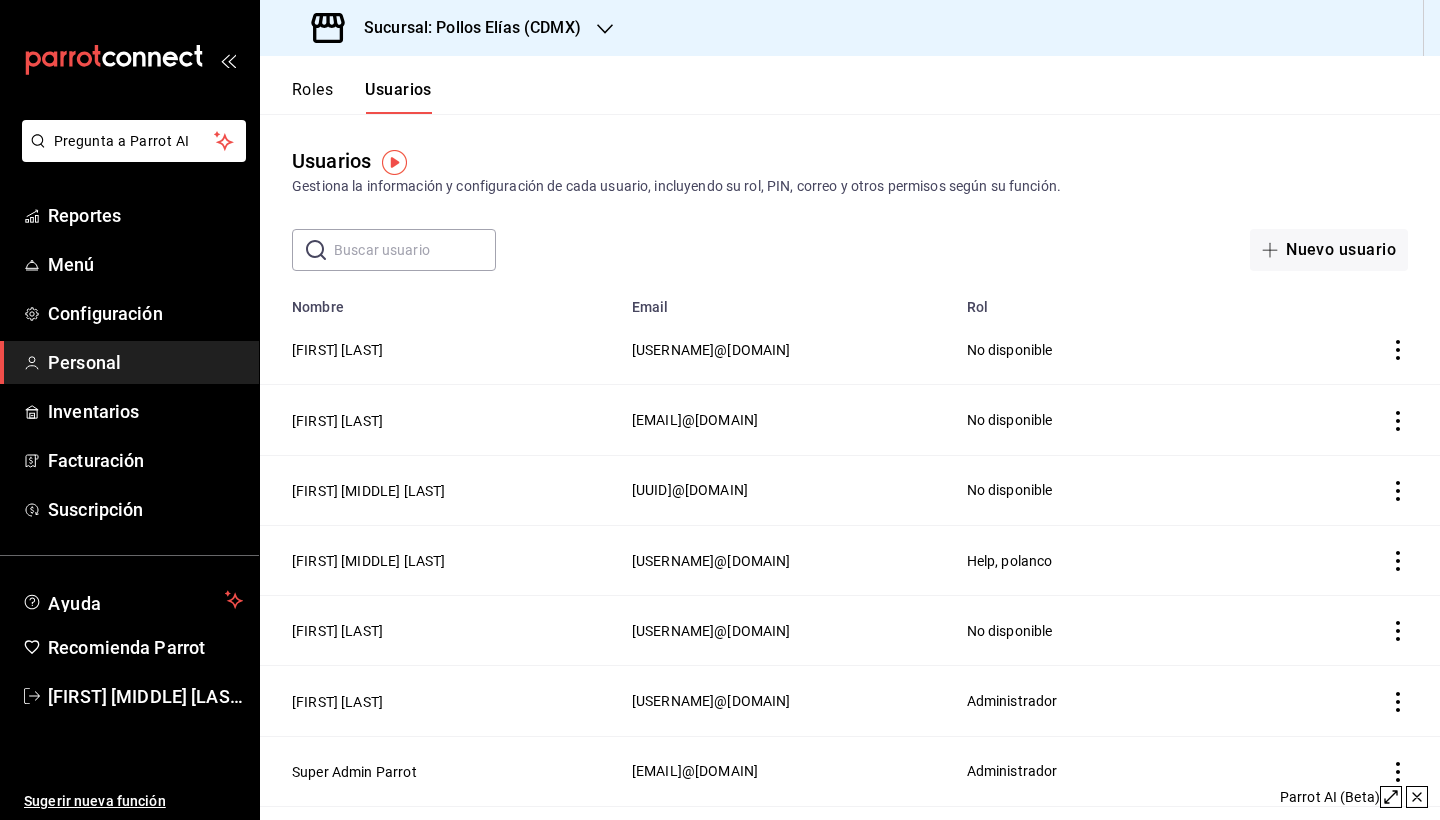 scroll, scrollTop: 0, scrollLeft: 0, axis: both 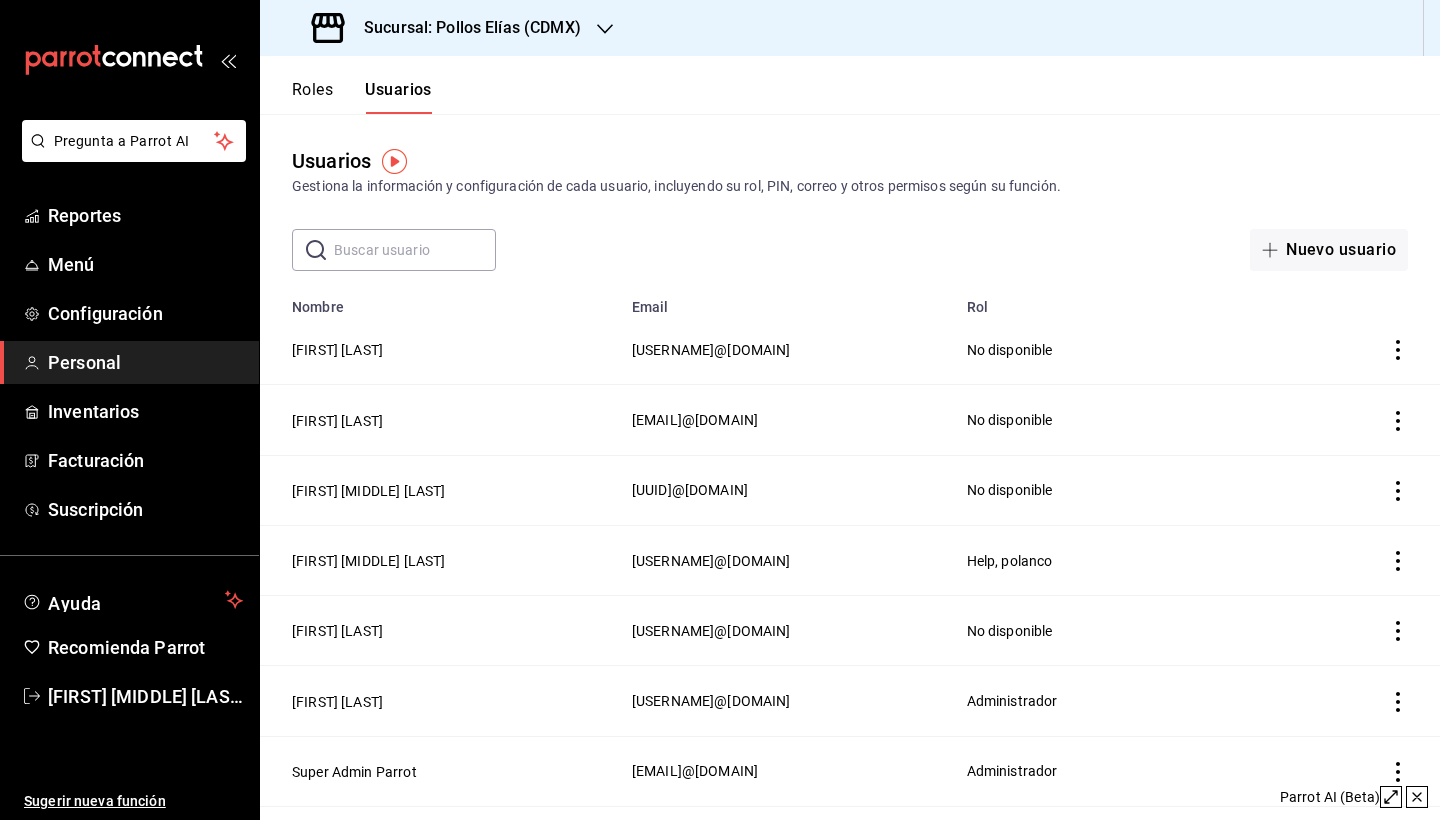 click at bounding box center (1374, 350) 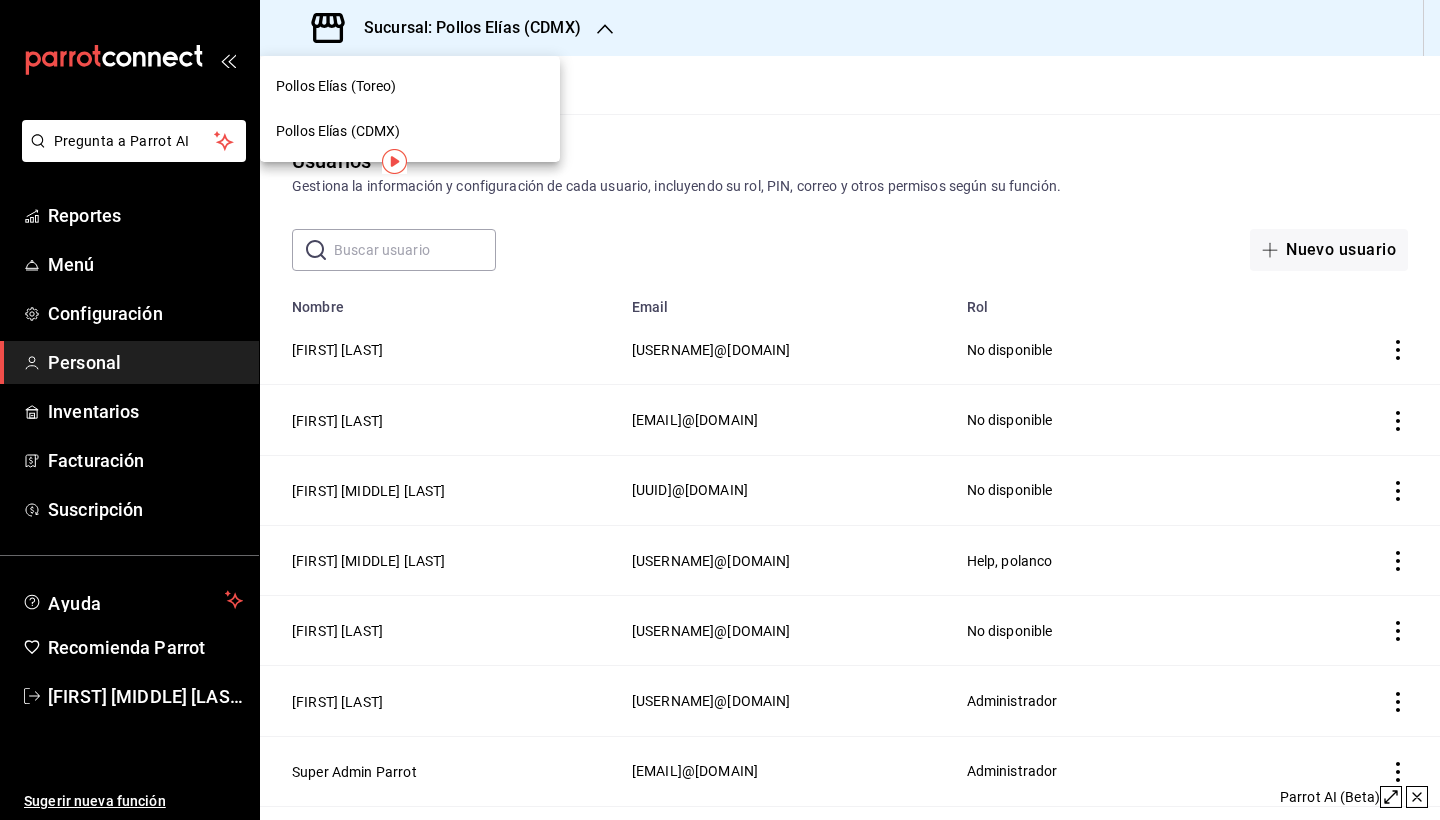 click on "Pollos Elías (Toreo)" at bounding box center (410, 86) 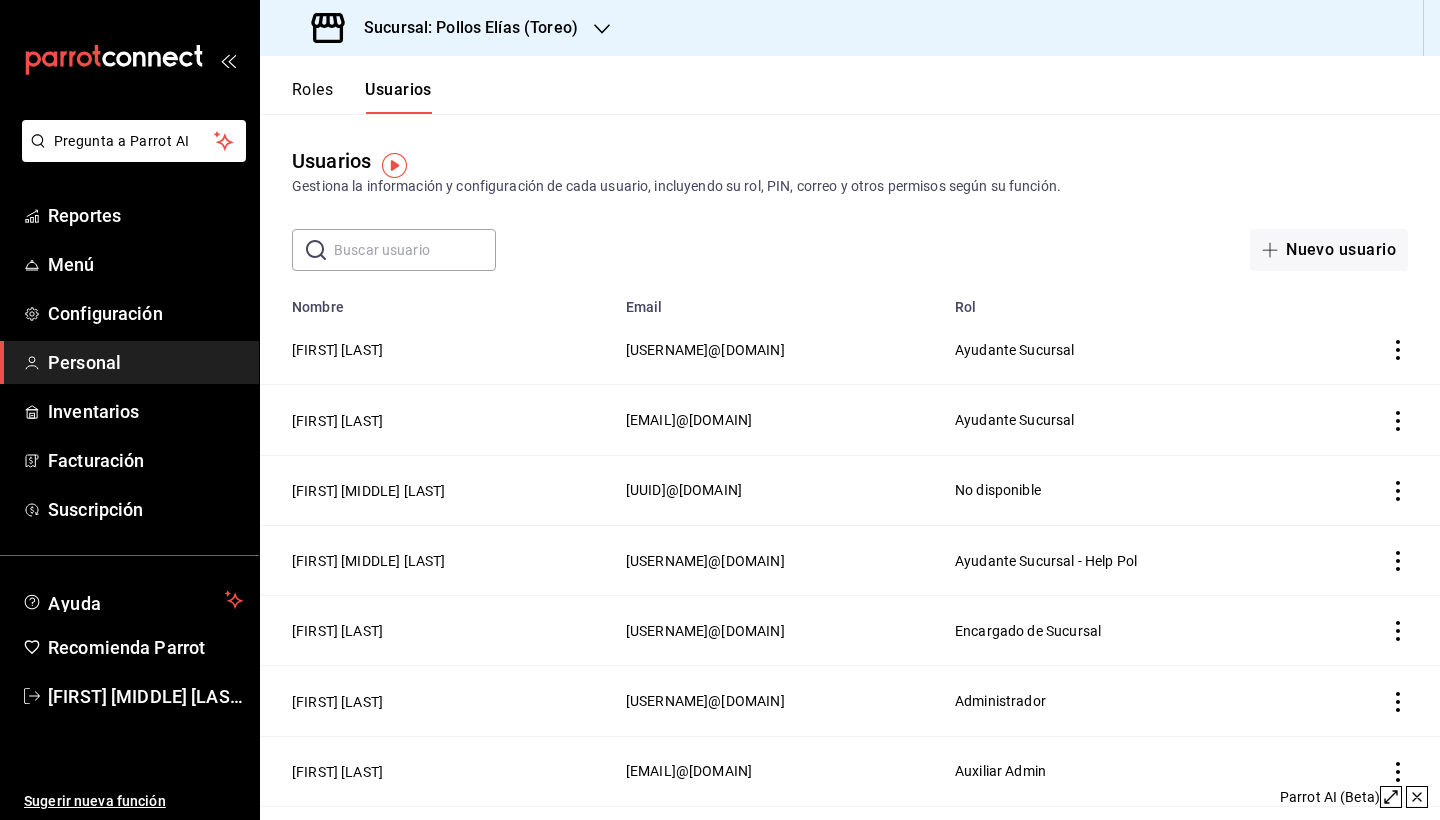 scroll, scrollTop: 0, scrollLeft: 0, axis: both 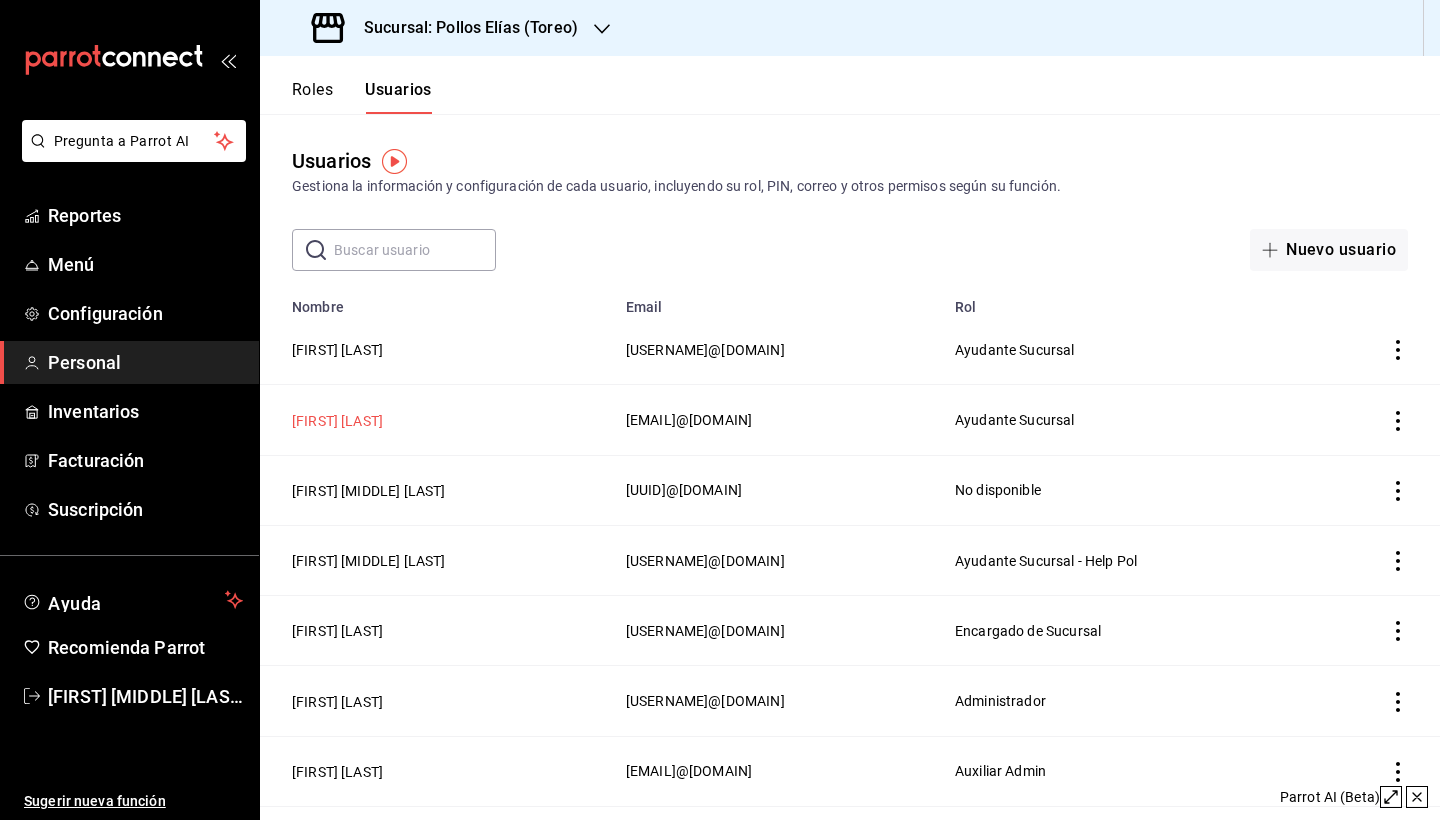 click on "[FIRST] [LAST]" at bounding box center [337, 421] 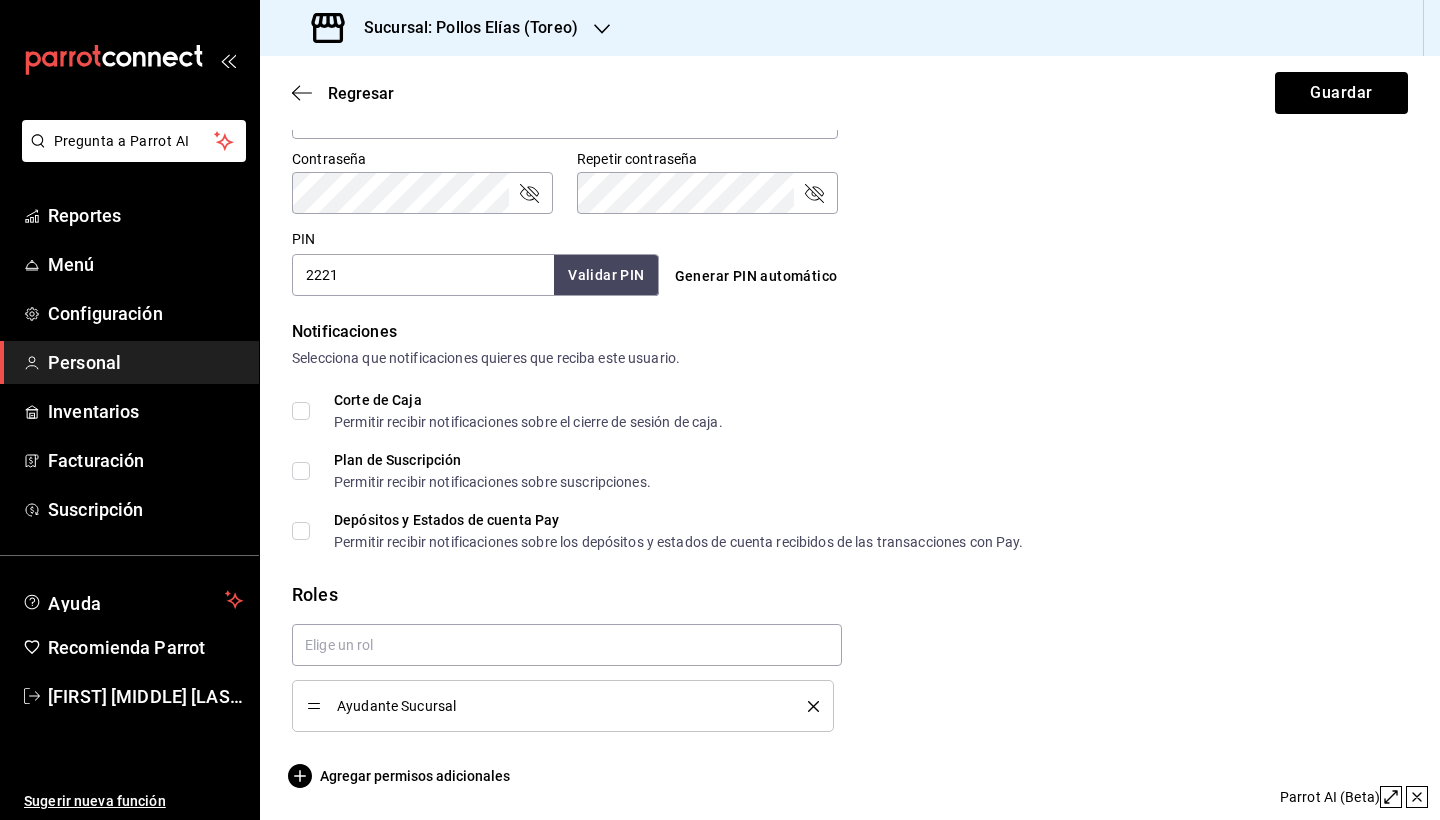 scroll, scrollTop: 844, scrollLeft: 0, axis: vertical 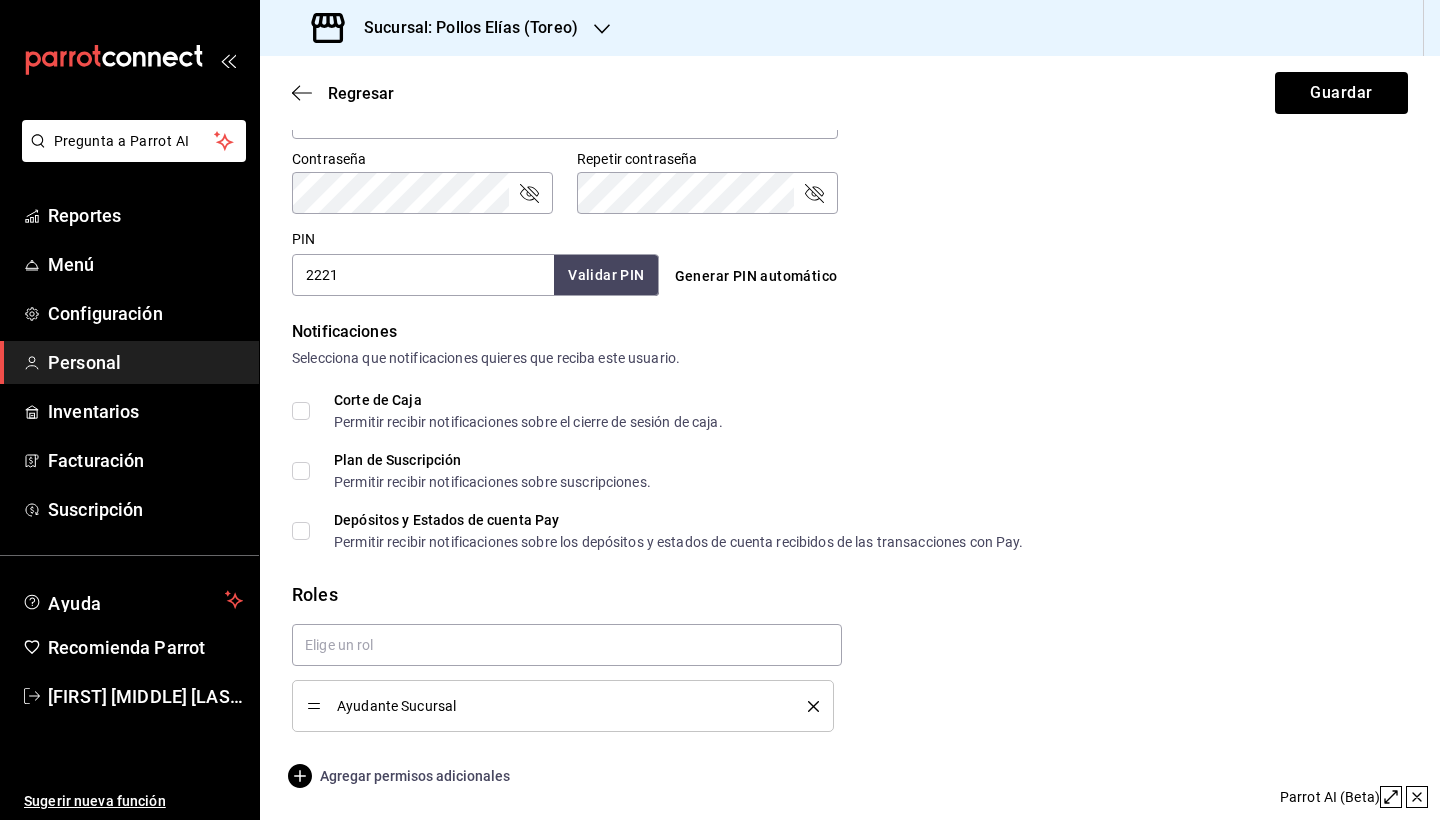 click on "Agregar permisos adicionales" at bounding box center (401, 776) 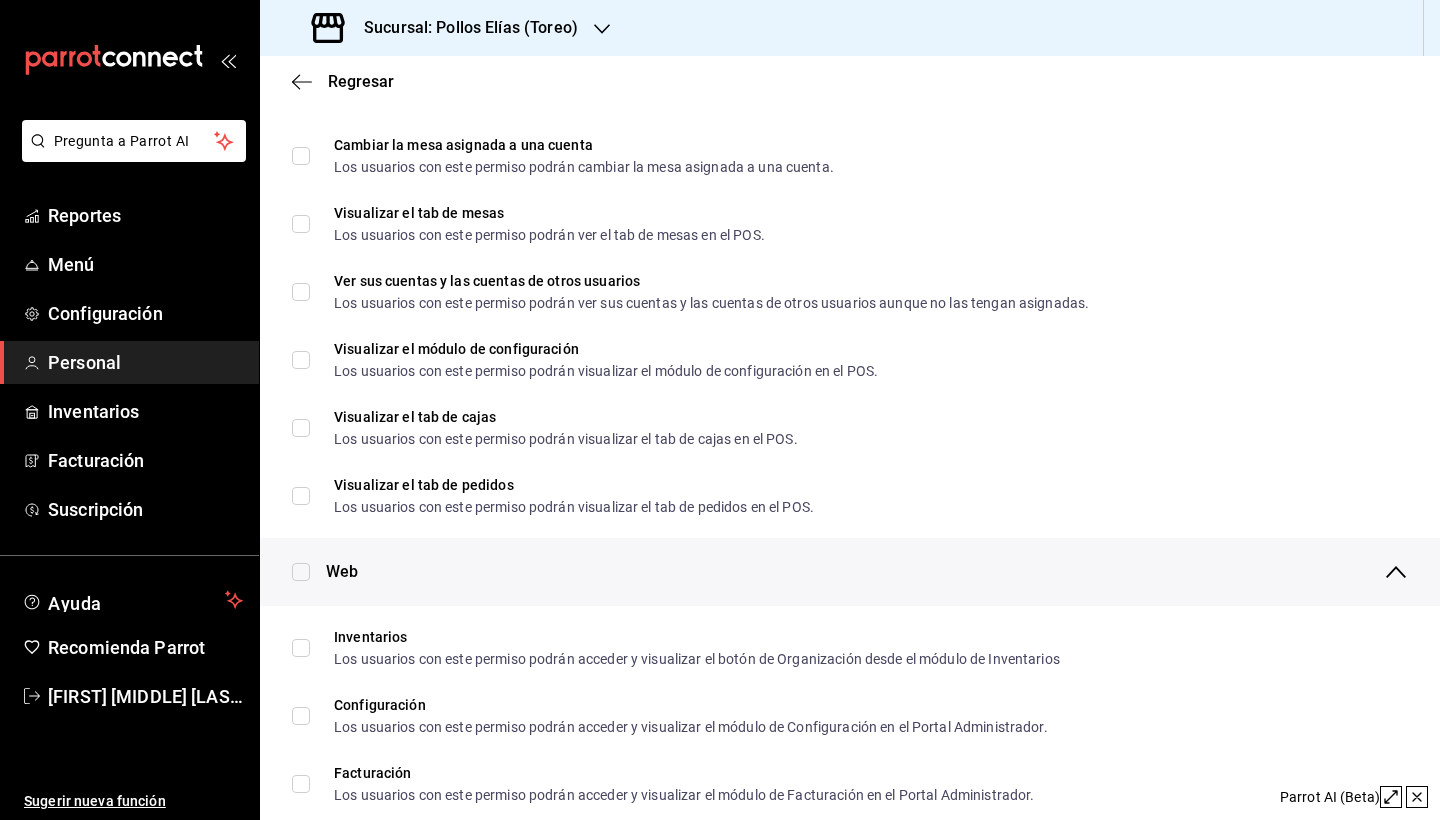 scroll, scrollTop: 441, scrollLeft: 0, axis: vertical 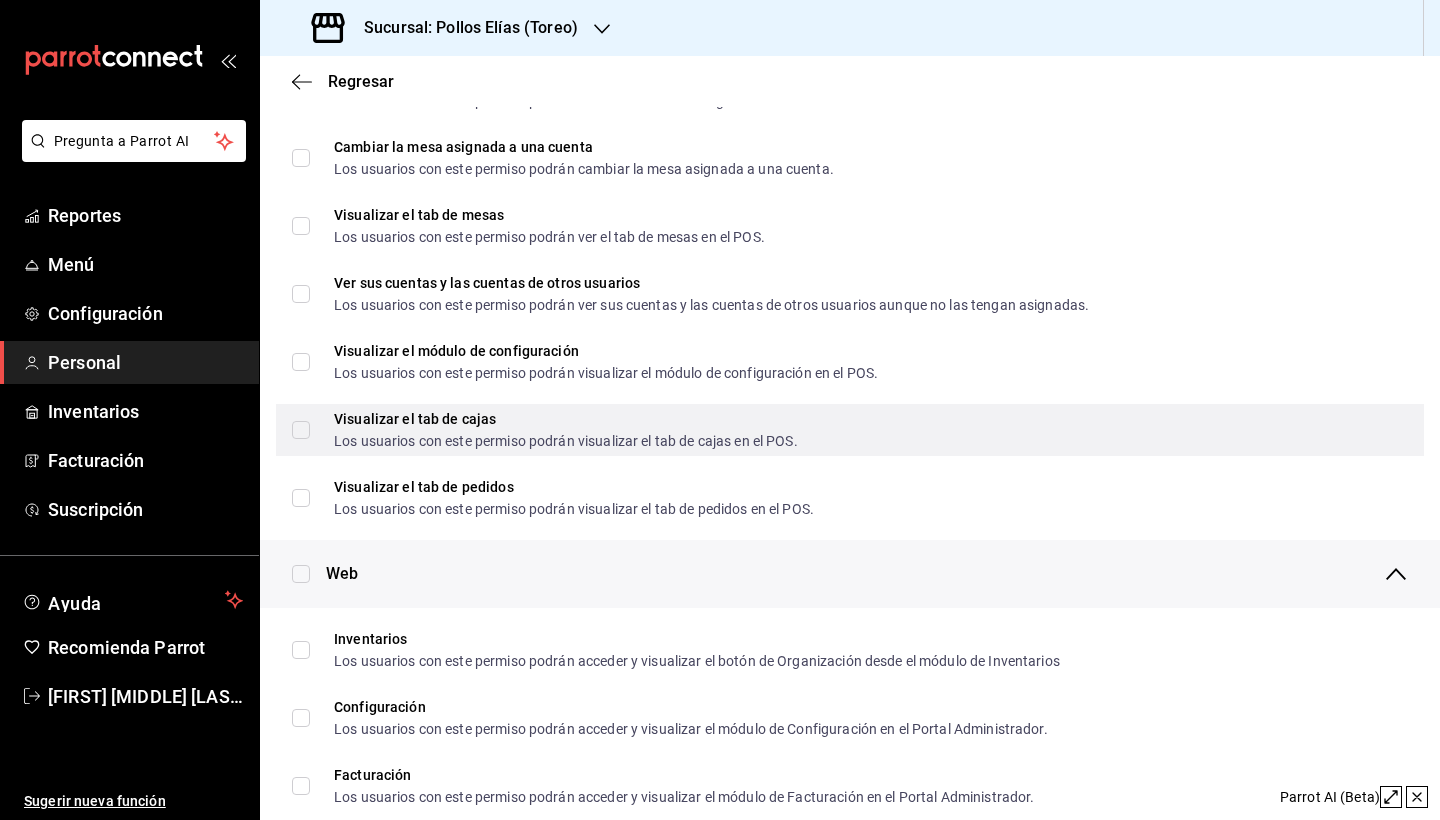 click on "Visualizar el tab de cajas Los usuarios con este permiso podrán visualizar el tab de cajas en el POS." at bounding box center [301, 430] 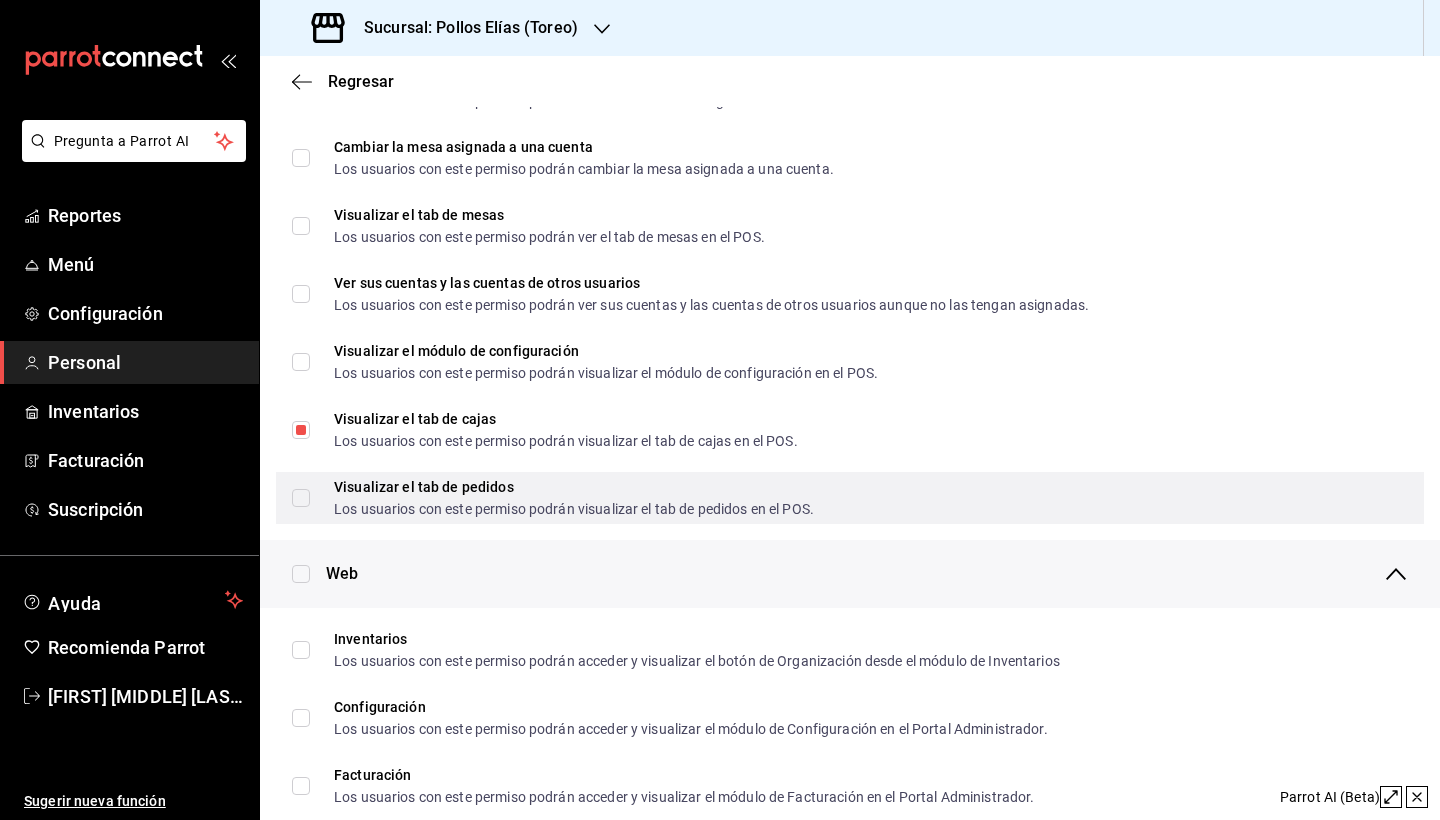 click on "Visualizar el tab de pedidos Los usuarios con este permiso podrán visualizar el tab de pedidos en el POS." at bounding box center [553, 498] 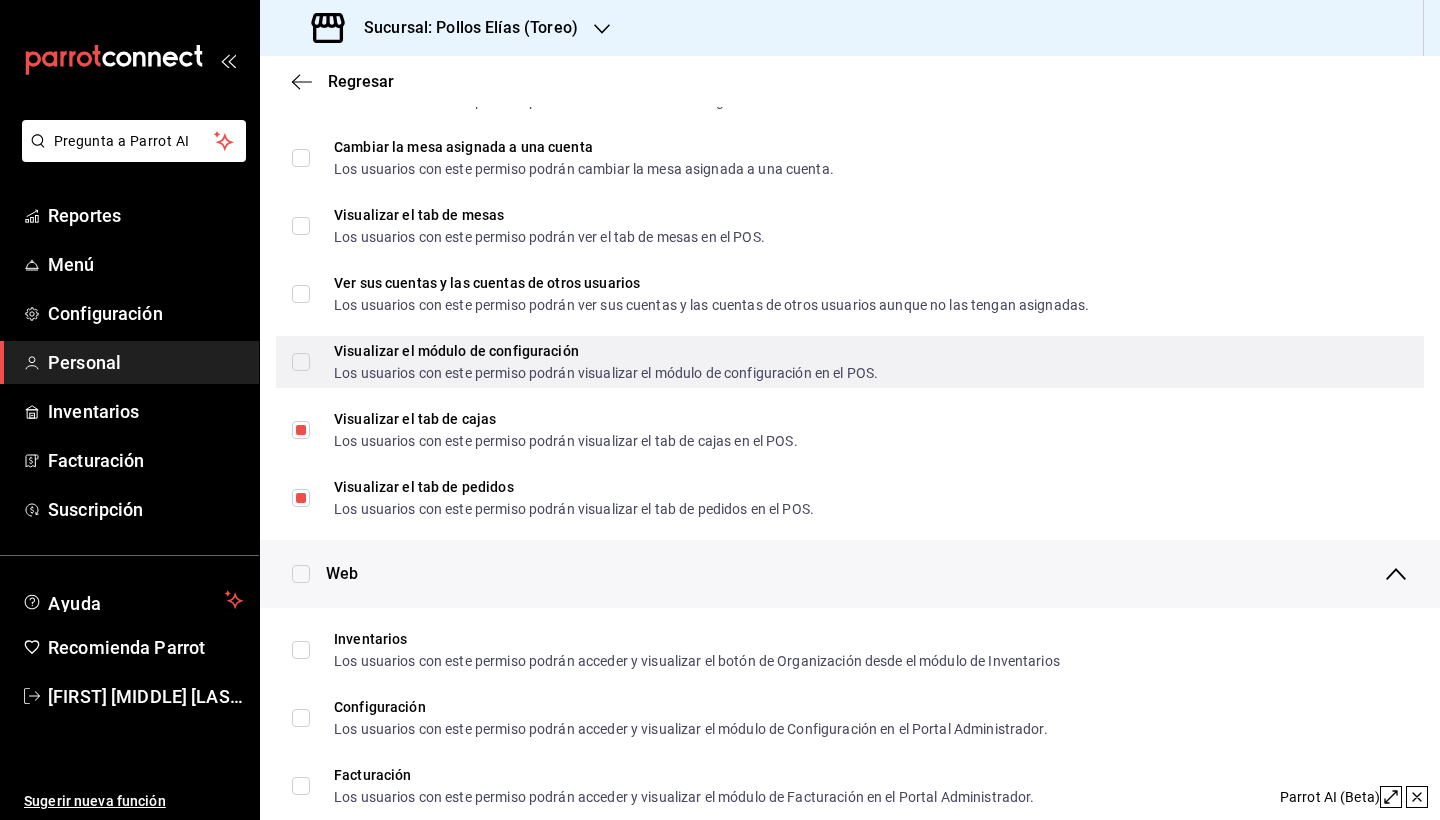 click on "Visualizar el módulo de configuración Los usuarios con este permiso podrán visualizar el módulo de configuración en el POS." at bounding box center (301, 362) 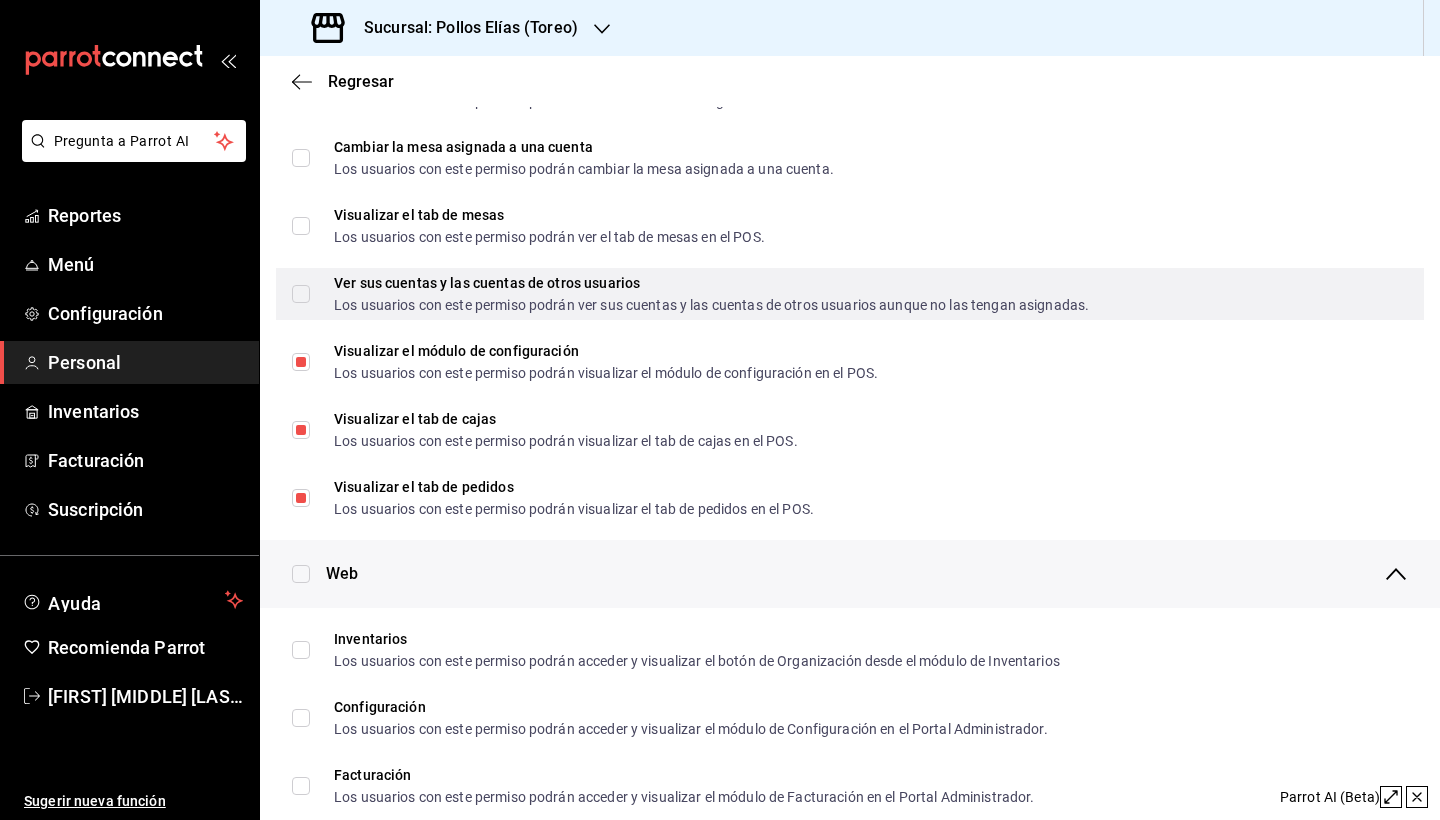 click on "Ver sus cuentas y las cuentas de otros usuarios Los usuarios con este permiso podrán ver sus cuentas y las cuentas de otros usuarios aunque no las tengan asignadas." at bounding box center (301, 294) 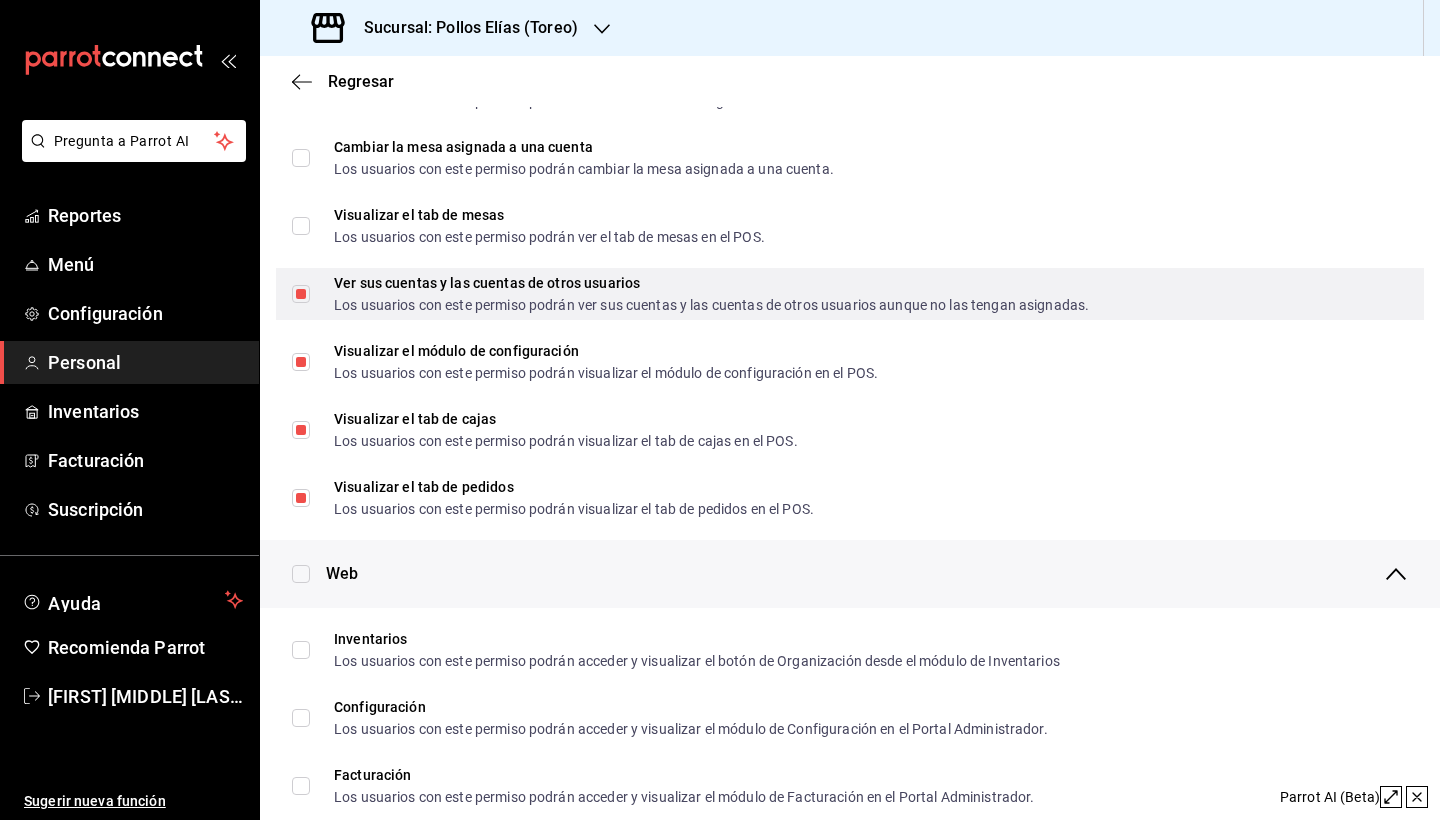 click on "Ver sus cuentas y las cuentas de otros usuarios Los usuarios con este permiso podrán ver sus cuentas y las cuentas de otros usuarios aunque no las tengan asignadas." at bounding box center [301, 294] 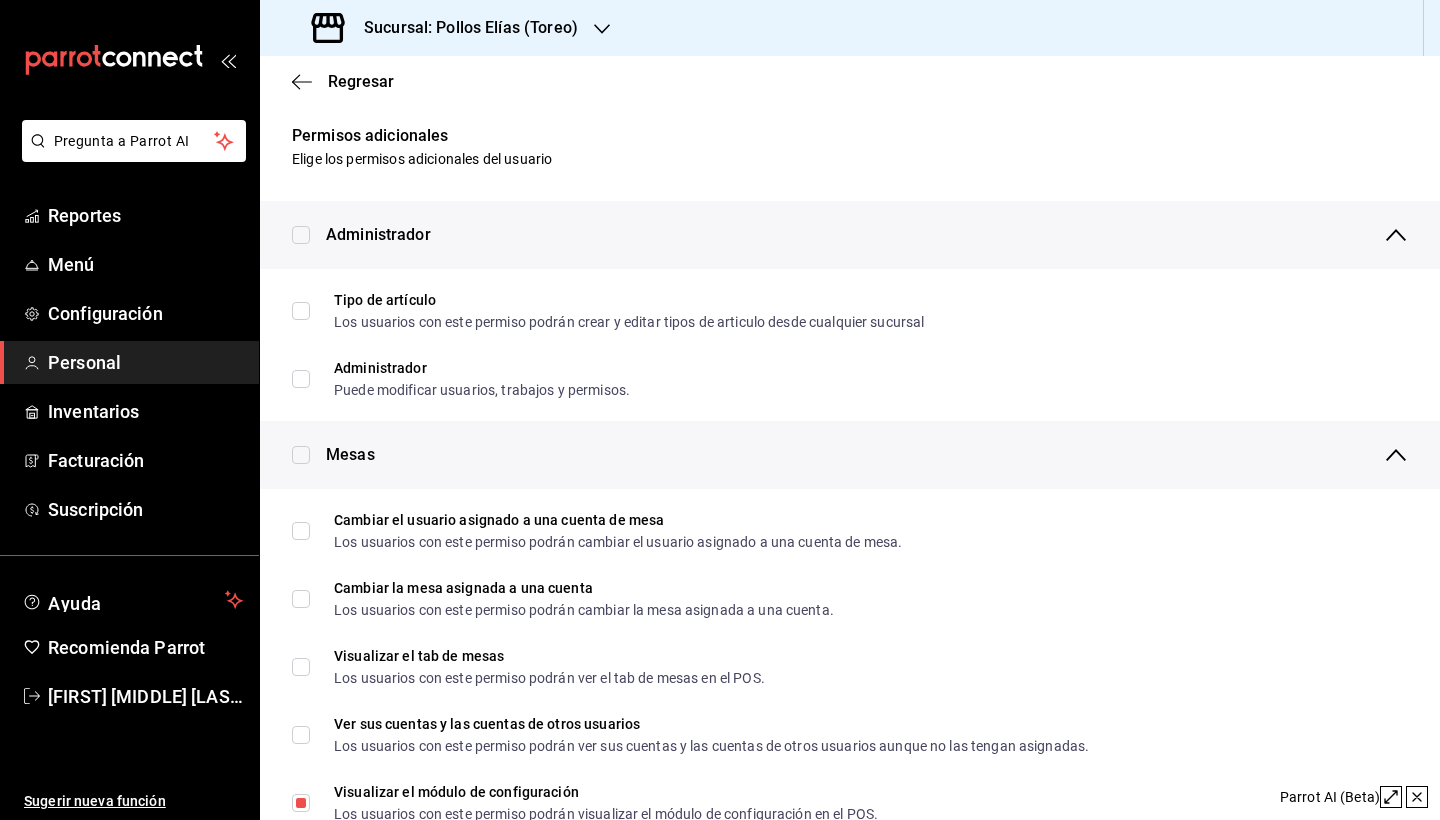 scroll, scrollTop: 0, scrollLeft: 0, axis: both 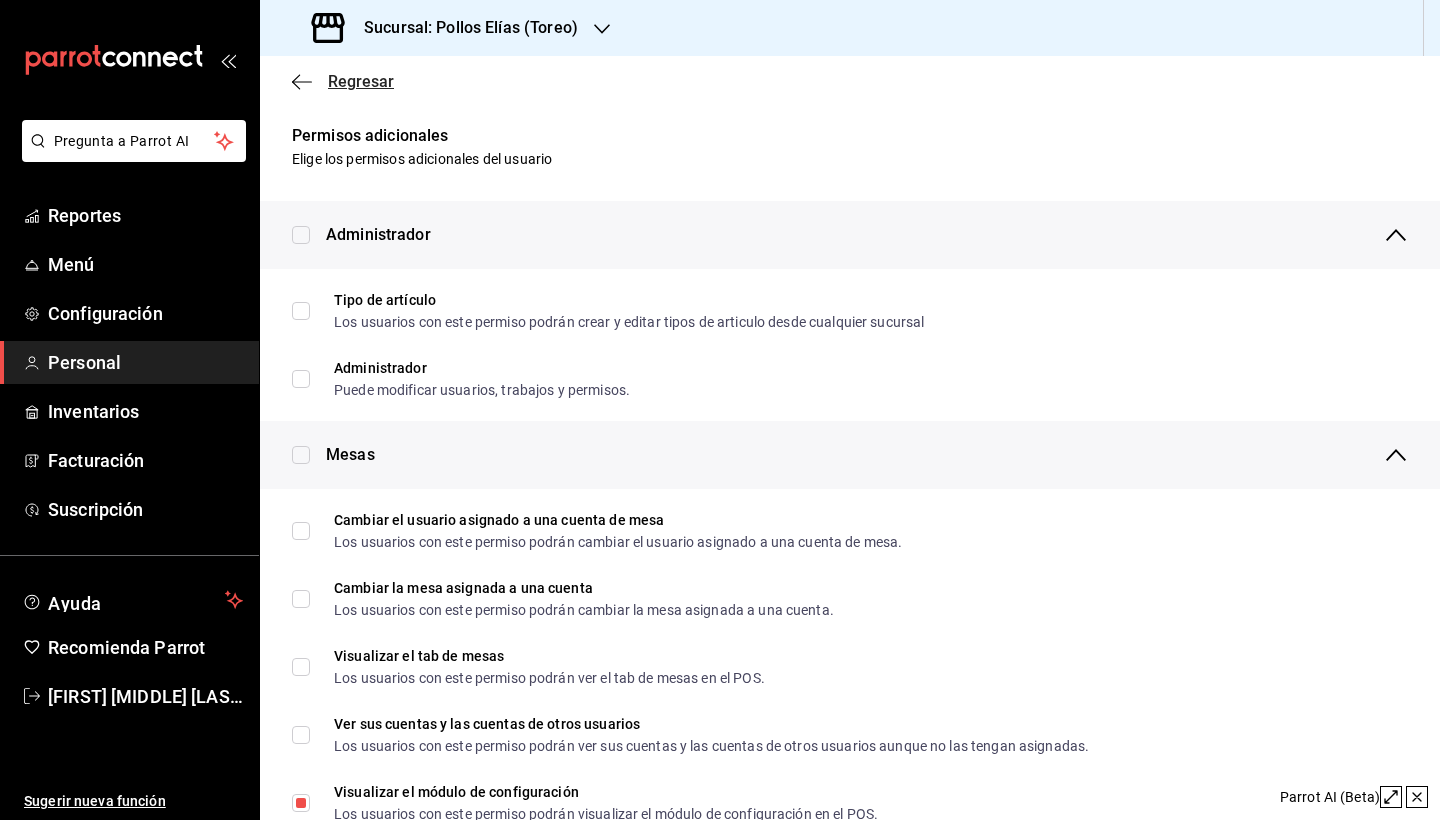 click 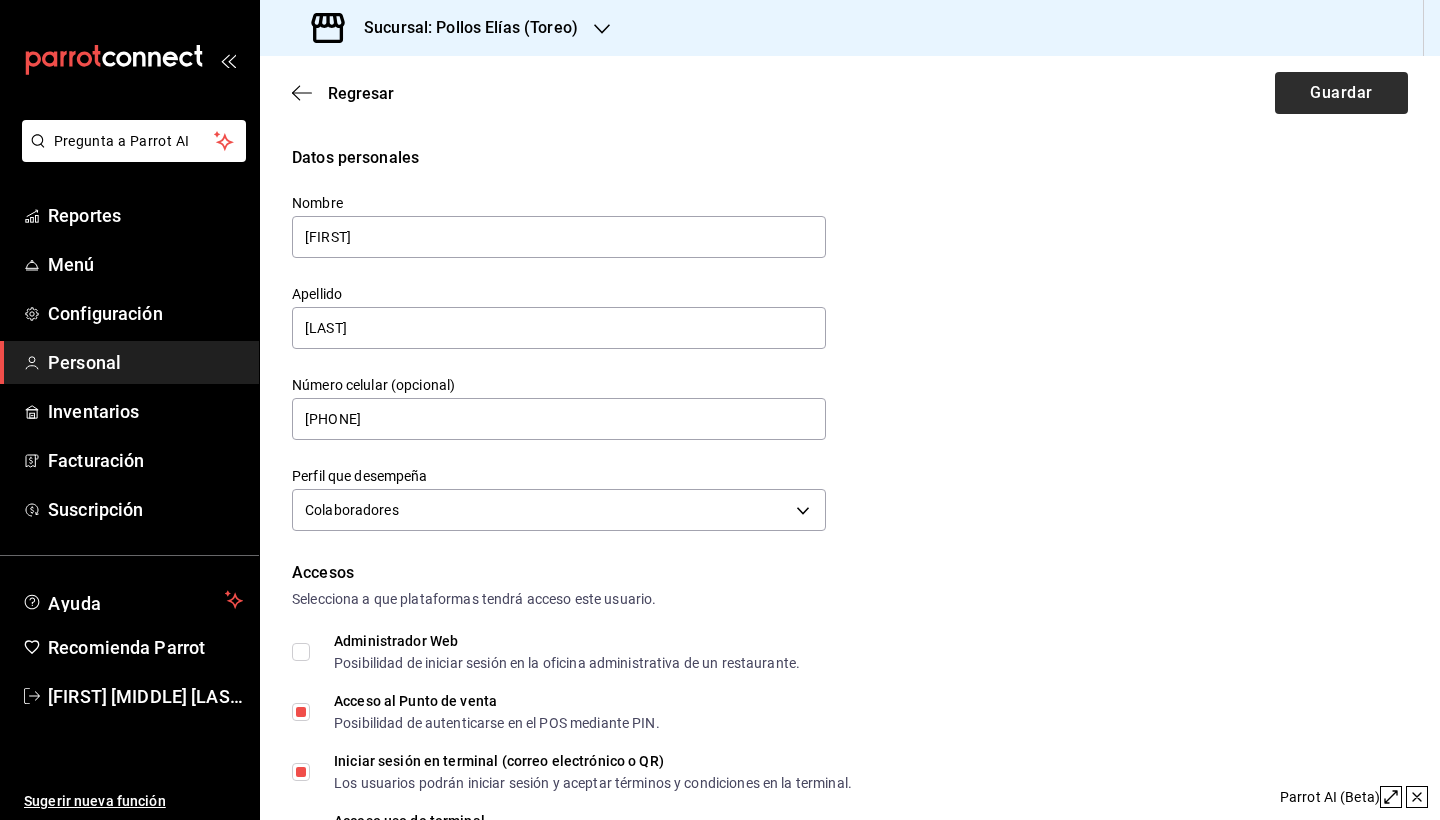 click on "Guardar" at bounding box center [1341, 93] 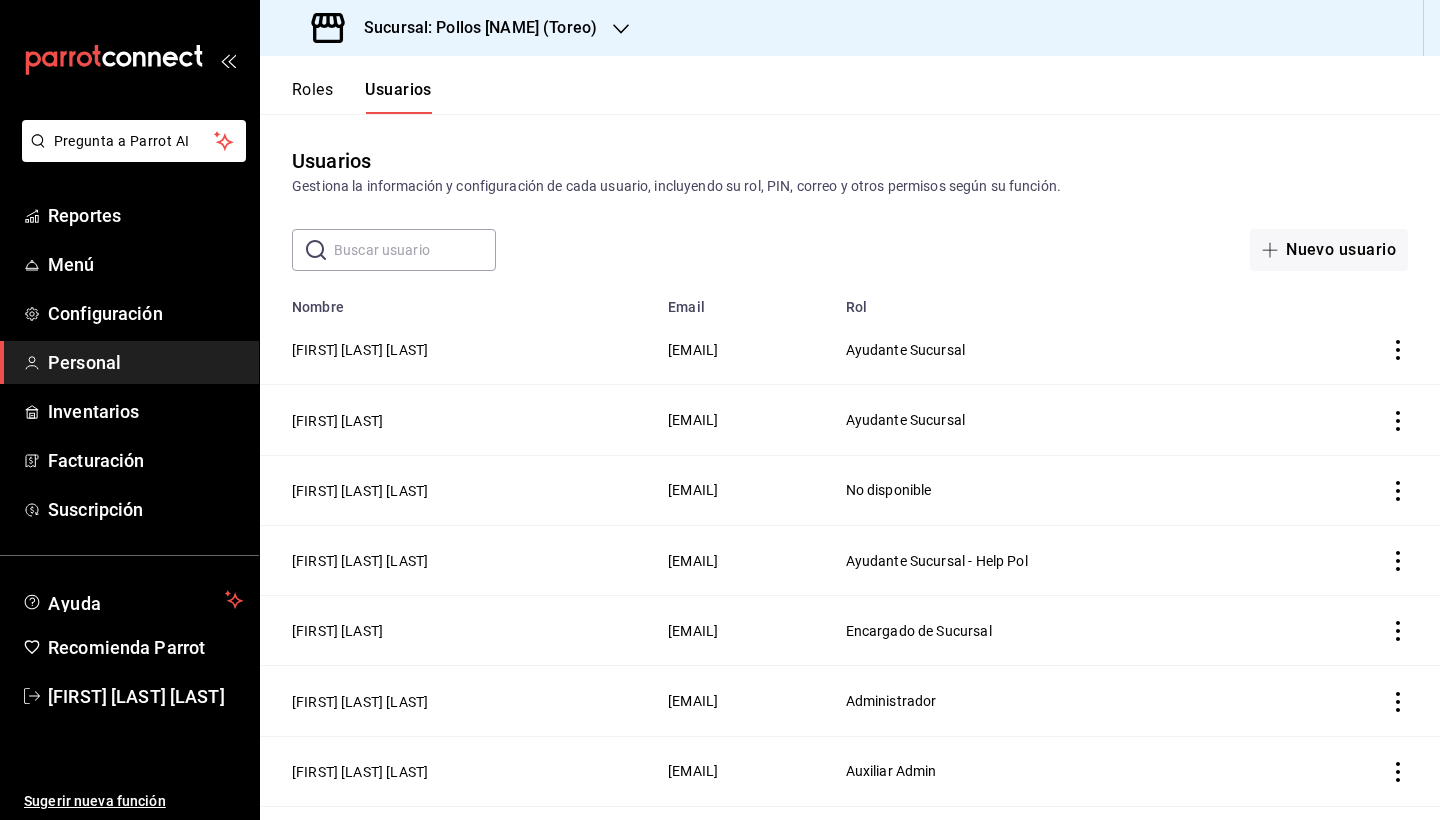 scroll, scrollTop: 0, scrollLeft: 0, axis: both 